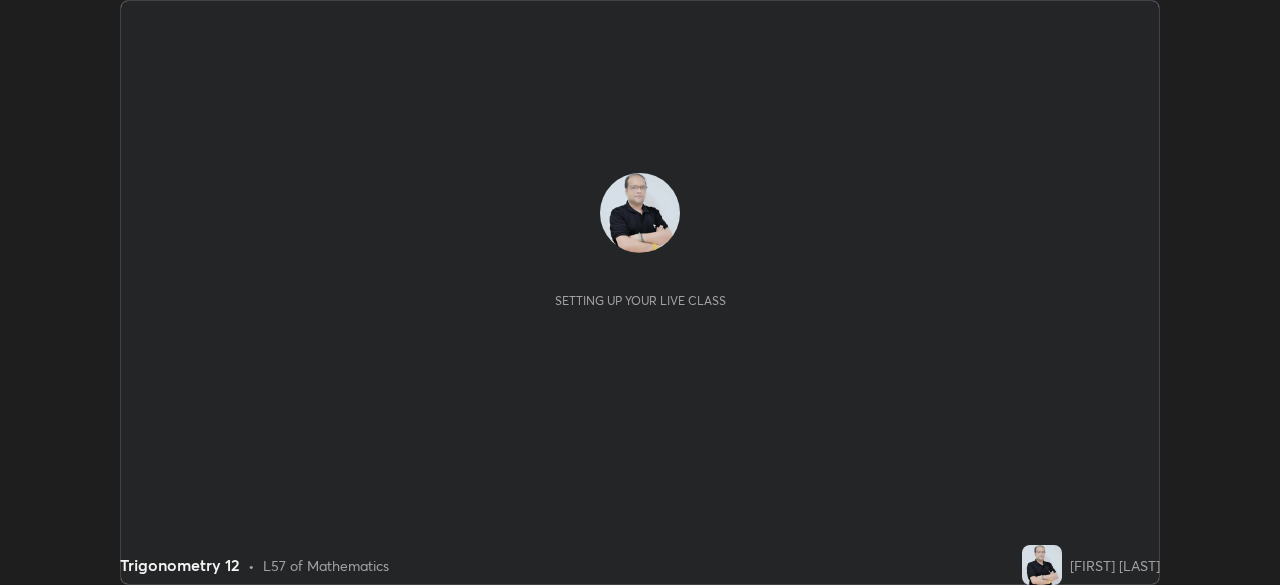 scroll, scrollTop: 0, scrollLeft: 0, axis: both 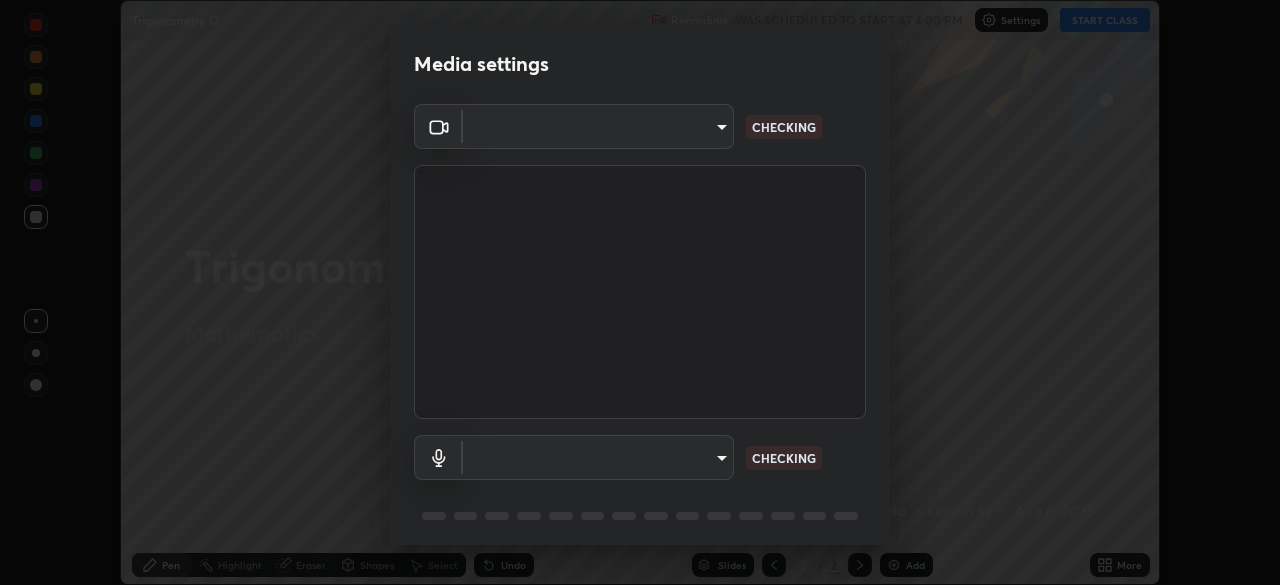 type on "1155cc2d7dabe307700984d5600aff9a86bdb4545dc4bc7441ef77515dec06d2" 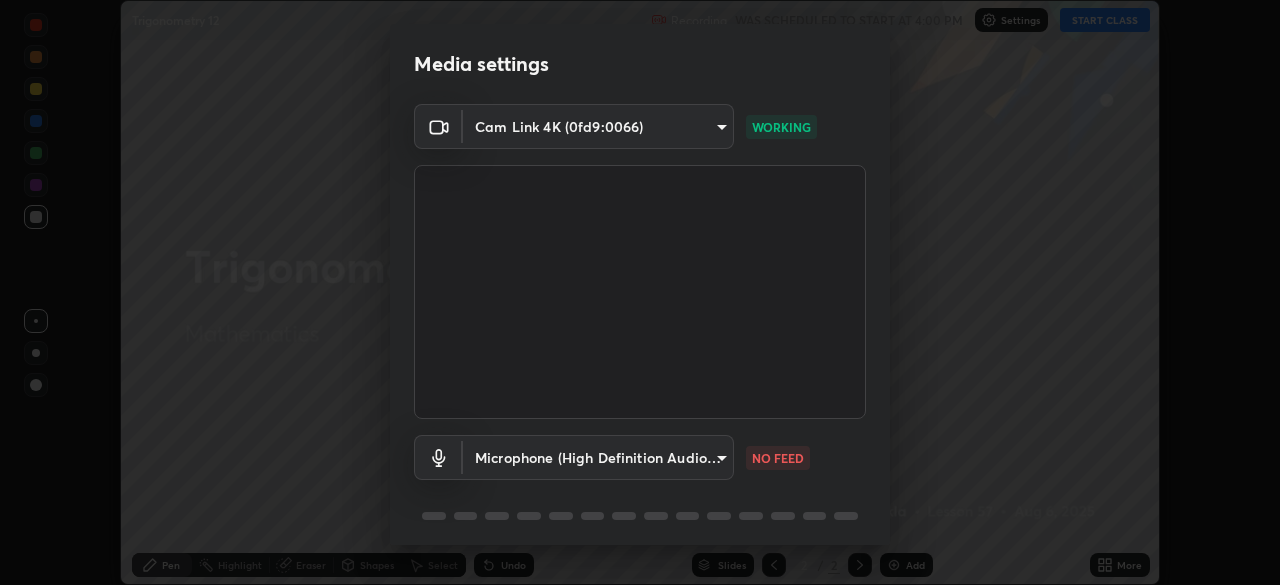 scroll, scrollTop: 71, scrollLeft: 0, axis: vertical 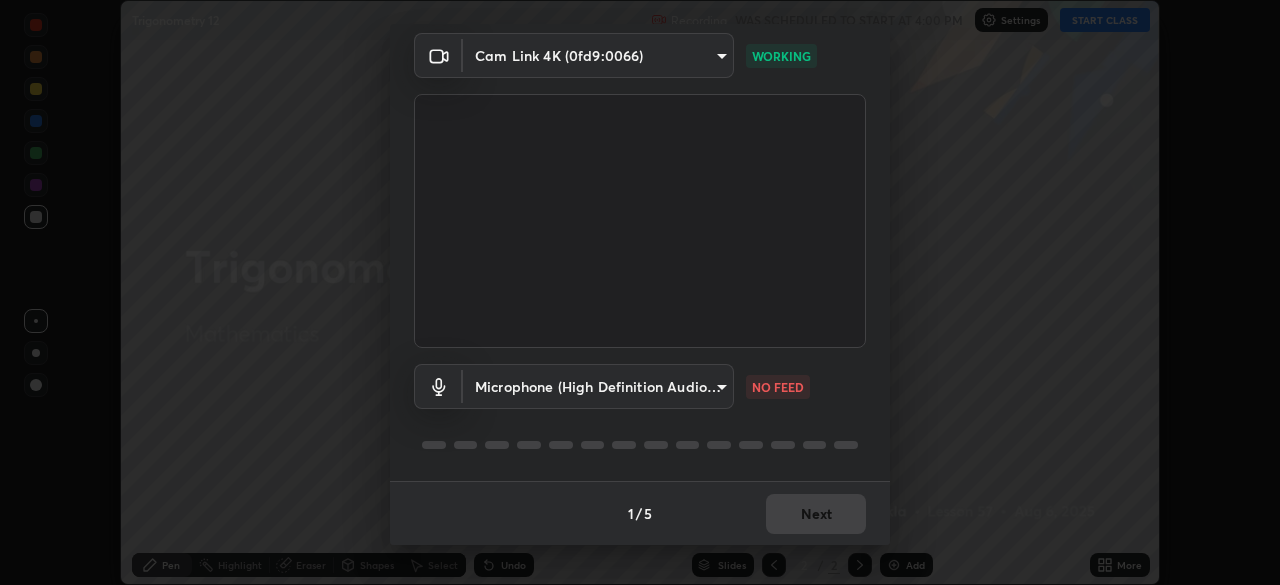 click on "Erase all Trigonometry 12 Recording WAS SCHEDULED TO START AT  4:00 PM Settings START CLASS Setting up your live class Trigonometry 12 • L57 of Mathematics [FIRST] [LAST] Pen Highlight Eraser Shapes Select Undo Slides 2 / 2 Add More No doubts shared Encourage your learners to ask a doubt for better clarity Report an issue Reason for reporting Buffering Chat not working Audio - Video sync issue Educator video quality low ​ Attach an image Report Media settings Cam Link 4K (0fd9:0066) [HASH] WORKING Microphone (High Definition Audio Device) [HASH] NO FEED 1 / 5 Next" at bounding box center [640, 292] 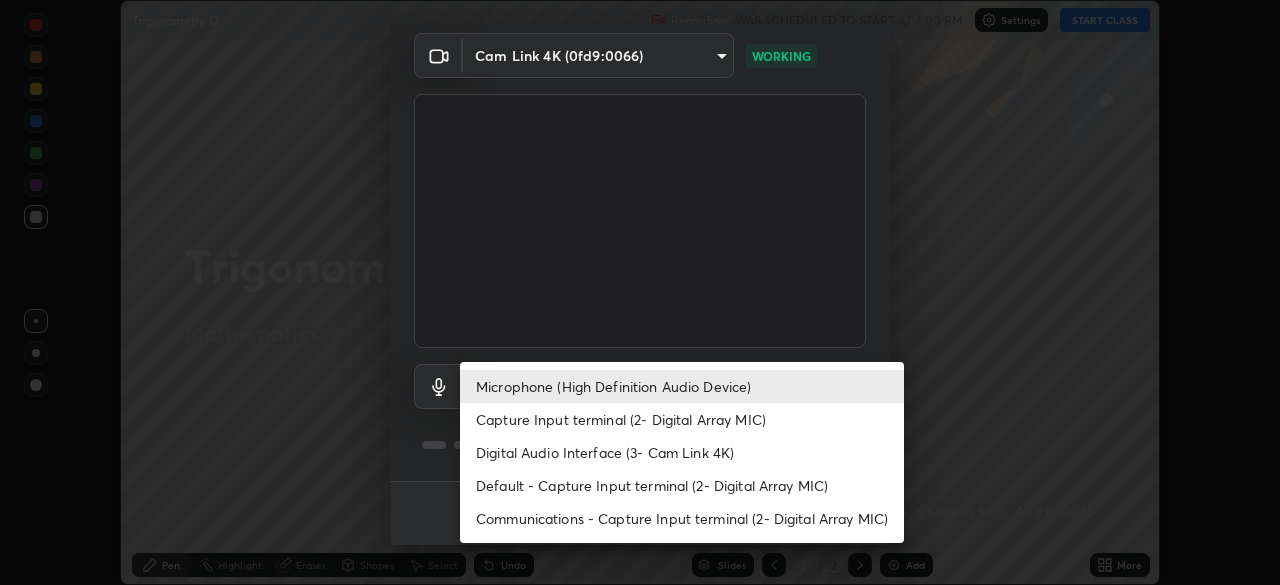 click on "Digital Audio Interface (3- Cam Link 4K)" at bounding box center [682, 452] 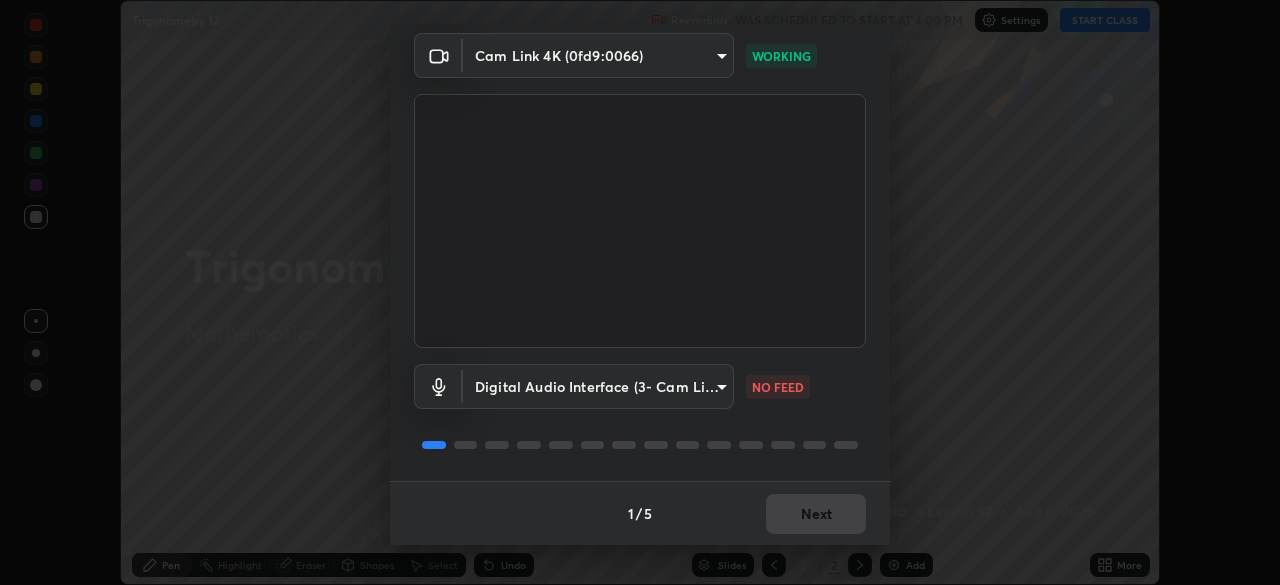 click on "Erase all Trigonometry 12 Recording WAS SCHEDULED TO START AT  4:00 PM Settings START CLASS Setting up your live class Trigonometry 12 • L57 of Mathematics [FIRST] [LAST] Pen Highlight Eraser Shapes Select Undo Slides 2 / 2 Add More No doubts shared Encourage your learners to ask a doubt for better clarity Report an issue Reason for reporting Buffering Chat not working Audio - Video sync issue Educator video quality low ​ Attach an image Report Media settings Cam Link 4K (0fd9:0066) [HASH] WORKING Digital Audio Interface (3- Cam Link 4K) [HASH] NO FEED 1 / 5 Next" at bounding box center [640, 292] 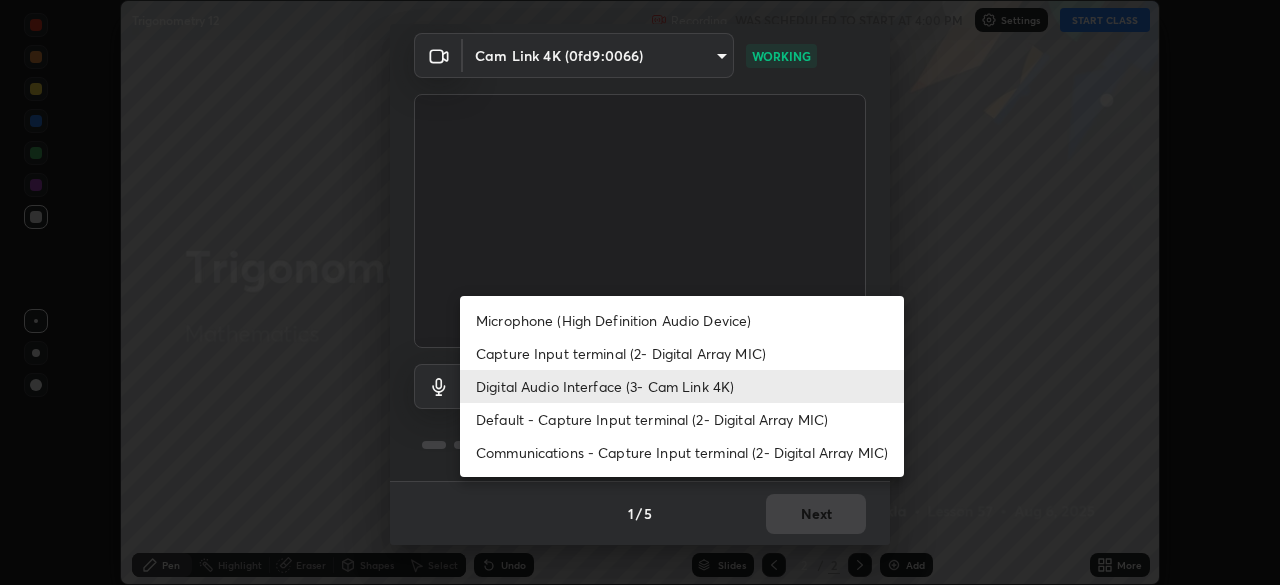 click on "Microphone (High Definition Audio Device)" at bounding box center [682, 320] 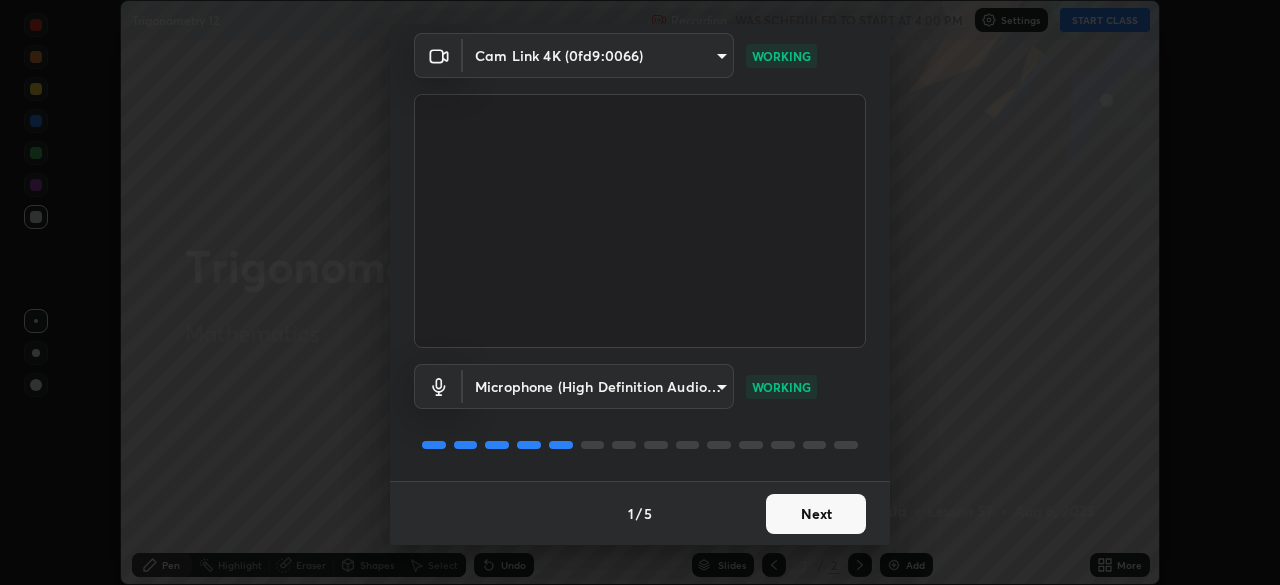 click on "Next" at bounding box center [816, 514] 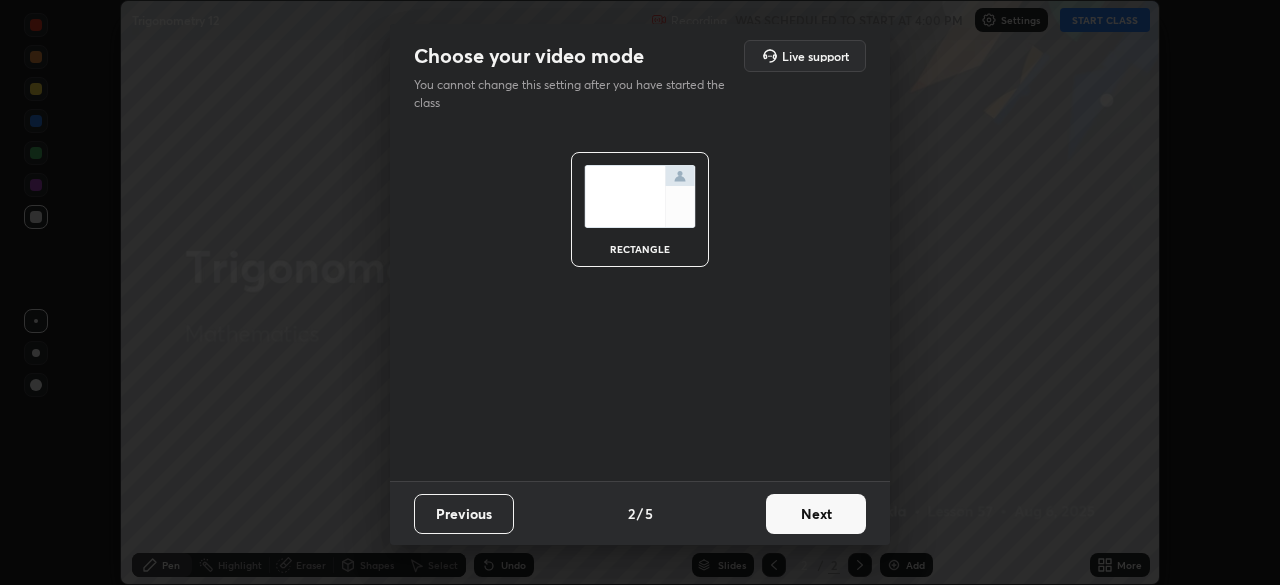 click on "Next" at bounding box center (816, 514) 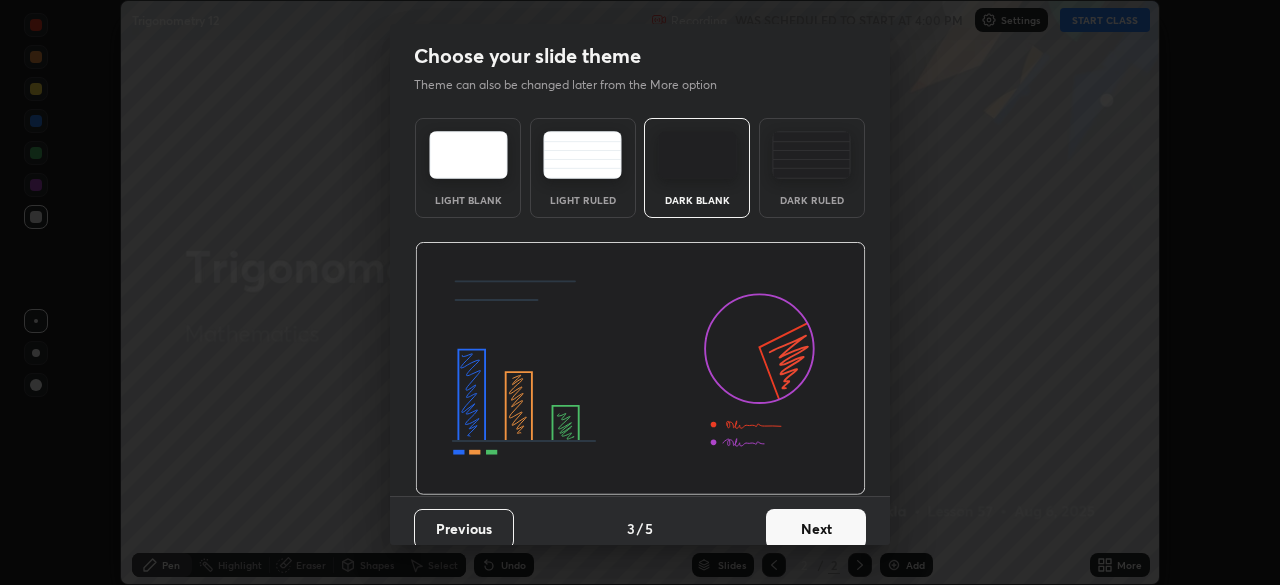click on "Next" at bounding box center (816, 529) 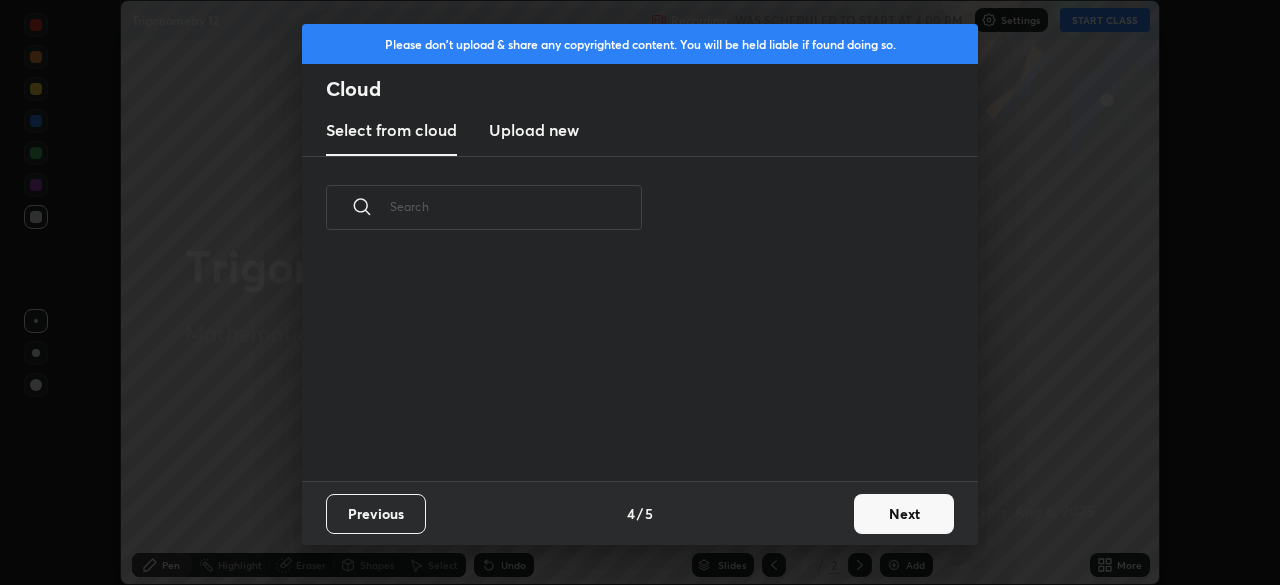 click on "Next" at bounding box center (904, 514) 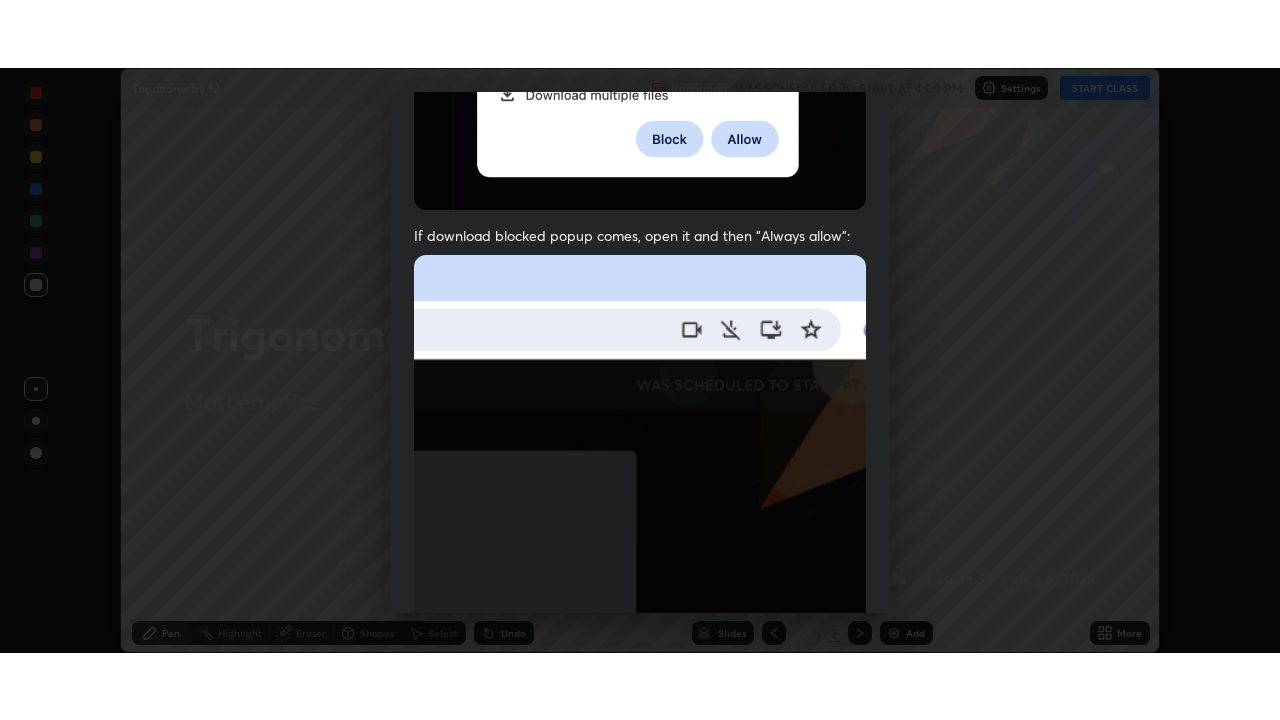 scroll, scrollTop: 479, scrollLeft: 0, axis: vertical 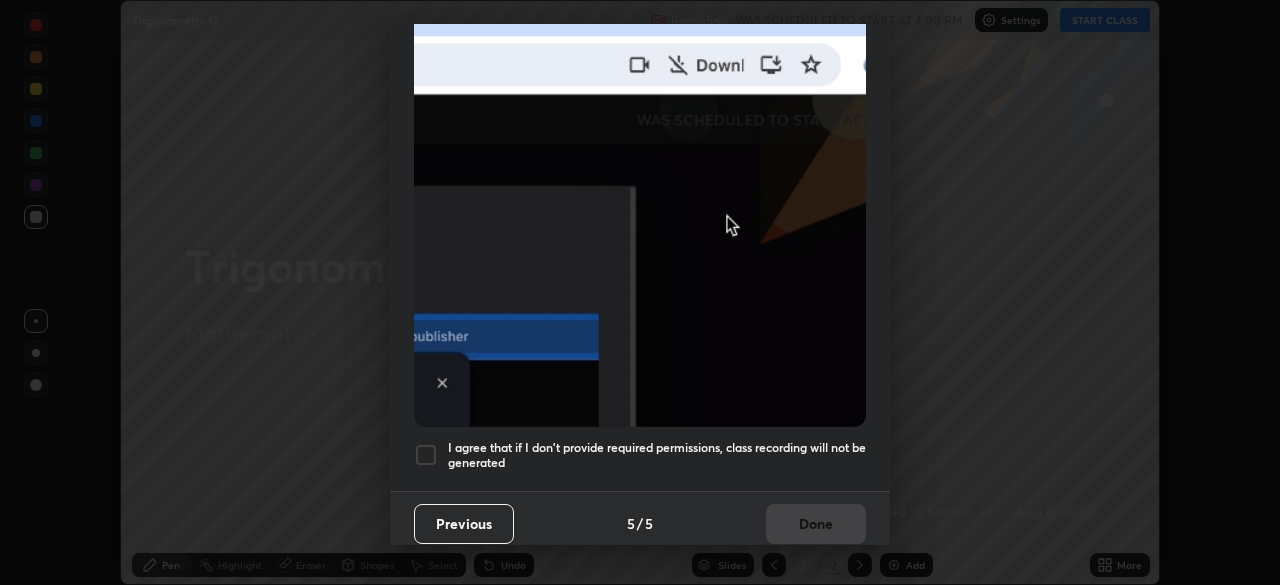 click at bounding box center [426, 455] 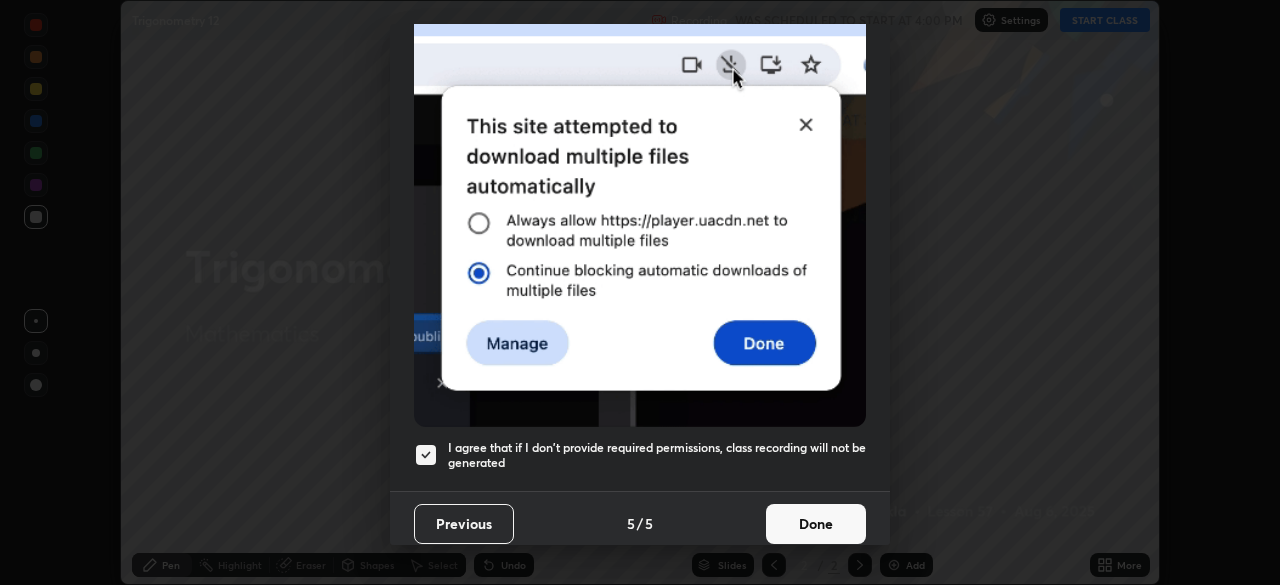 click on "Done" at bounding box center (816, 524) 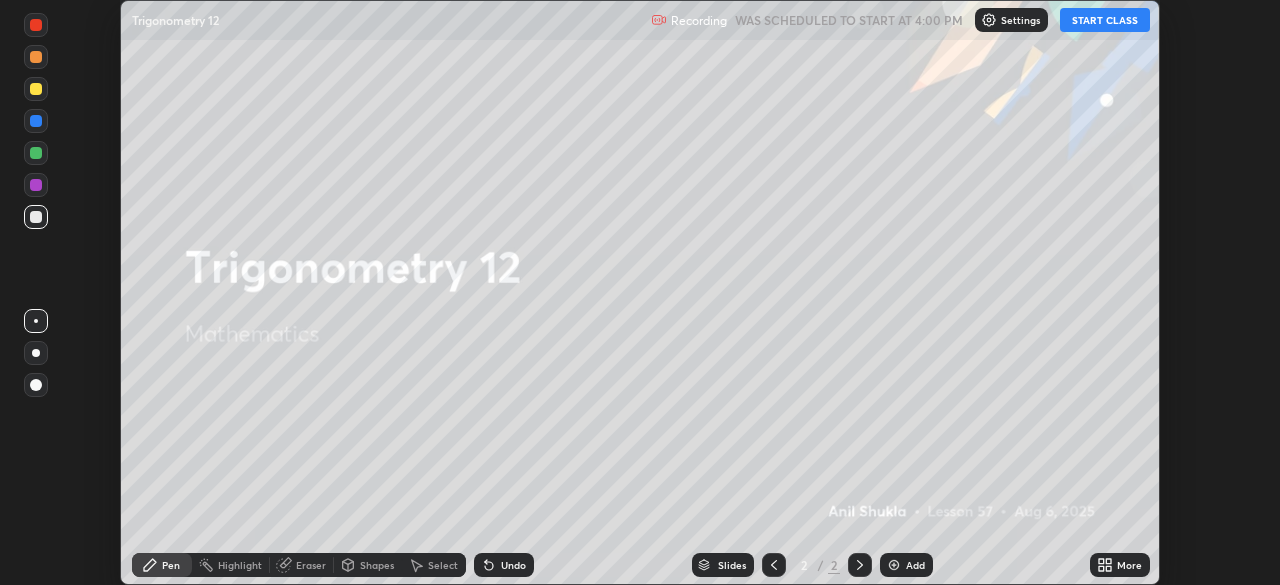 click on "START CLASS" at bounding box center (1105, 20) 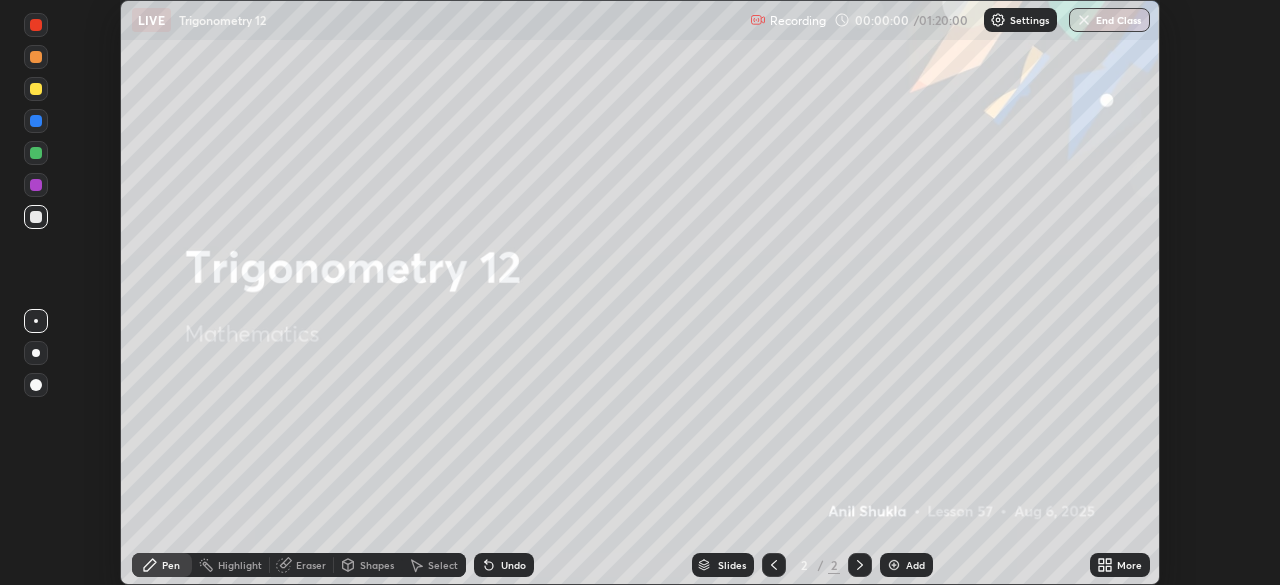 click 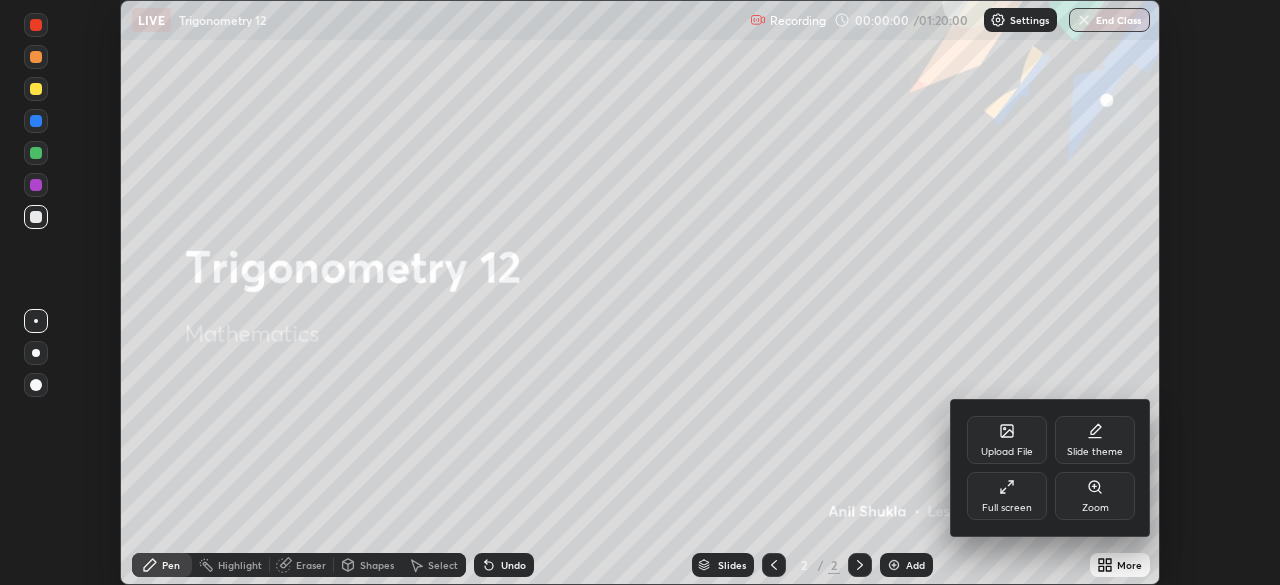 click on "Full screen" at bounding box center [1007, 496] 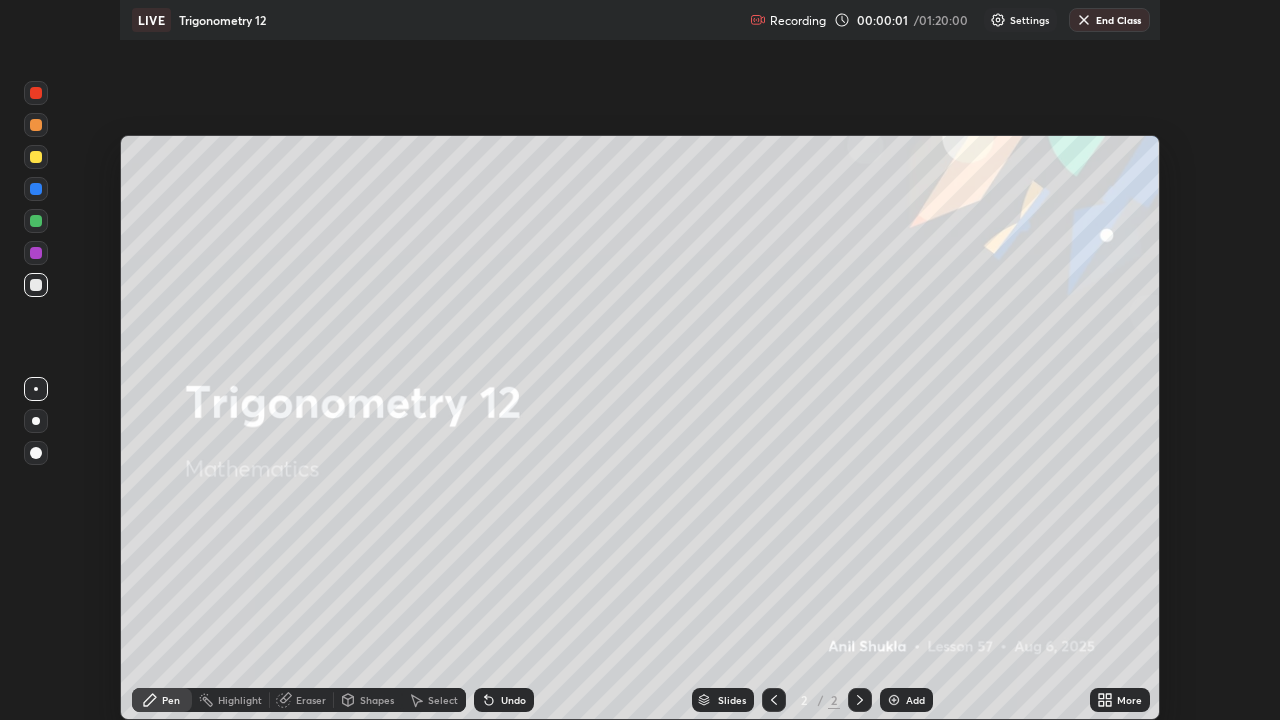 scroll, scrollTop: 99280, scrollLeft: 98720, axis: both 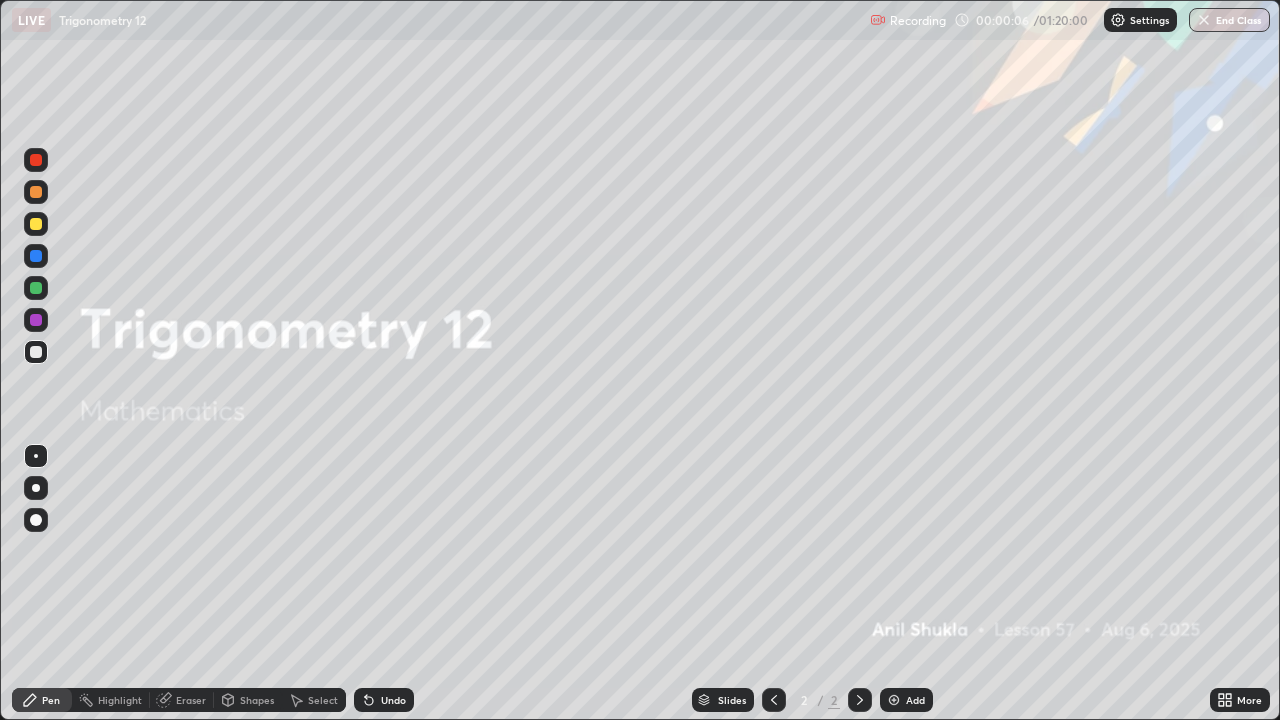 click at bounding box center [36, 224] 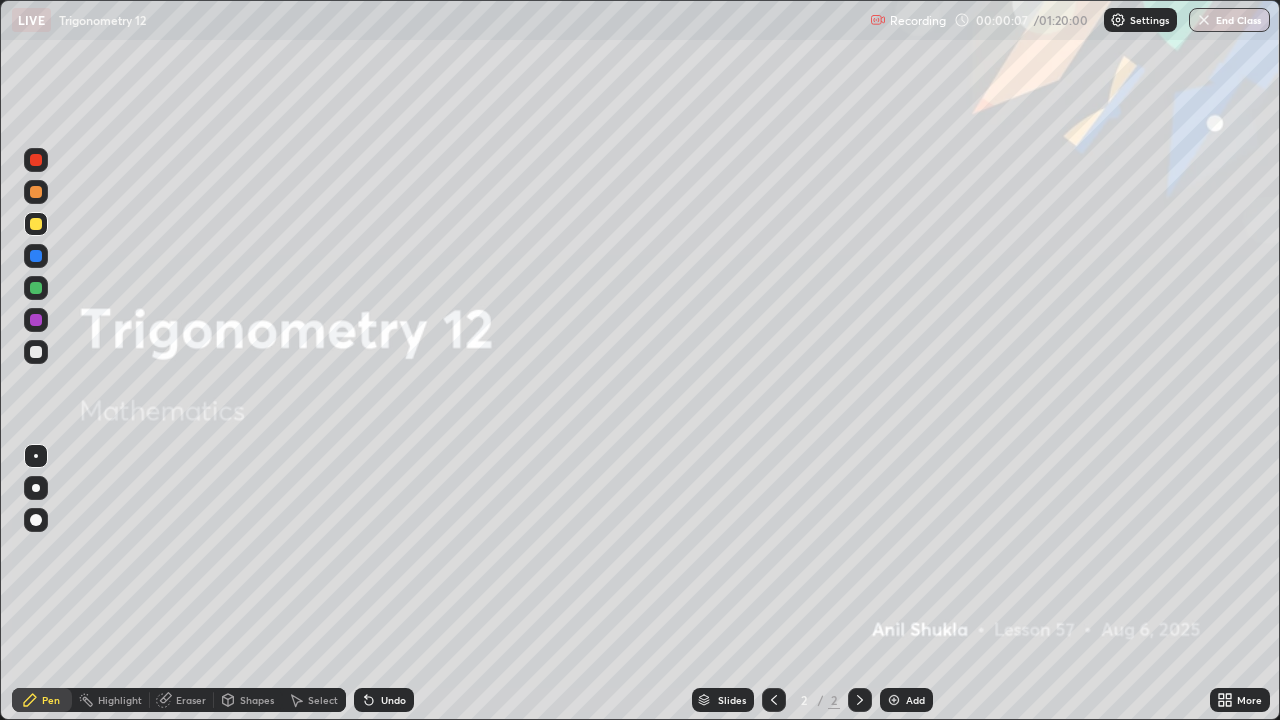 click at bounding box center (36, 488) 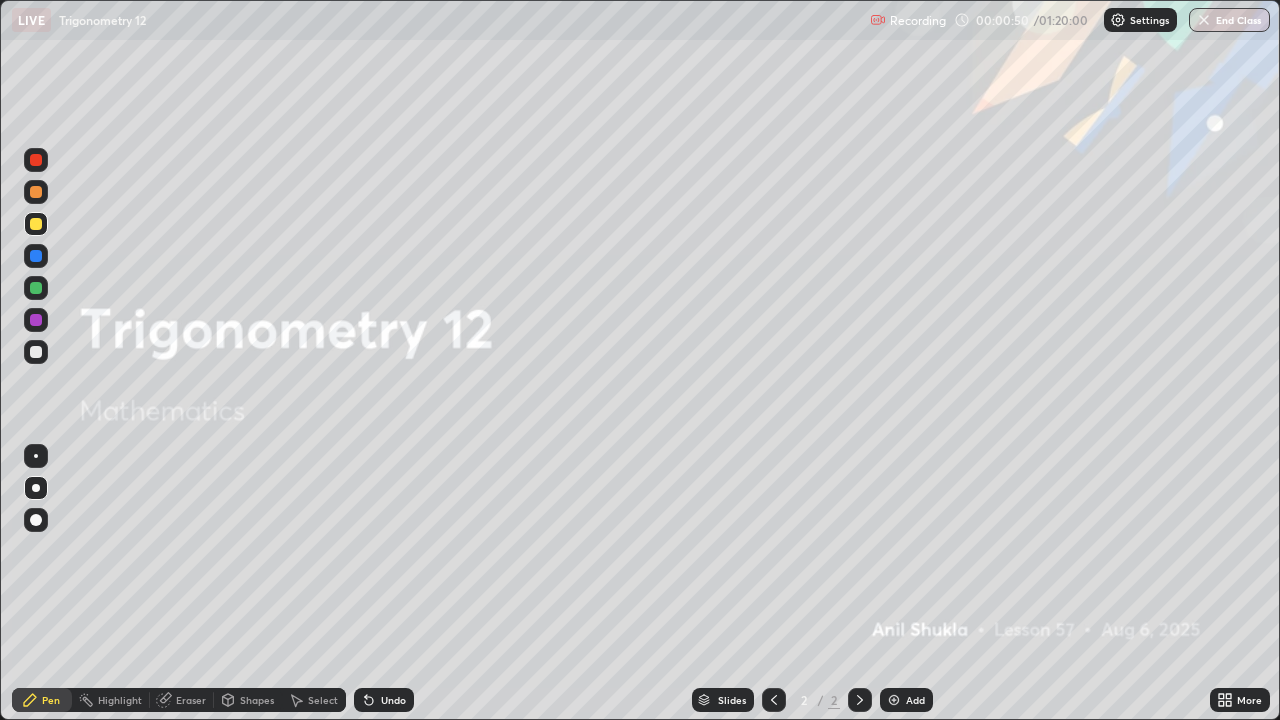 click at bounding box center [36, 224] 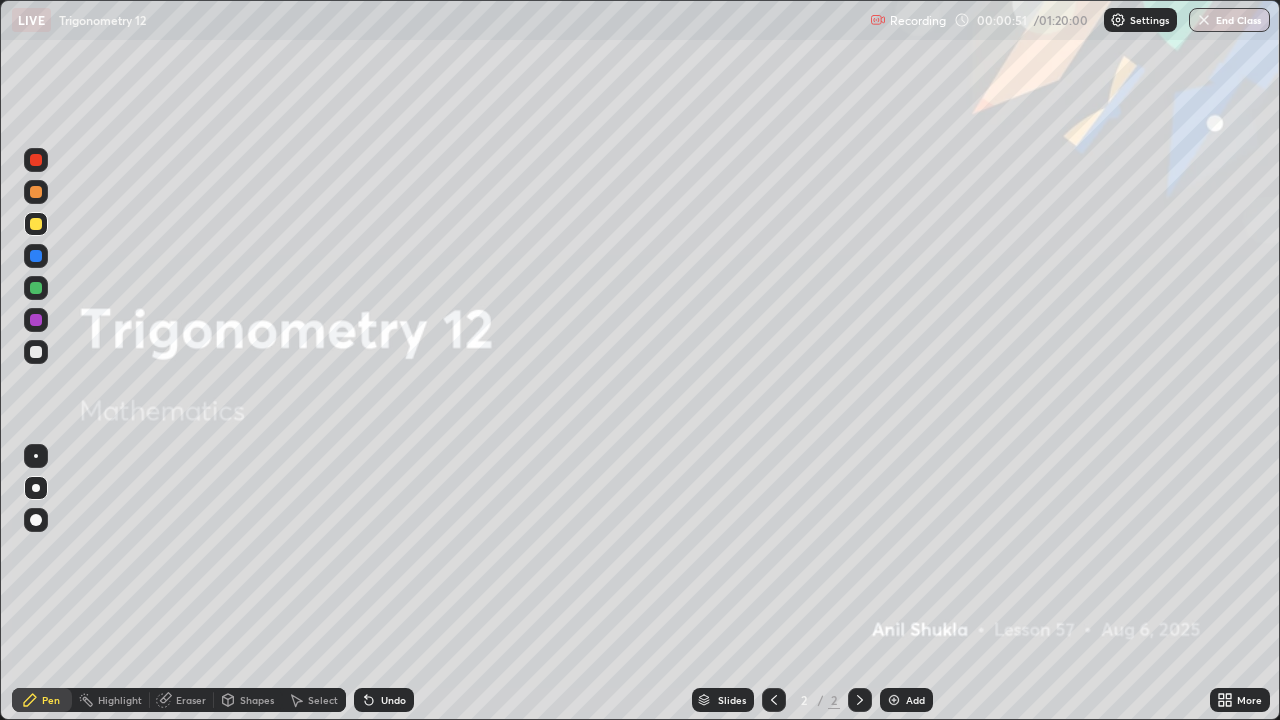 click at bounding box center [36, 224] 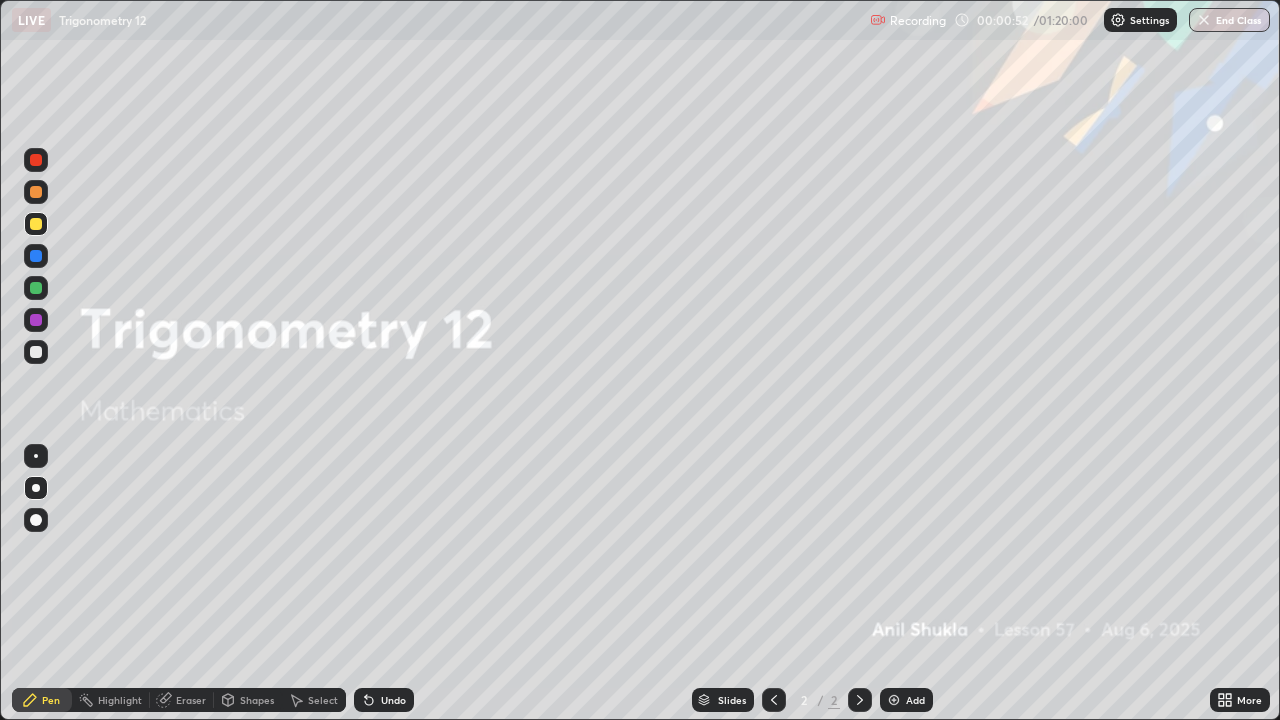 click at bounding box center [36, 488] 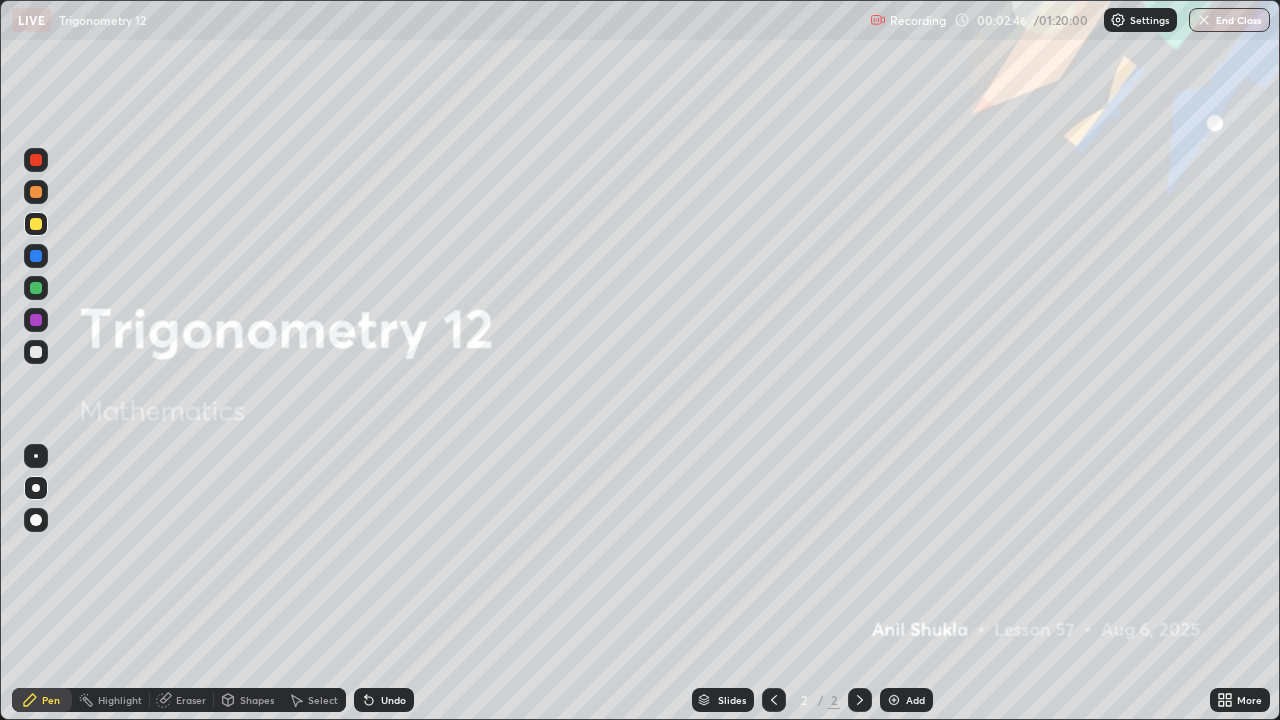 click at bounding box center [36, 224] 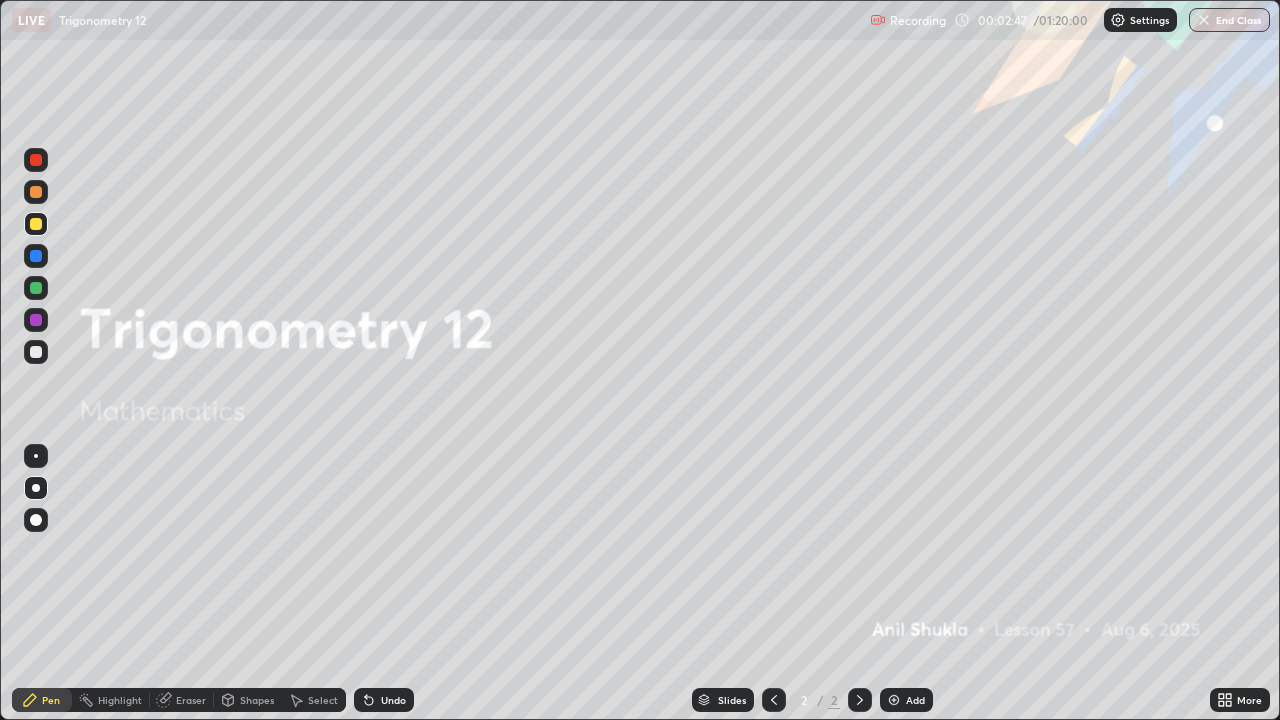 click at bounding box center [36, 488] 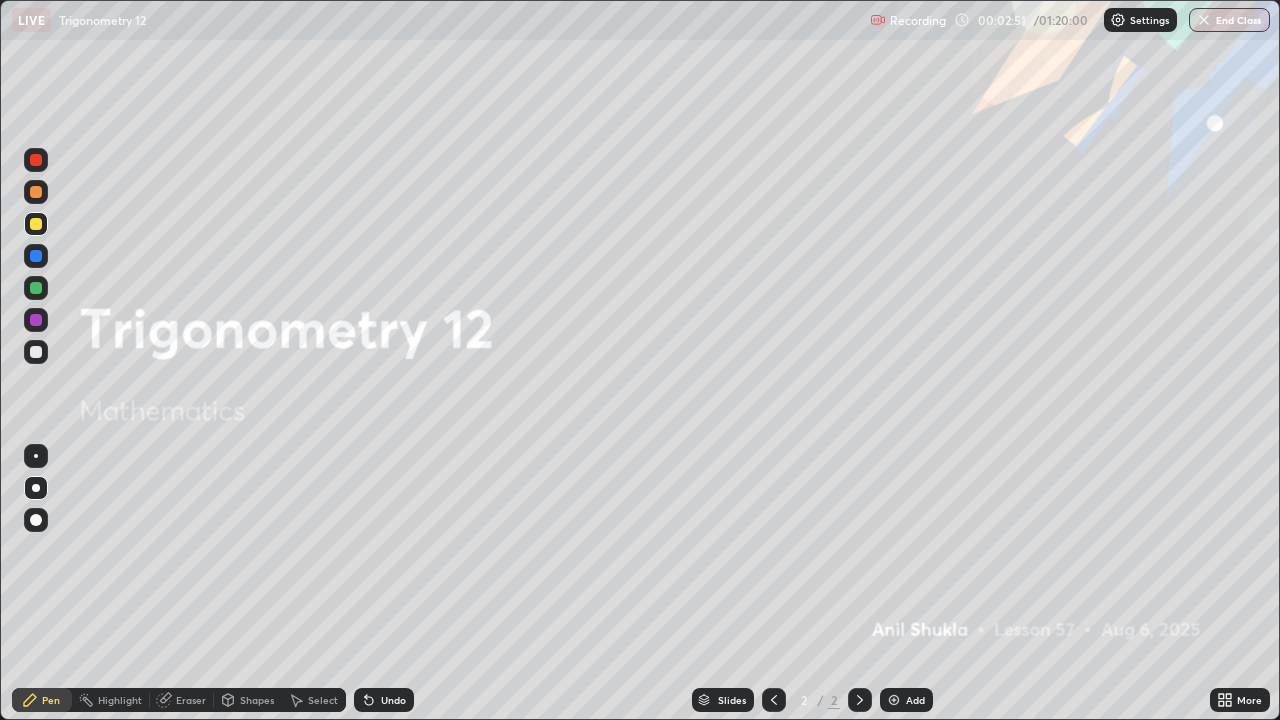 click 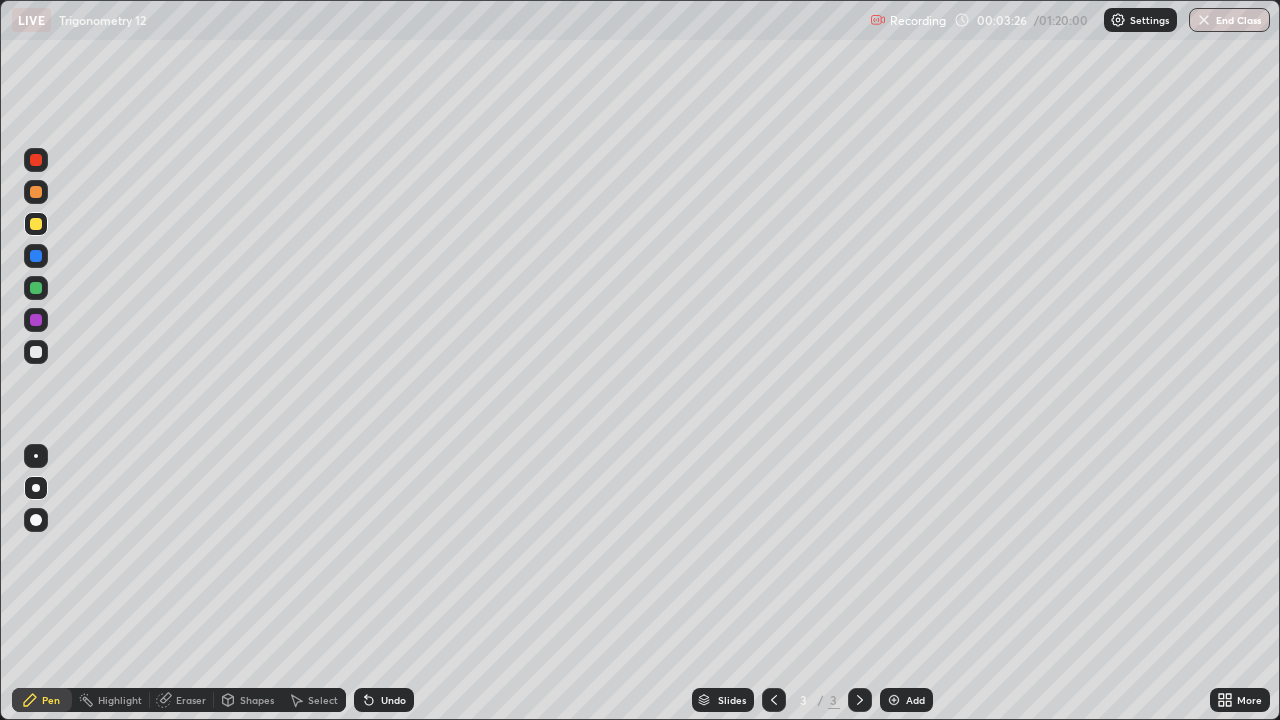 click on "Undo" at bounding box center (384, 700) 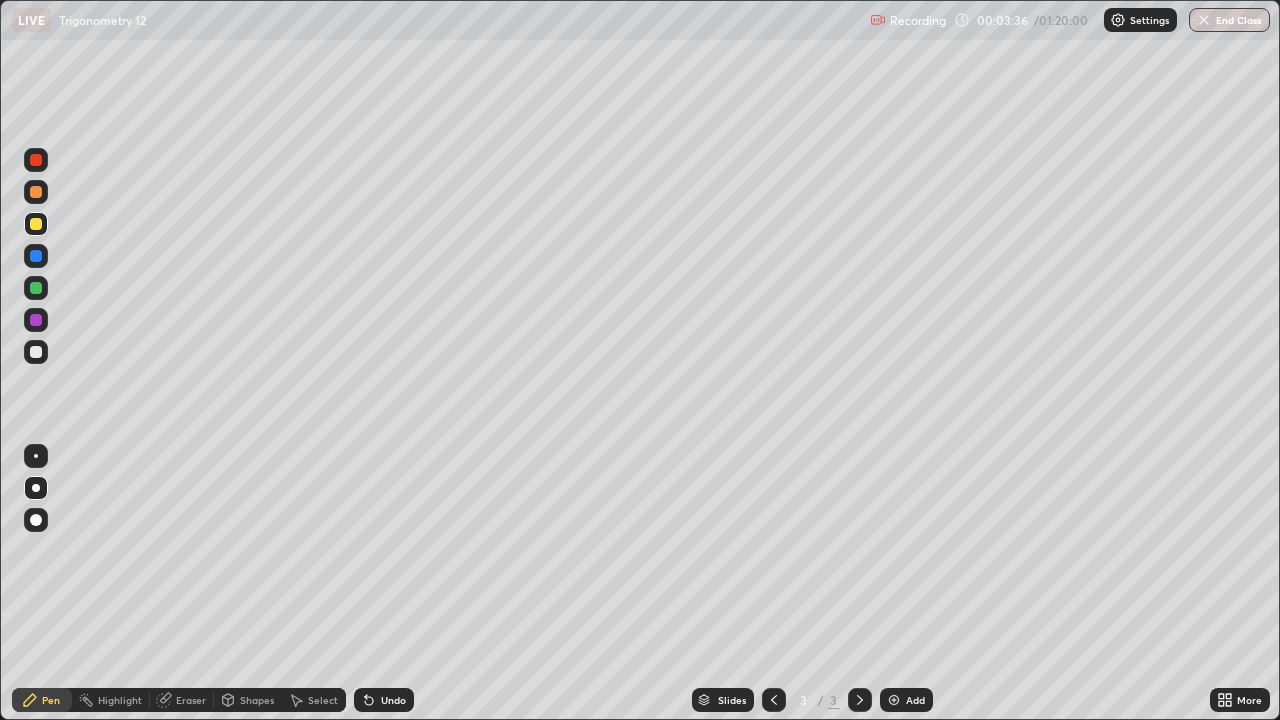 click at bounding box center [36, 352] 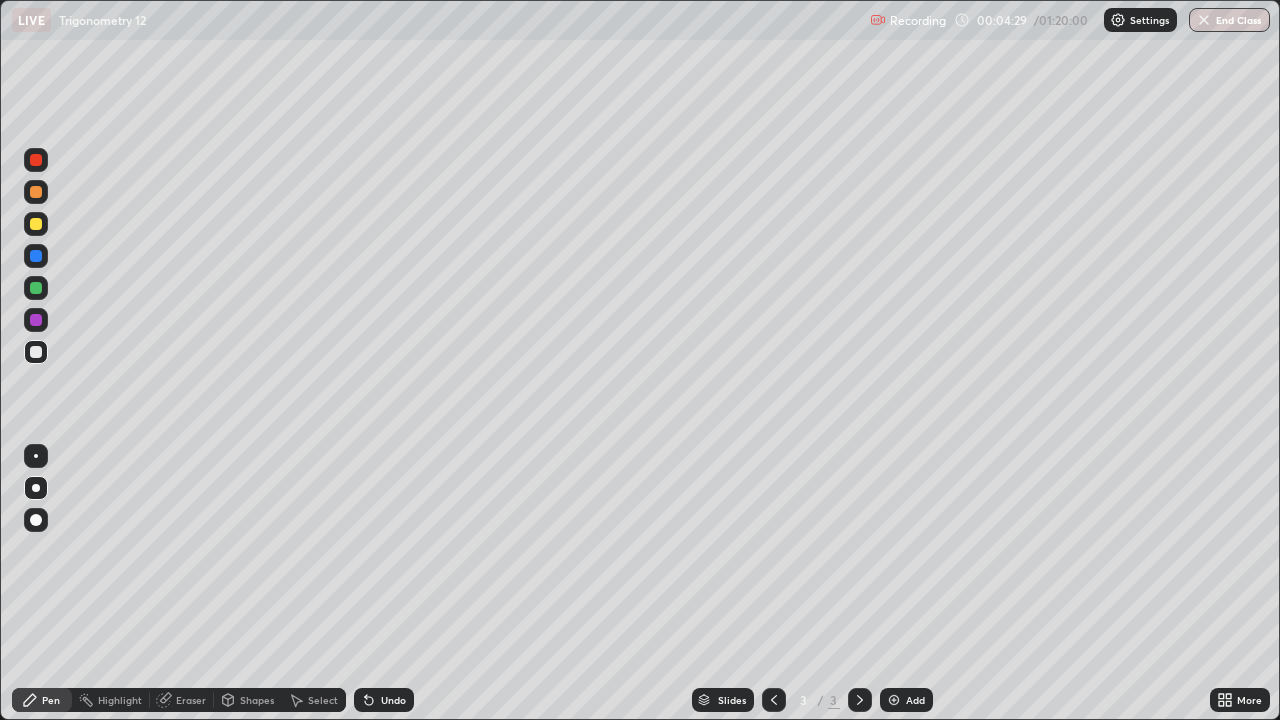 click on "Undo" at bounding box center [393, 700] 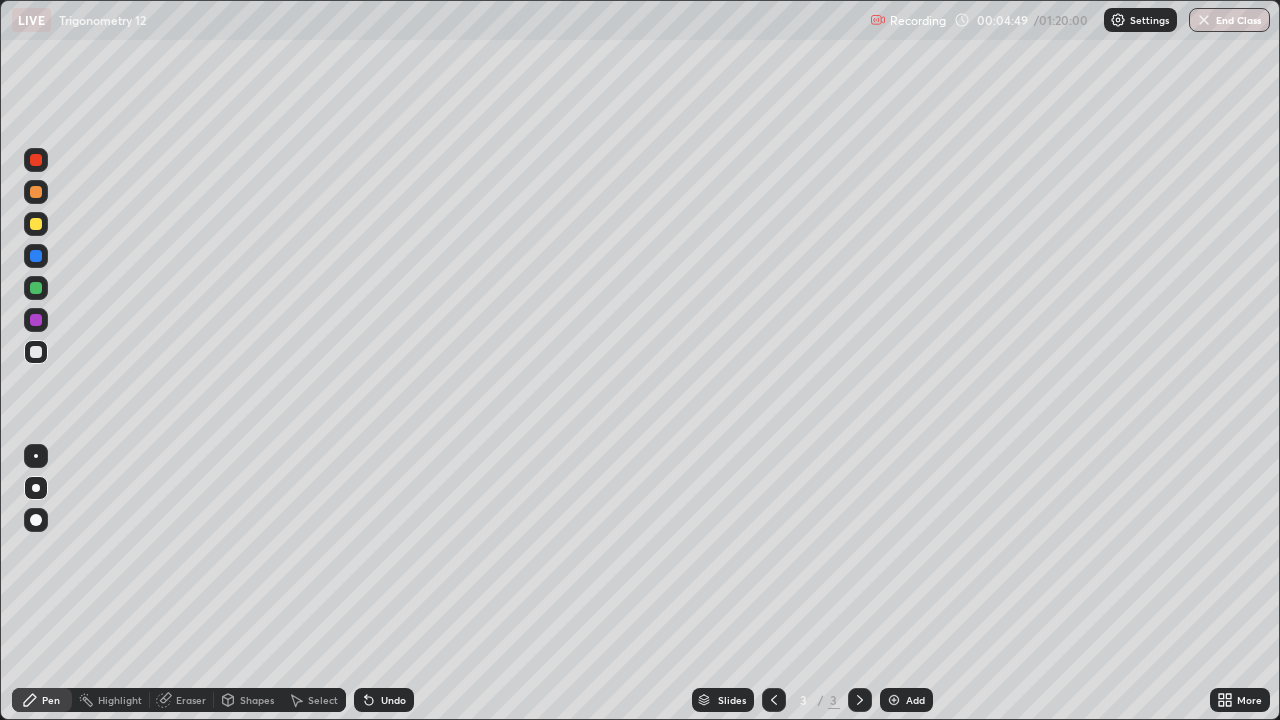 click at bounding box center (36, 320) 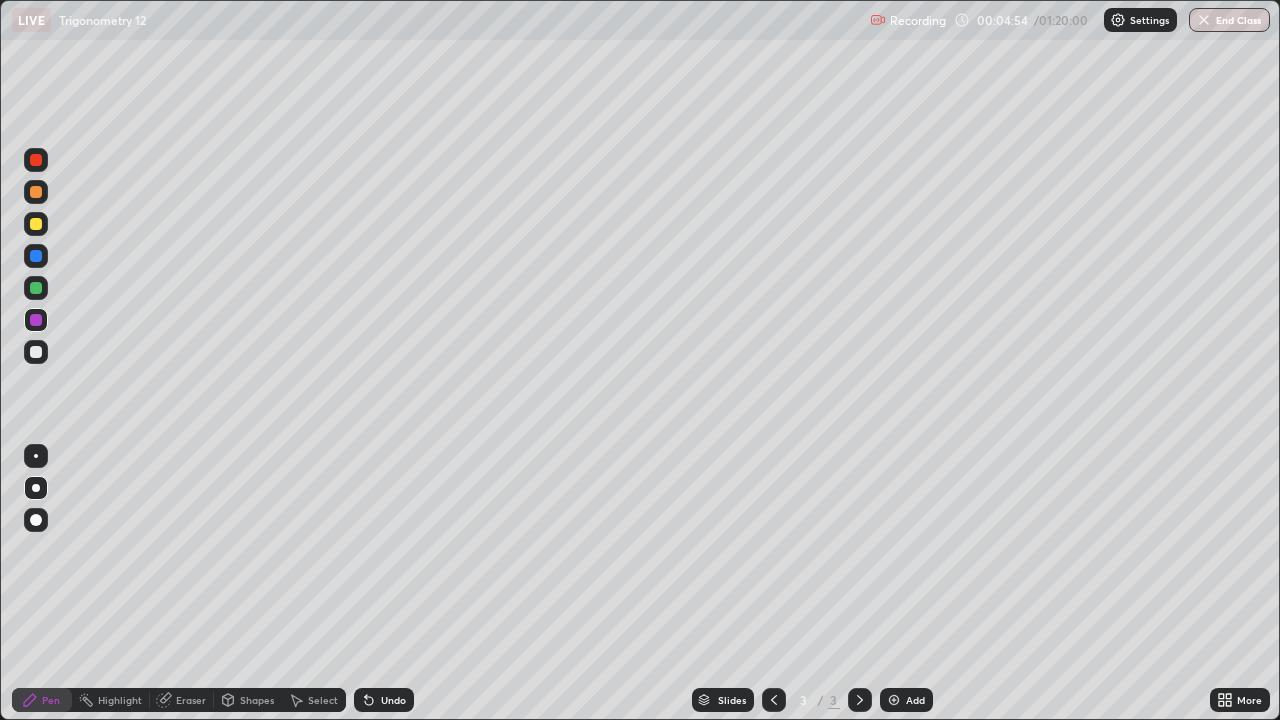 click 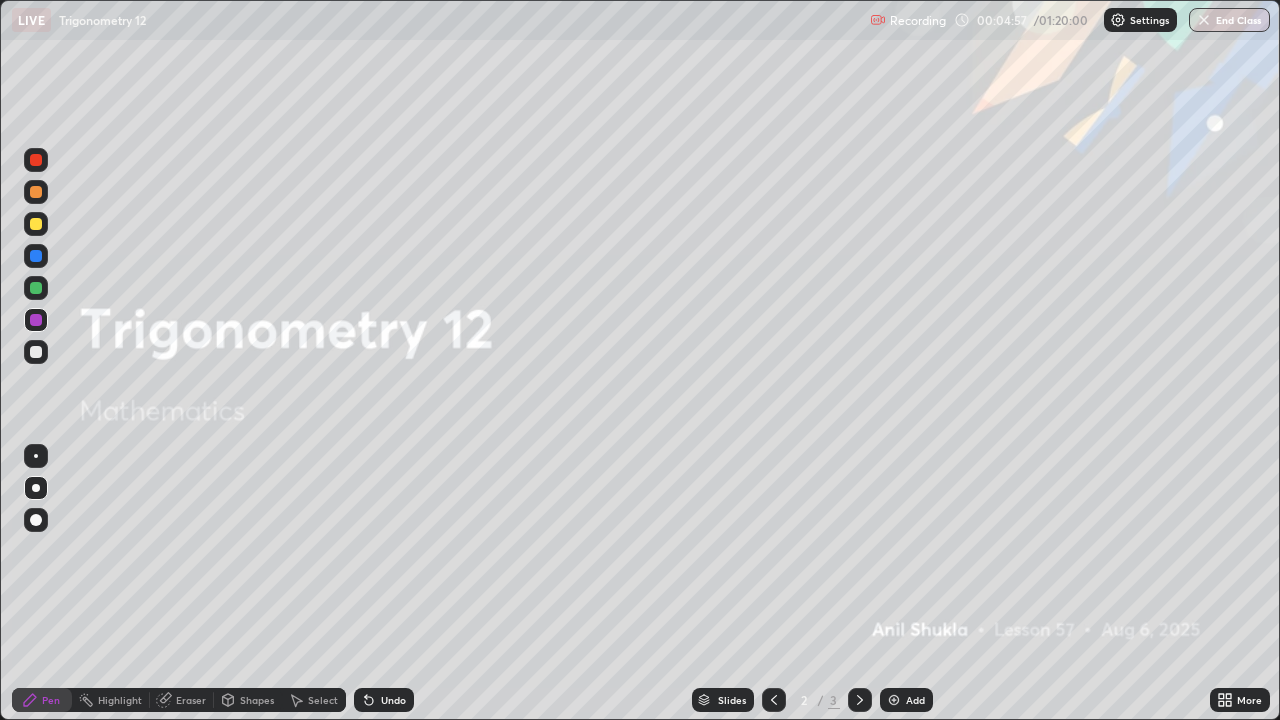 click at bounding box center [36, 160] 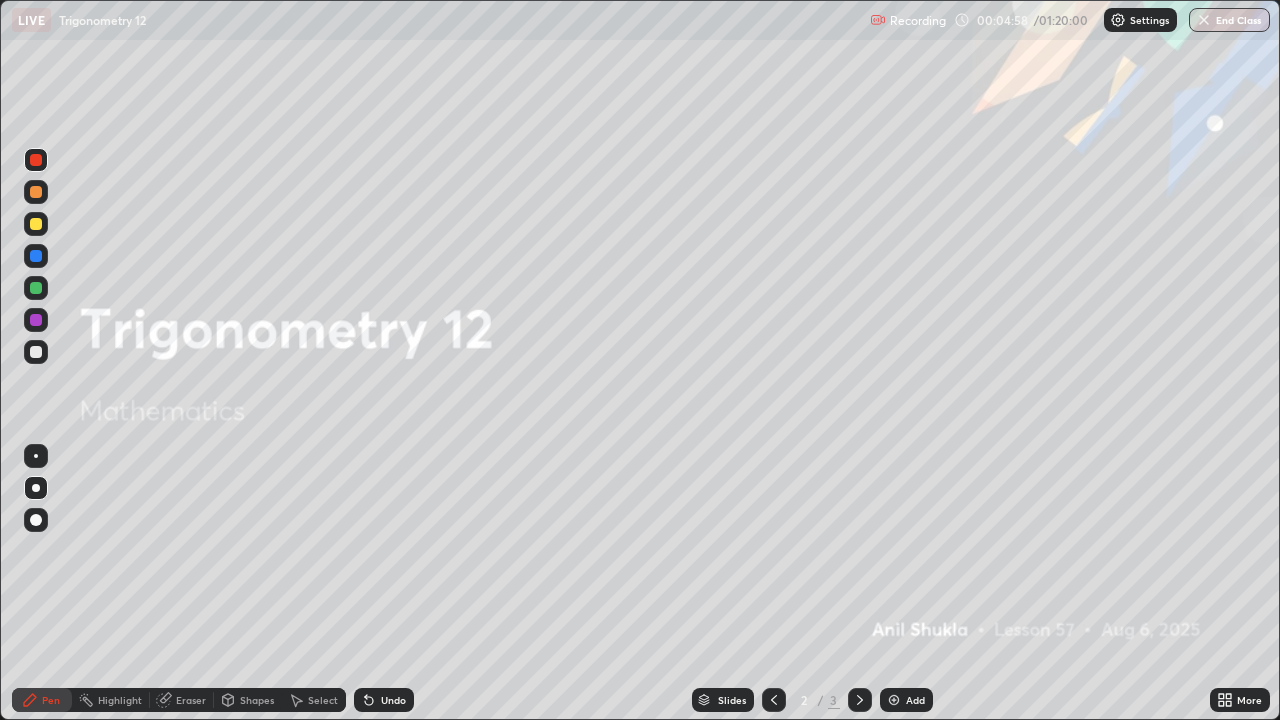 click at bounding box center (36, 320) 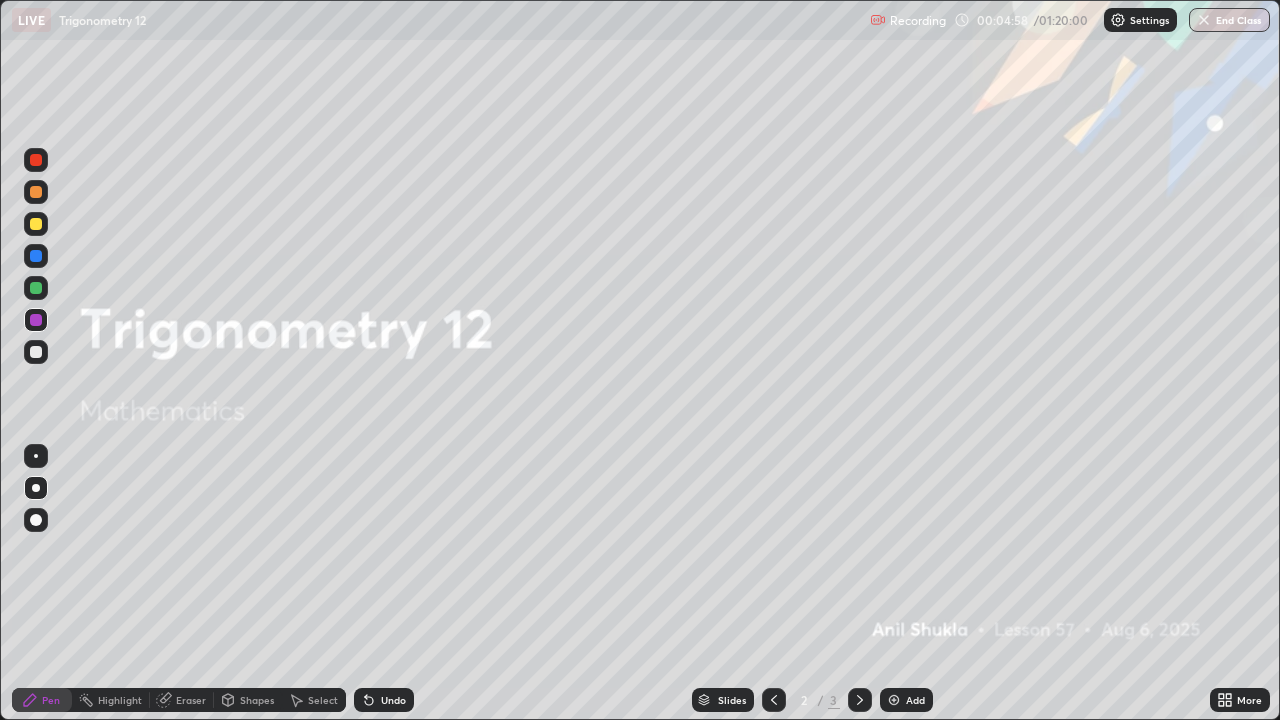 click at bounding box center (36, 352) 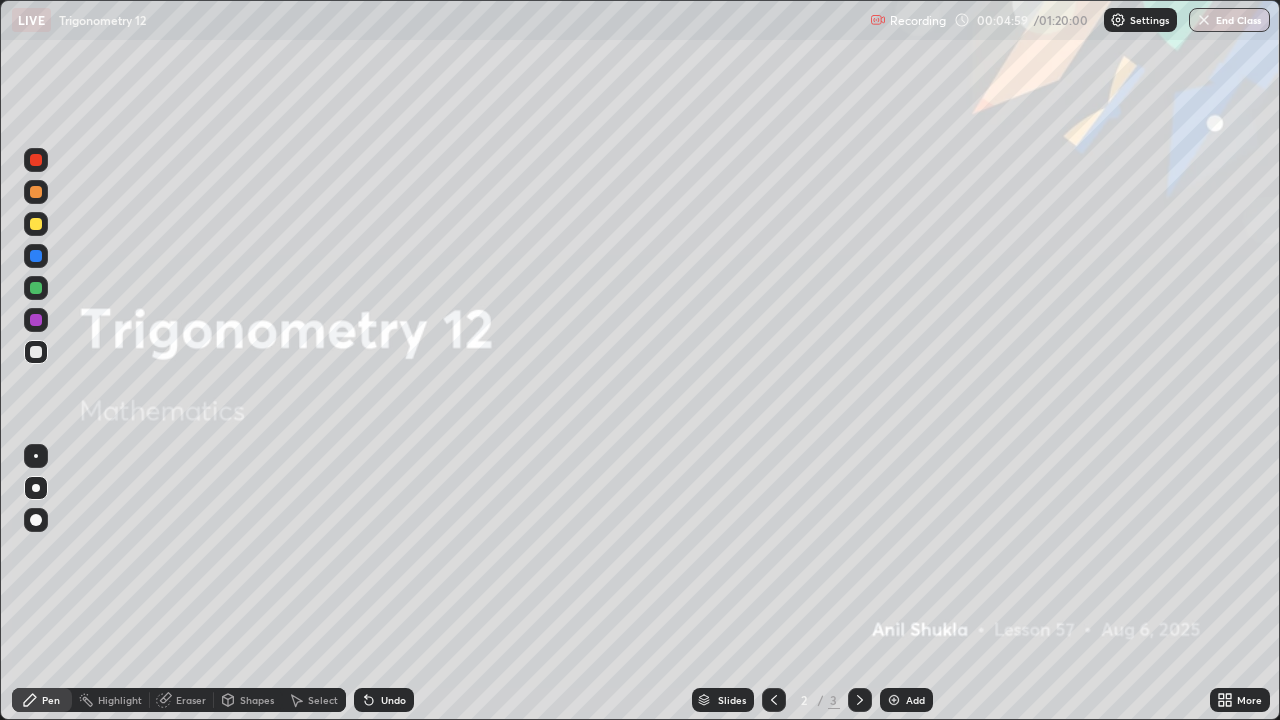 click at bounding box center [36, 288] 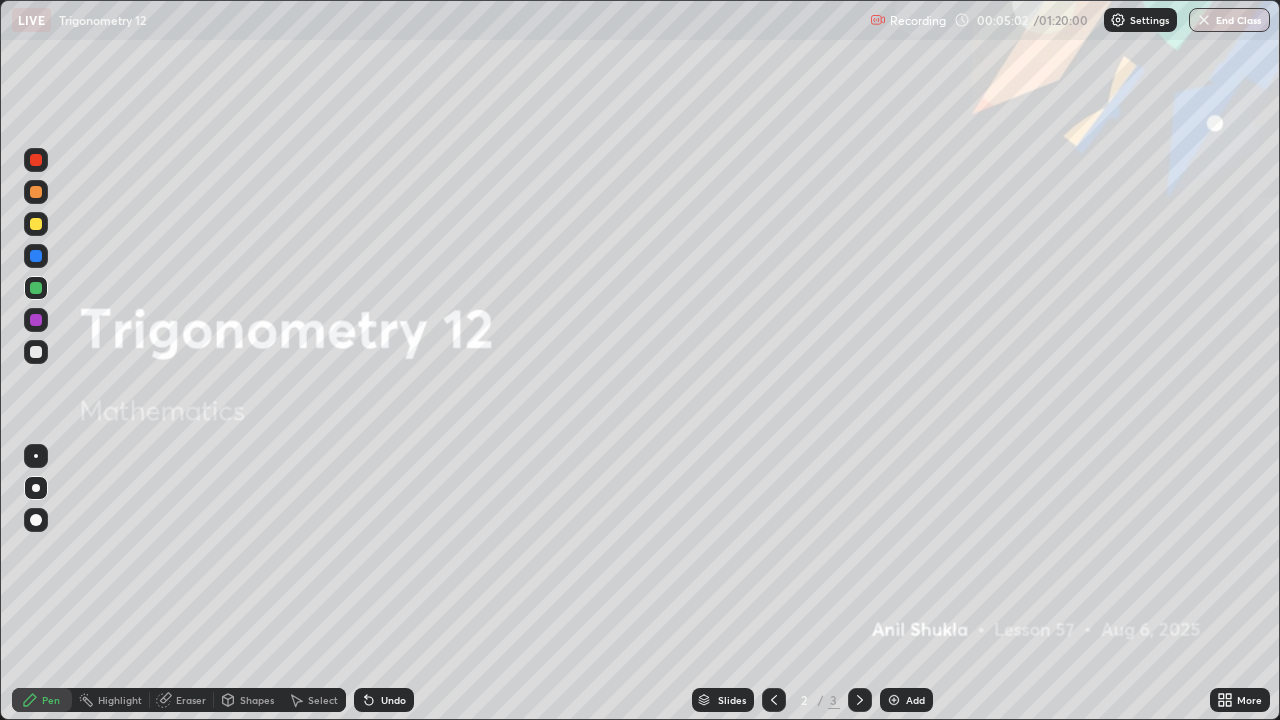 click on "Undo" at bounding box center (393, 700) 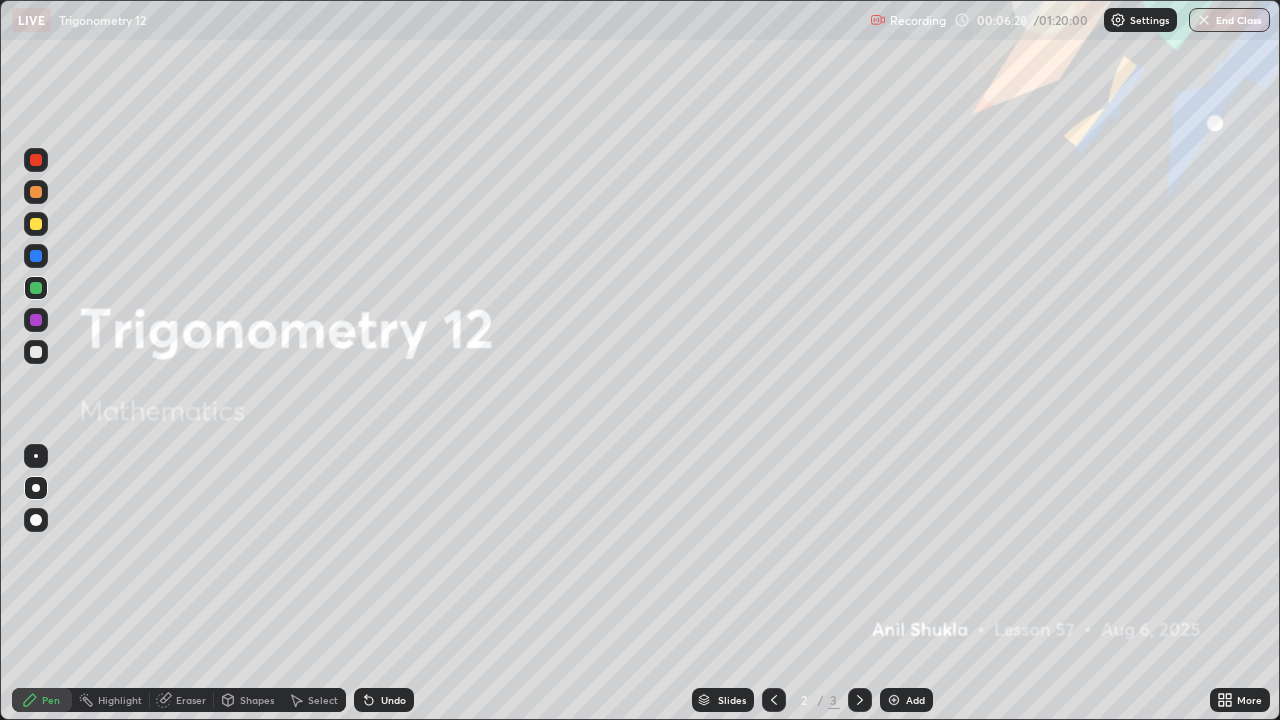 click at bounding box center [36, 352] 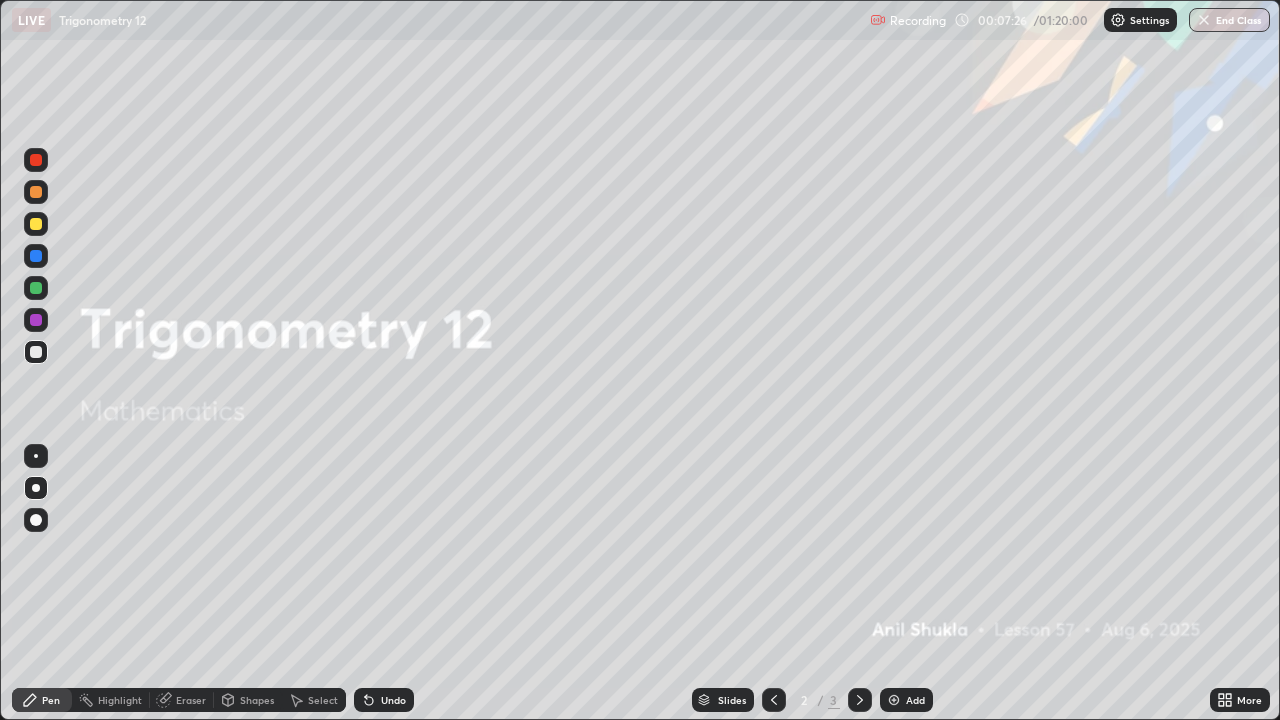 click at bounding box center (36, 320) 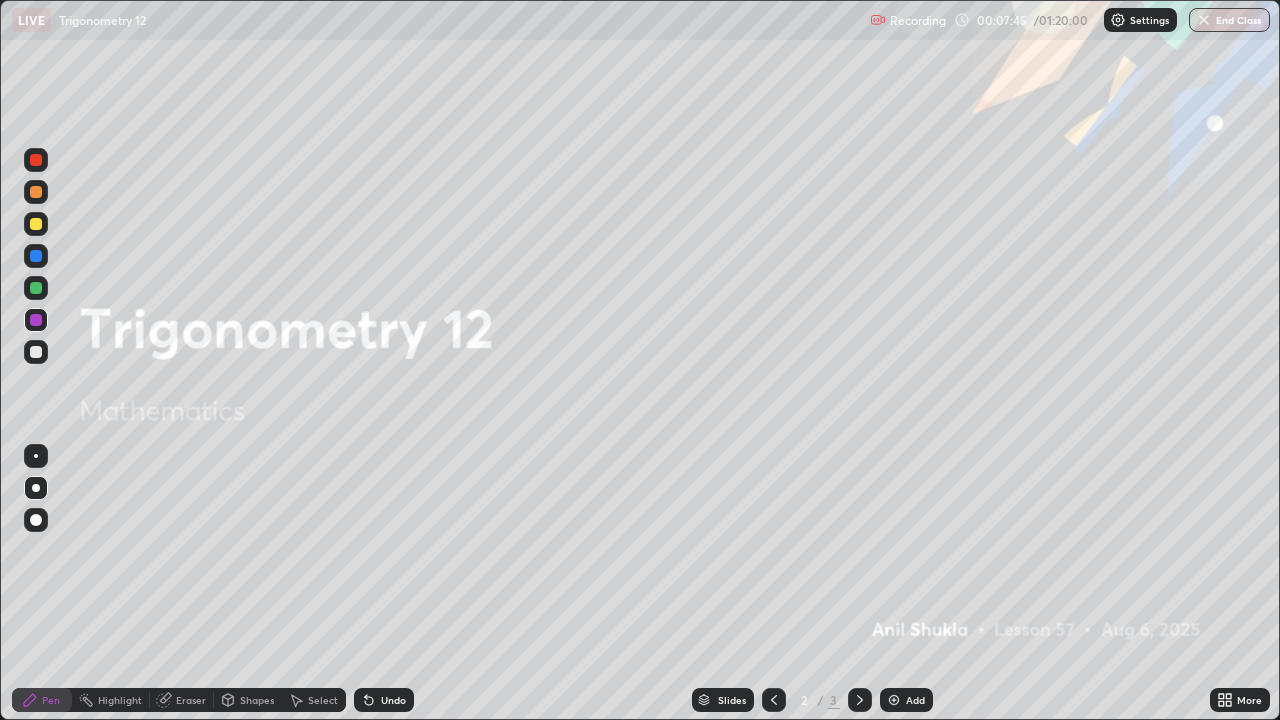 click on "Undo" at bounding box center [393, 700] 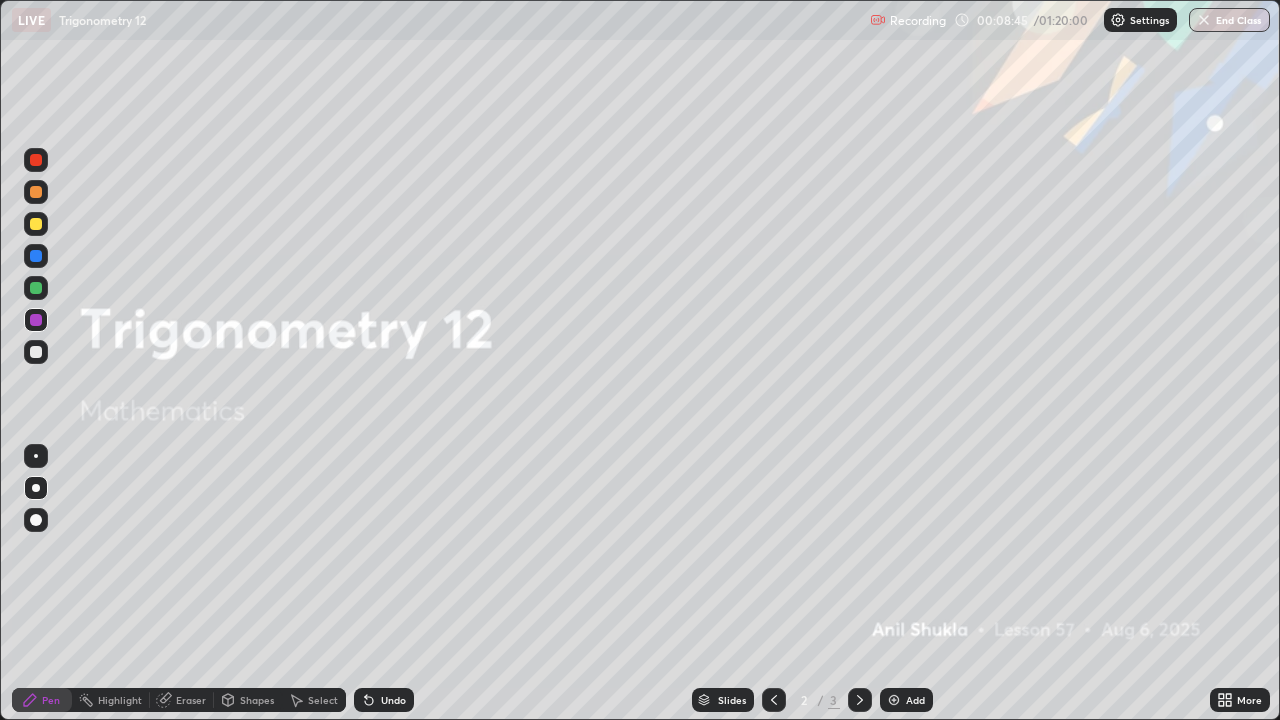 click on "Slides 2 / 3 Add" at bounding box center (812, 700) 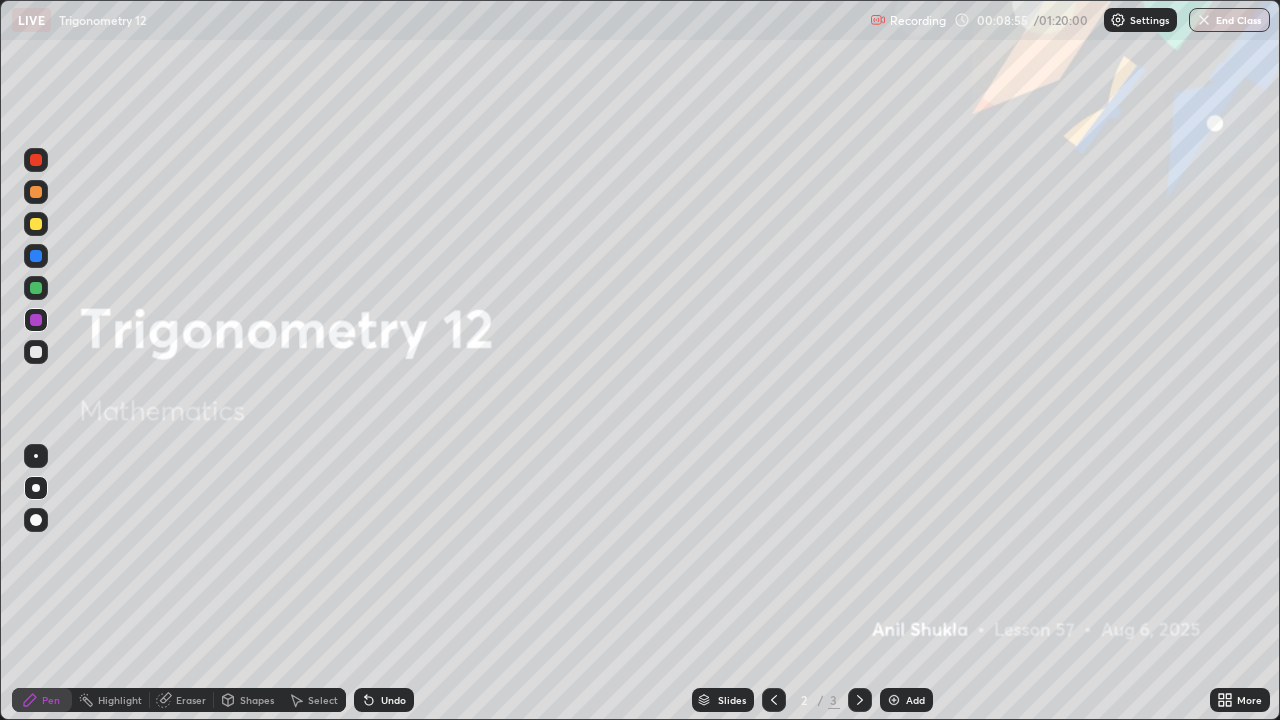 click on "Eraser" at bounding box center [191, 700] 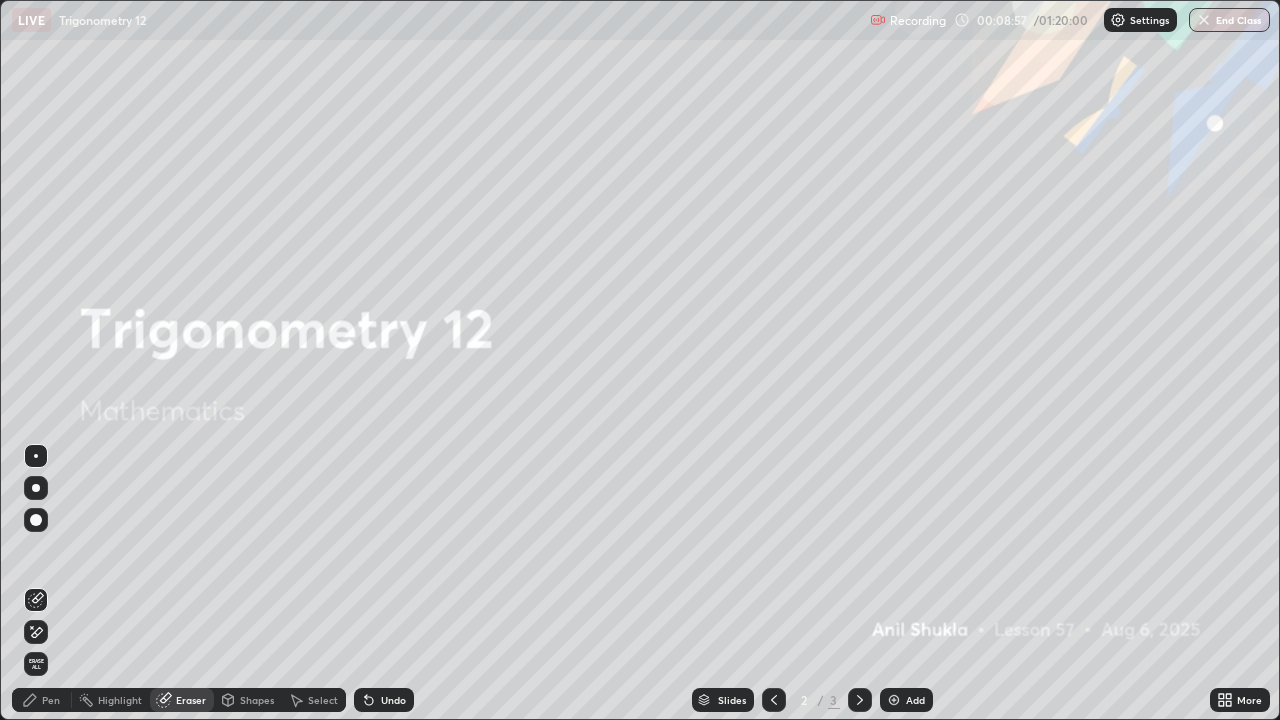 click on "Pen" at bounding box center [51, 700] 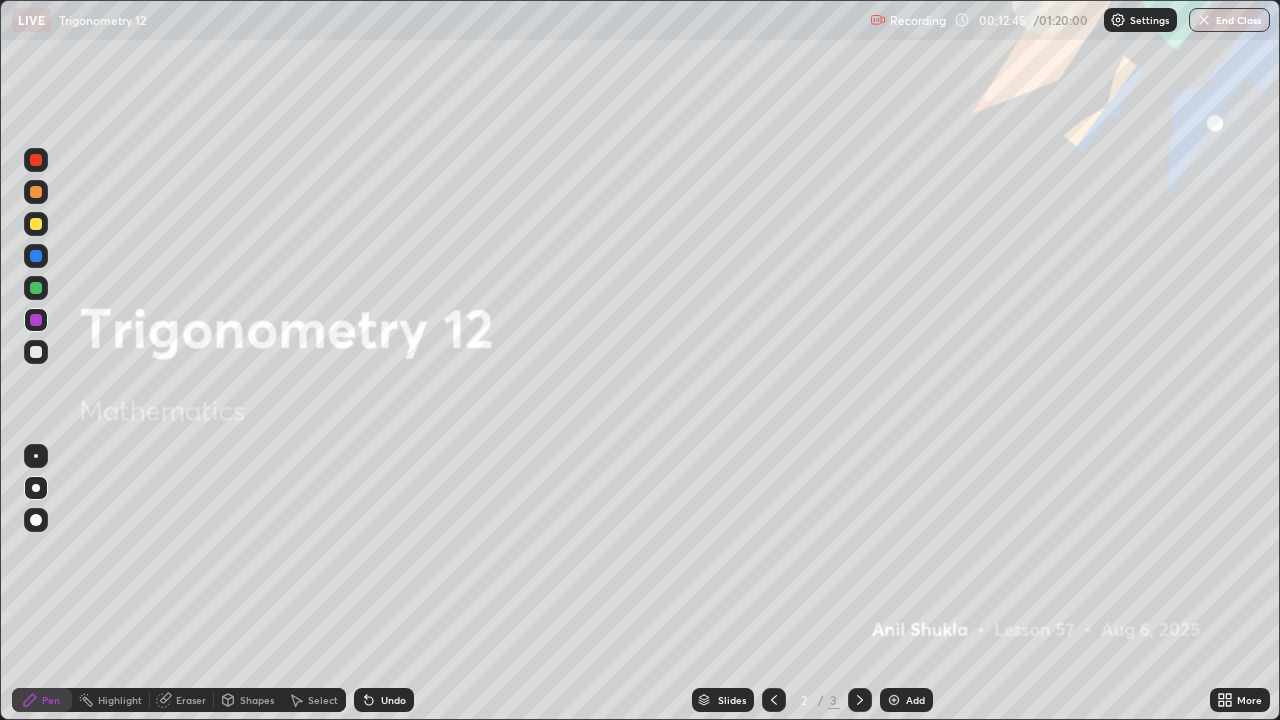 click 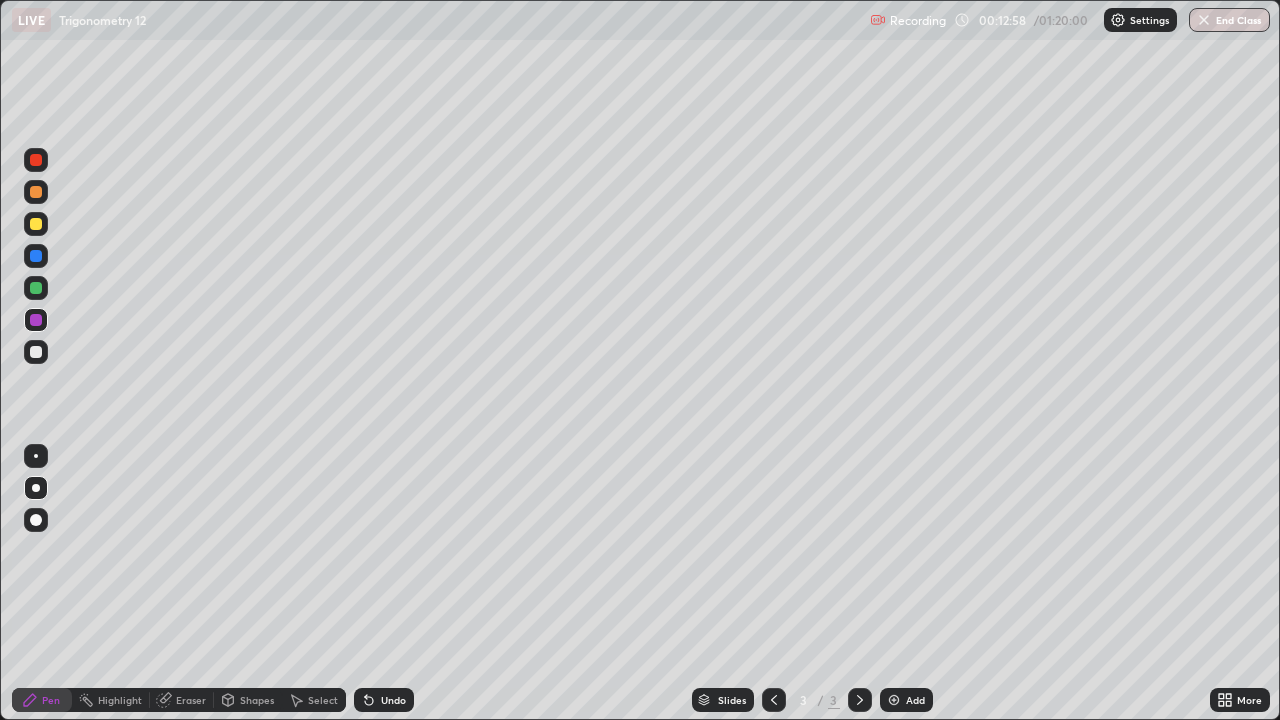 click on "Undo" at bounding box center (393, 700) 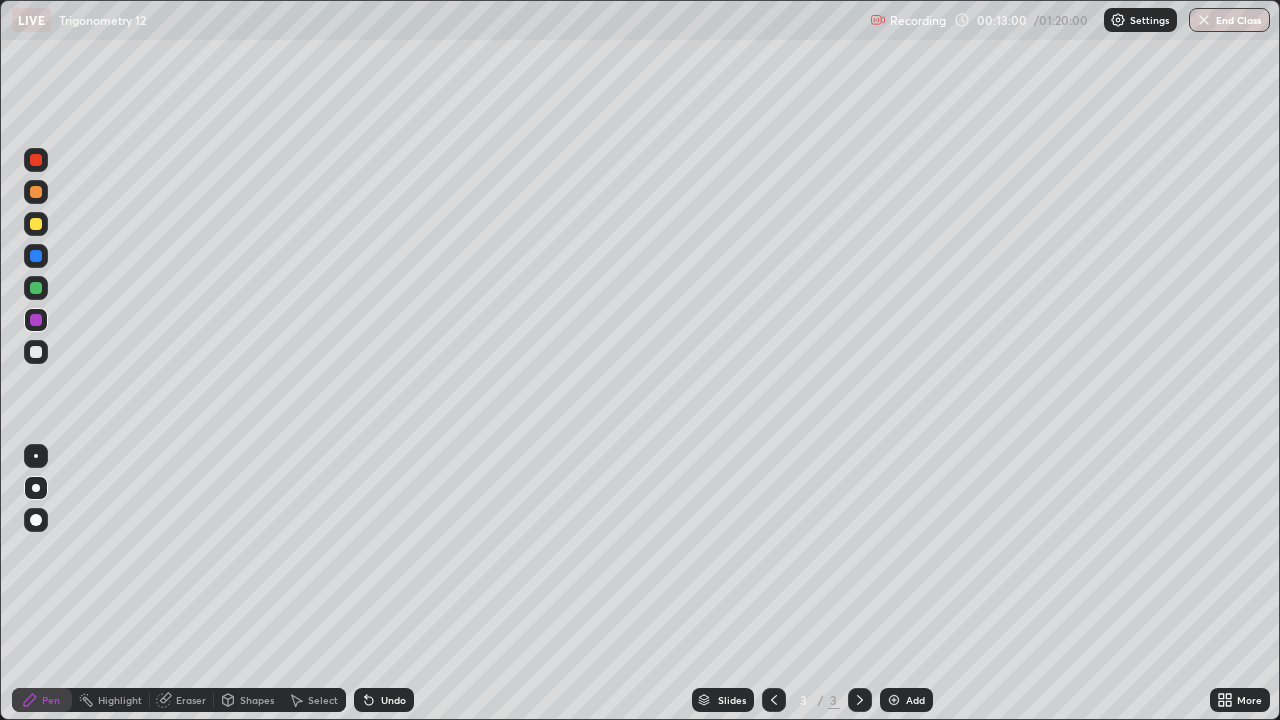click on "Undo" at bounding box center [393, 700] 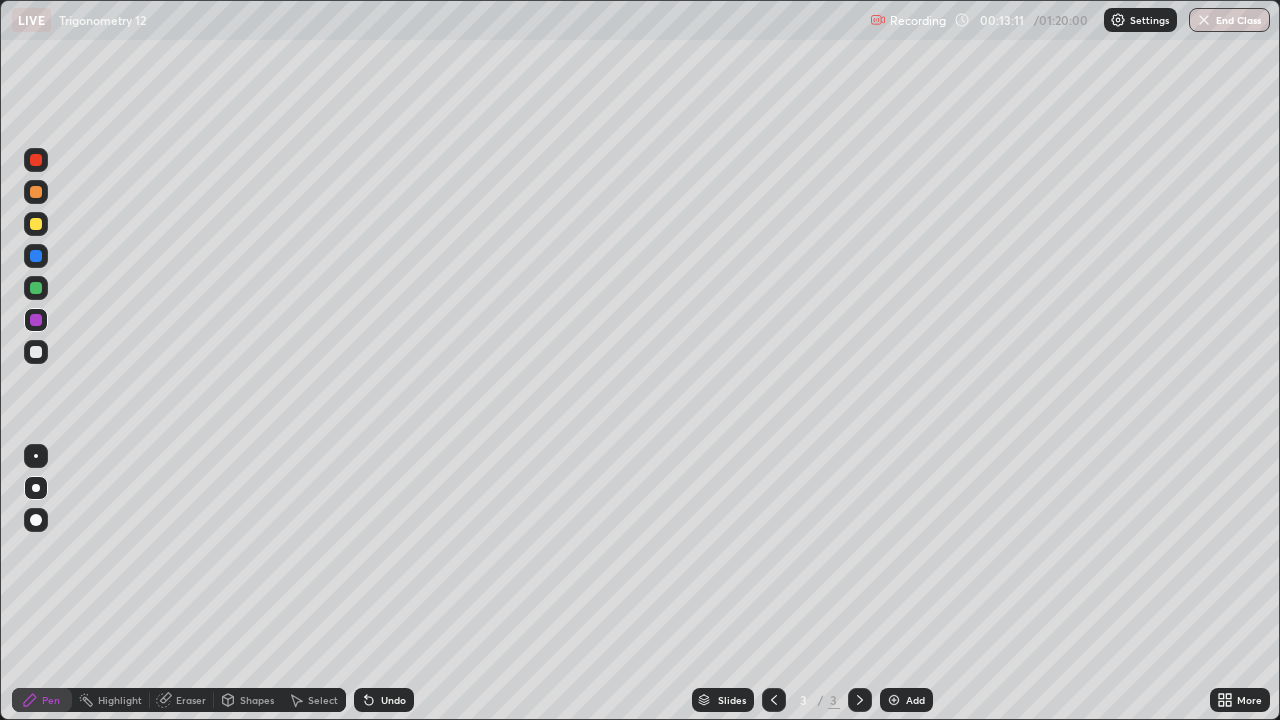 click at bounding box center [36, 320] 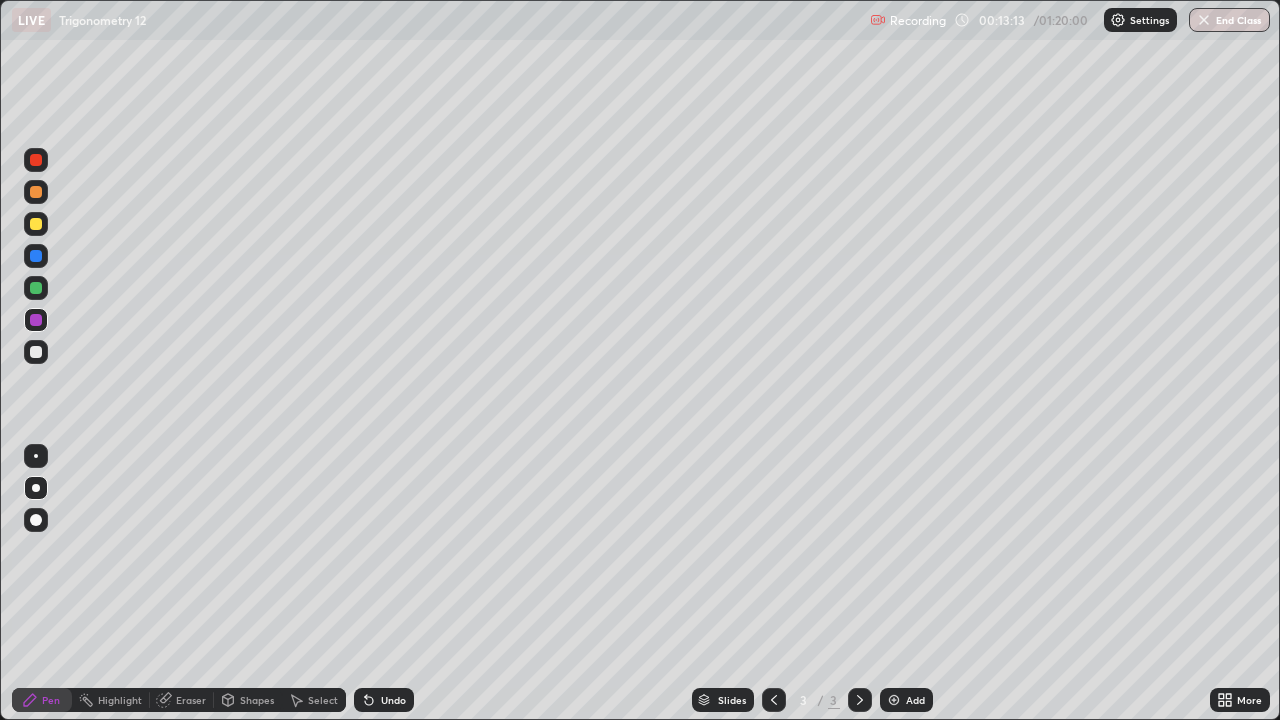 click at bounding box center (36, 352) 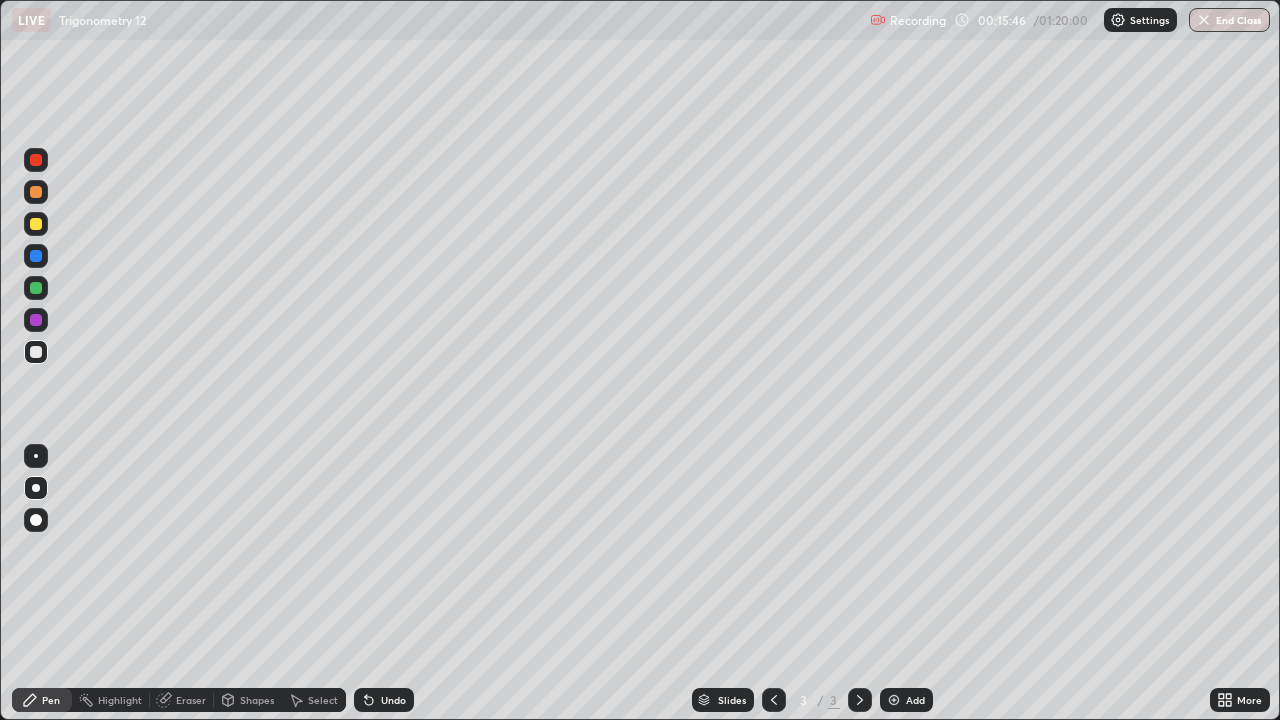 click at bounding box center [36, 224] 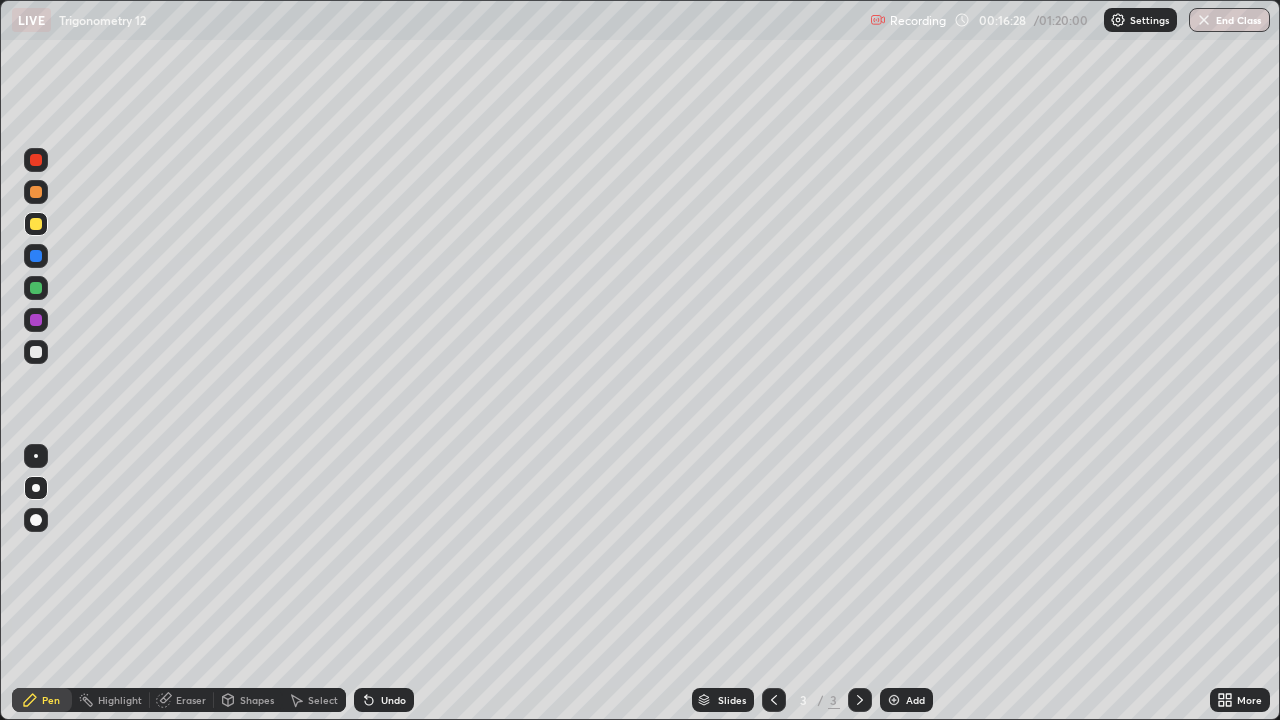 click on "Eraser" at bounding box center [191, 700] 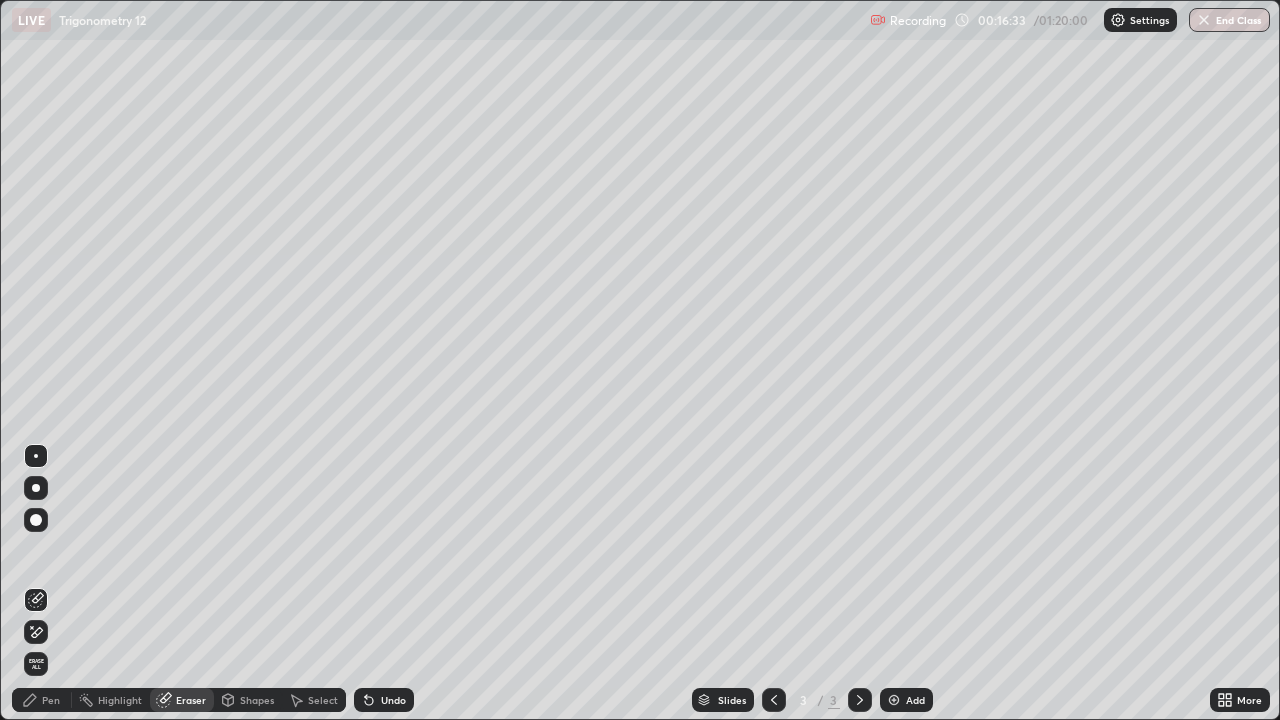 click on "Pen" at bounding box center (51, 700) 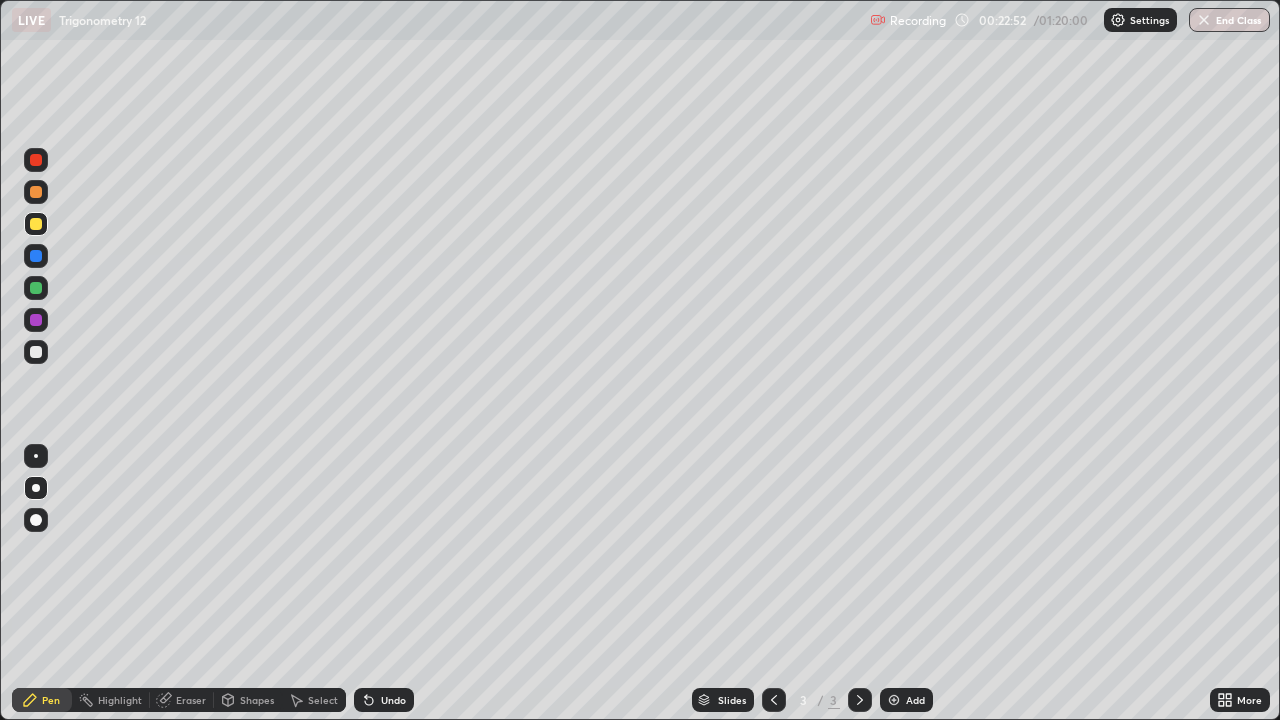 click on "Select" at bounding box center (323, 700) 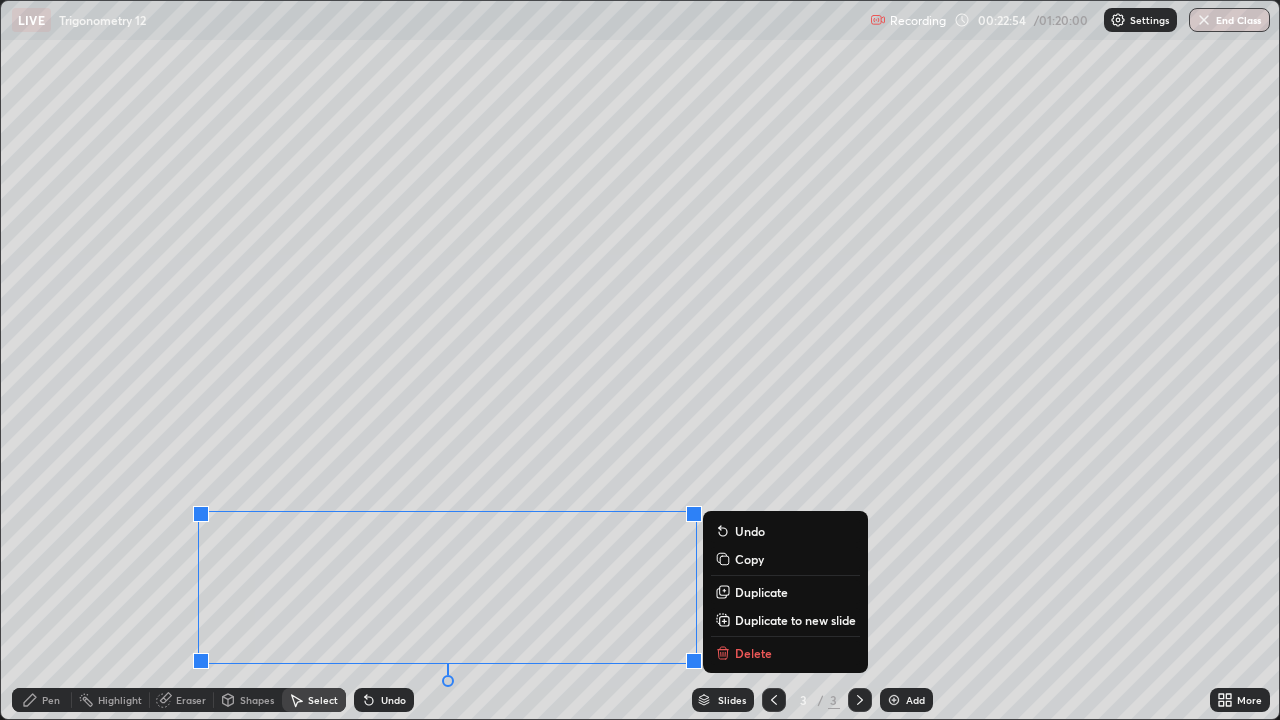 click on "Duplicate to new slide" at bounding box center (795, 620) 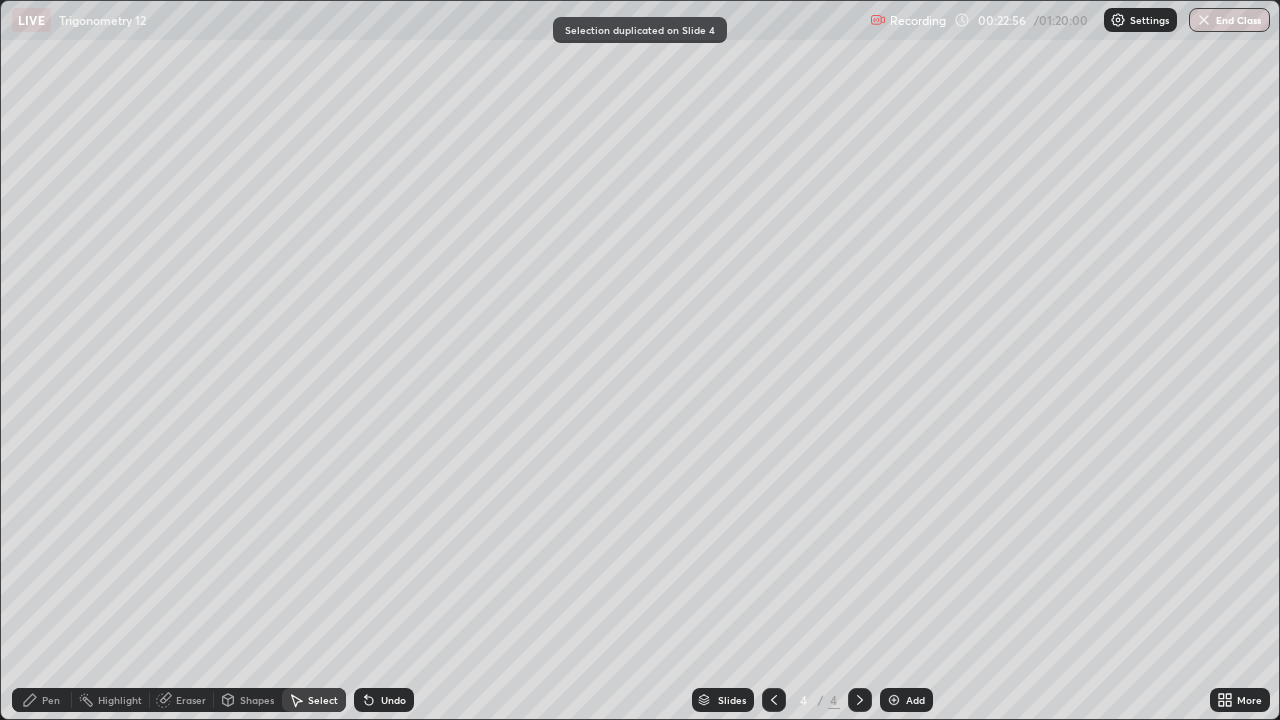 click on "Eraser" at bounding box center [191, 700] 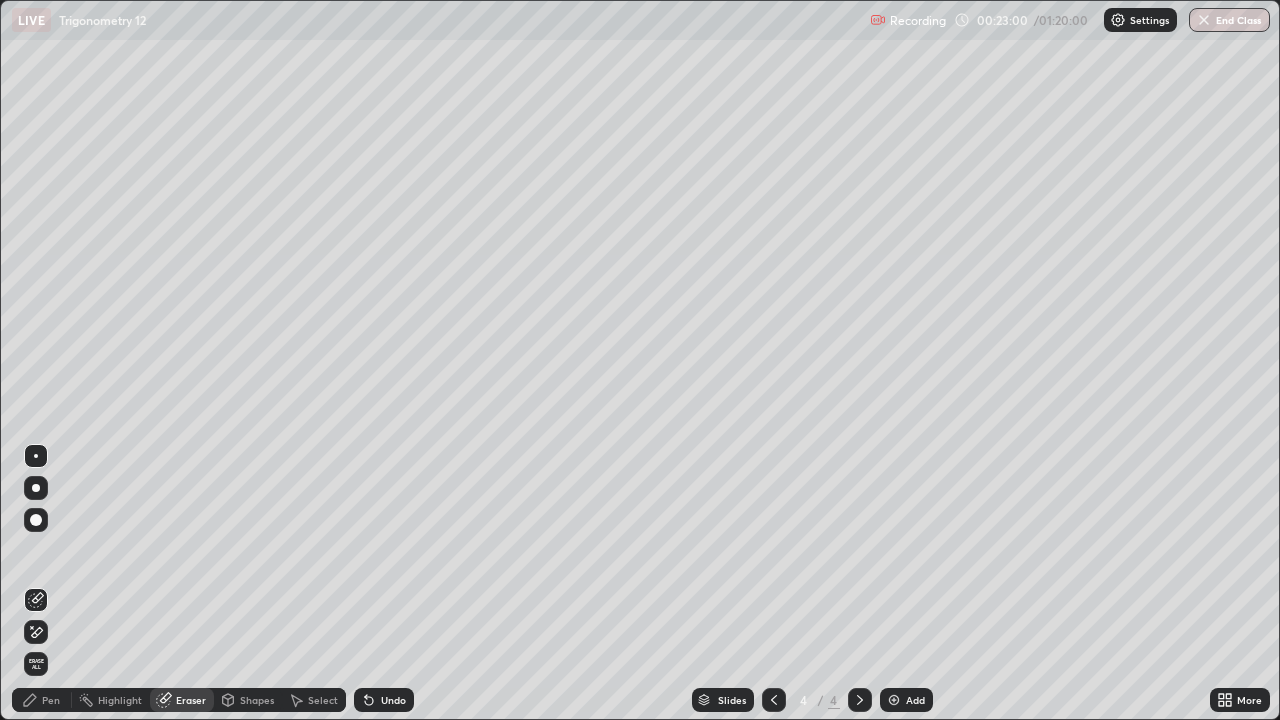 click on "Select" at bounding box center [323, 700] 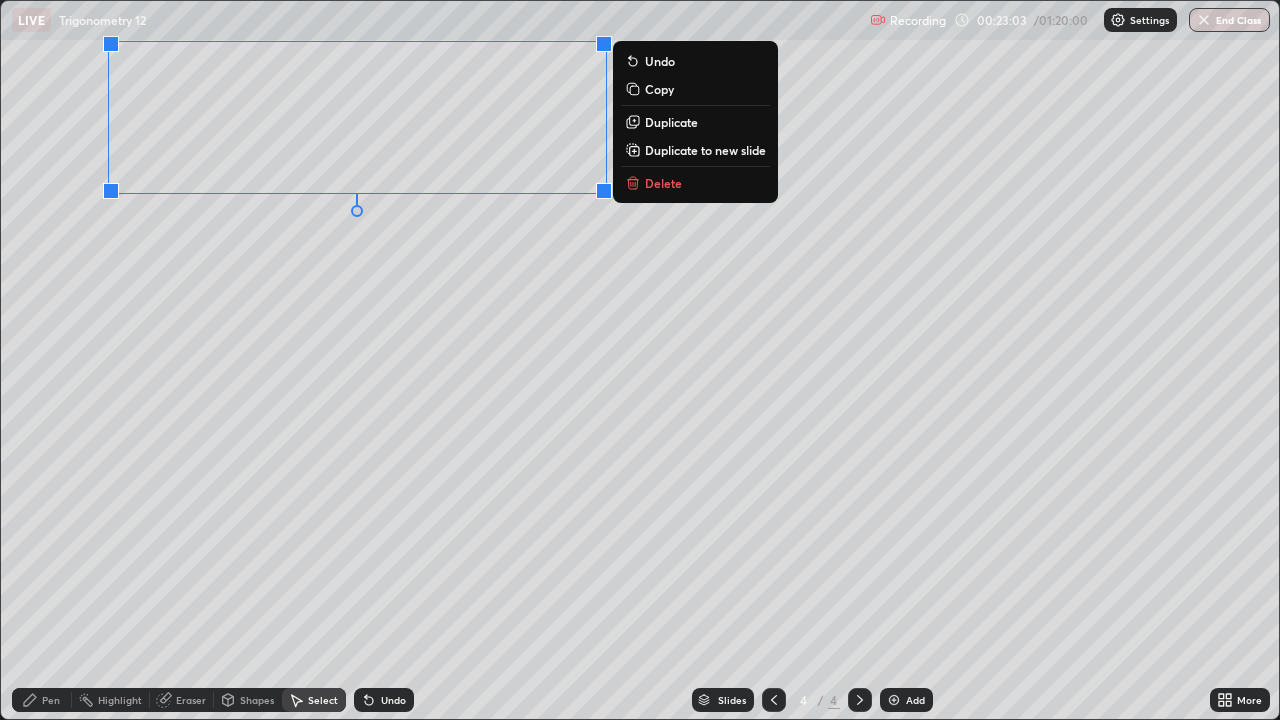 click on "0 ° Undo Copy Duplicate Duplicate to new slide Delete" at bounding box center (640, 360) 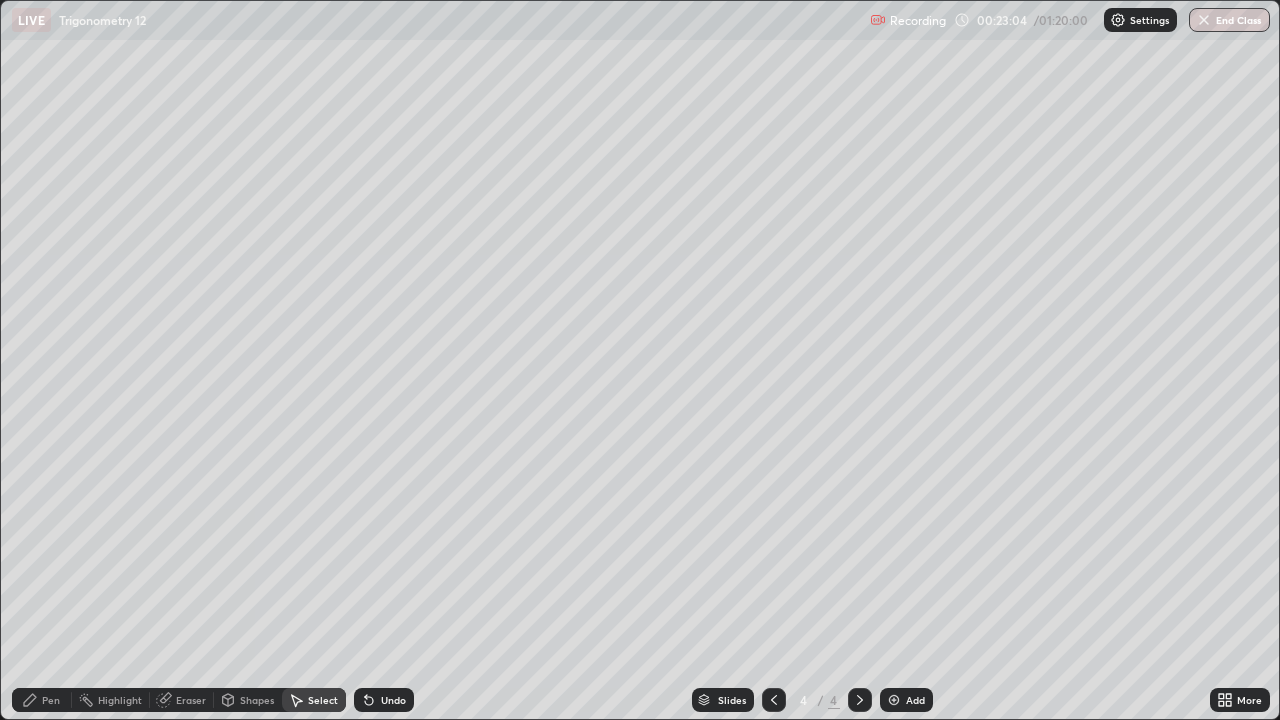 click on "Pen" at bounding box center [51, 700] 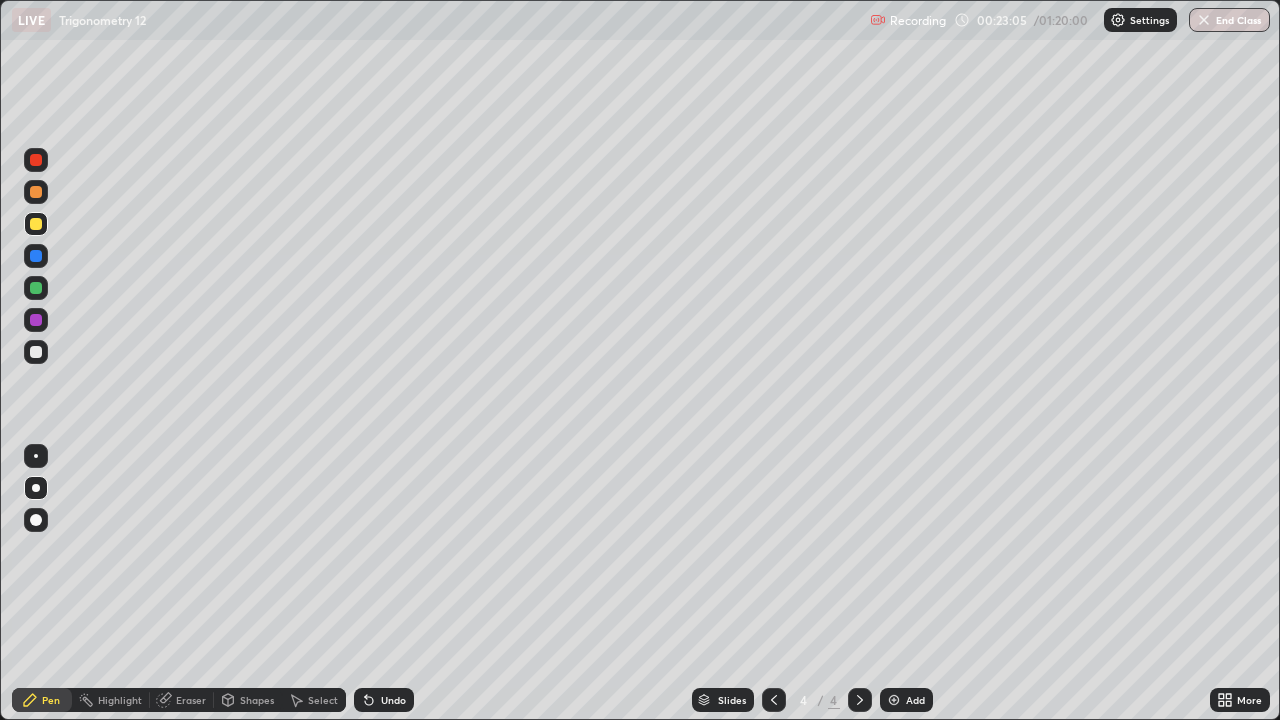 click at bounding box center (36, 352) 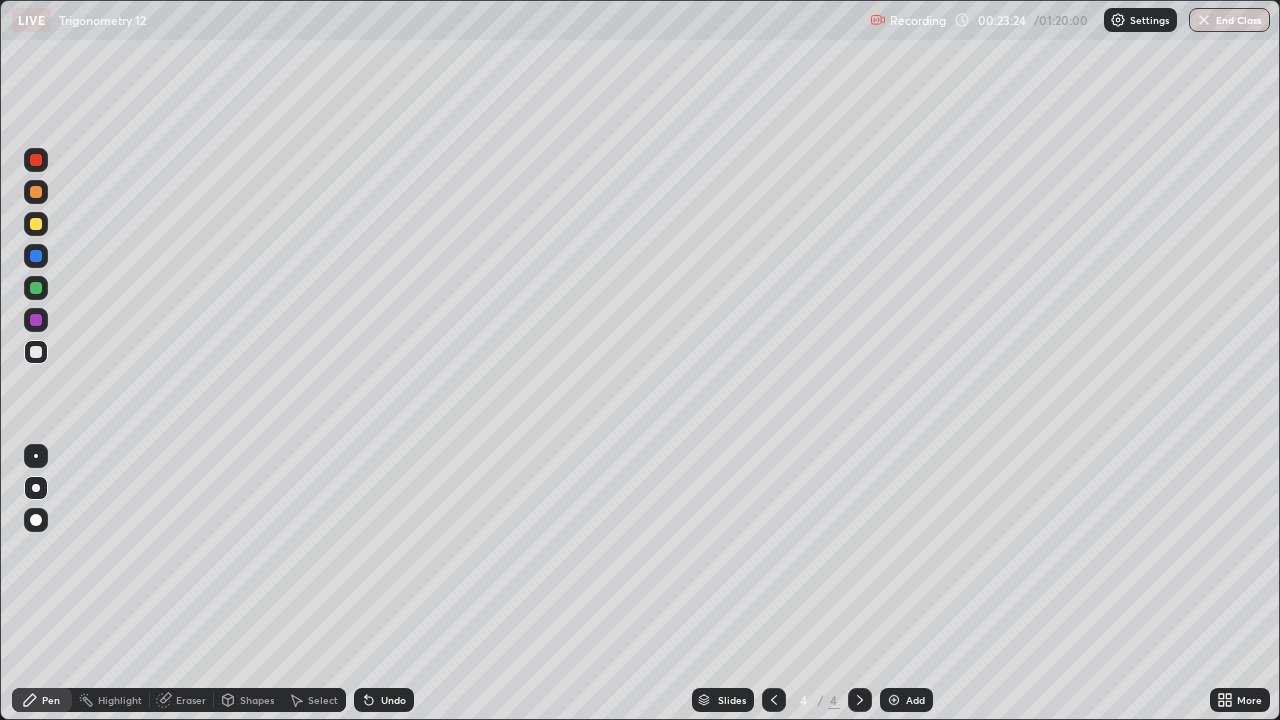 click on "Undo" at bounding box center (393, 700) 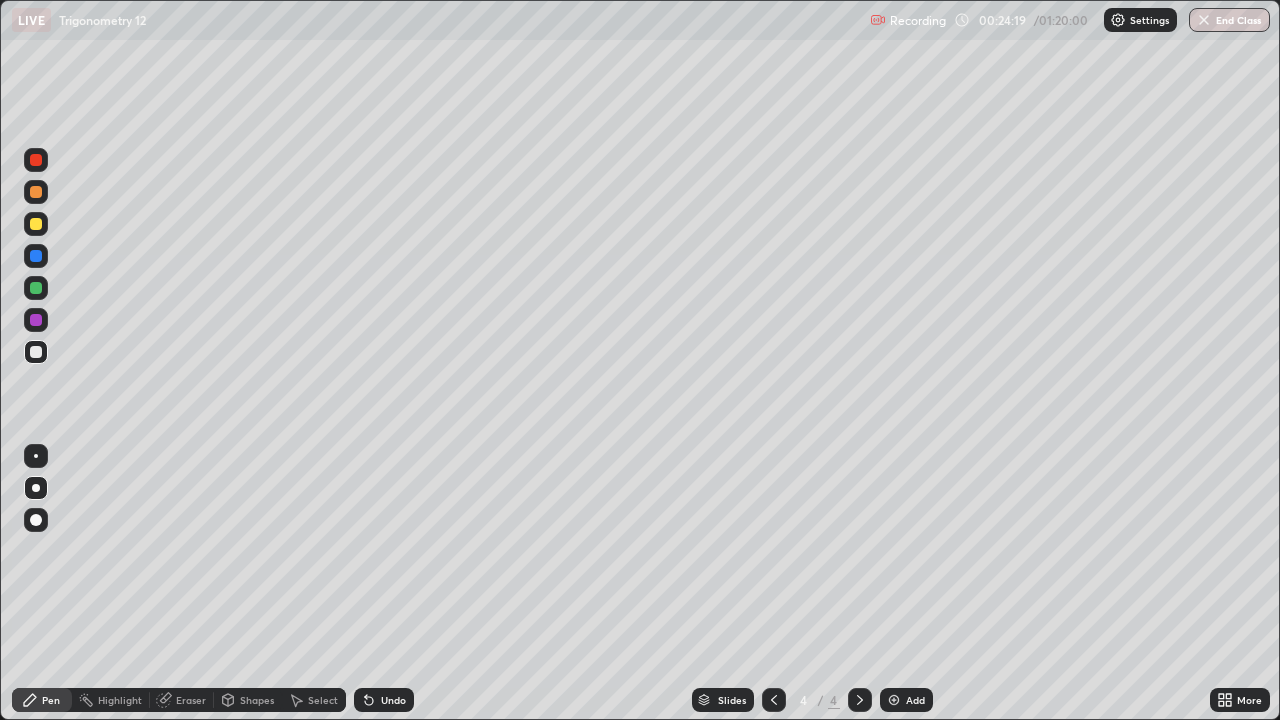 click on "Undo" at bounding box center (393, 700) 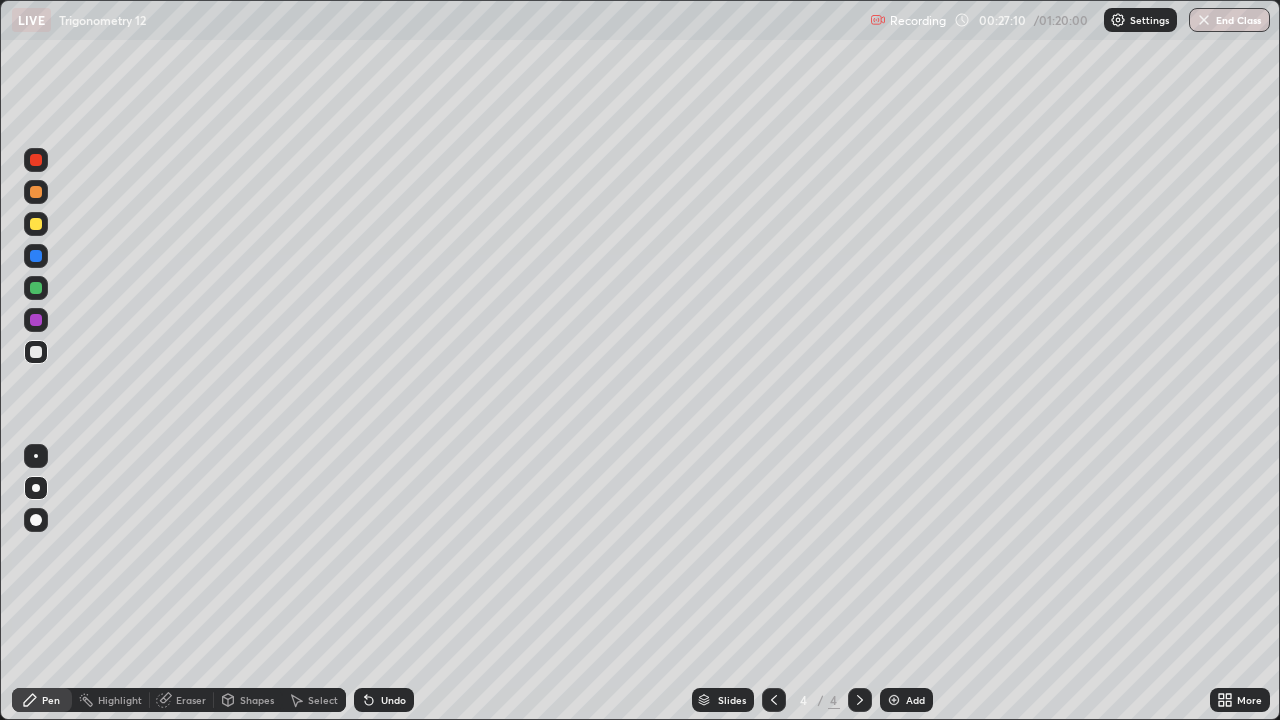 click at bounding box center [36, 224] 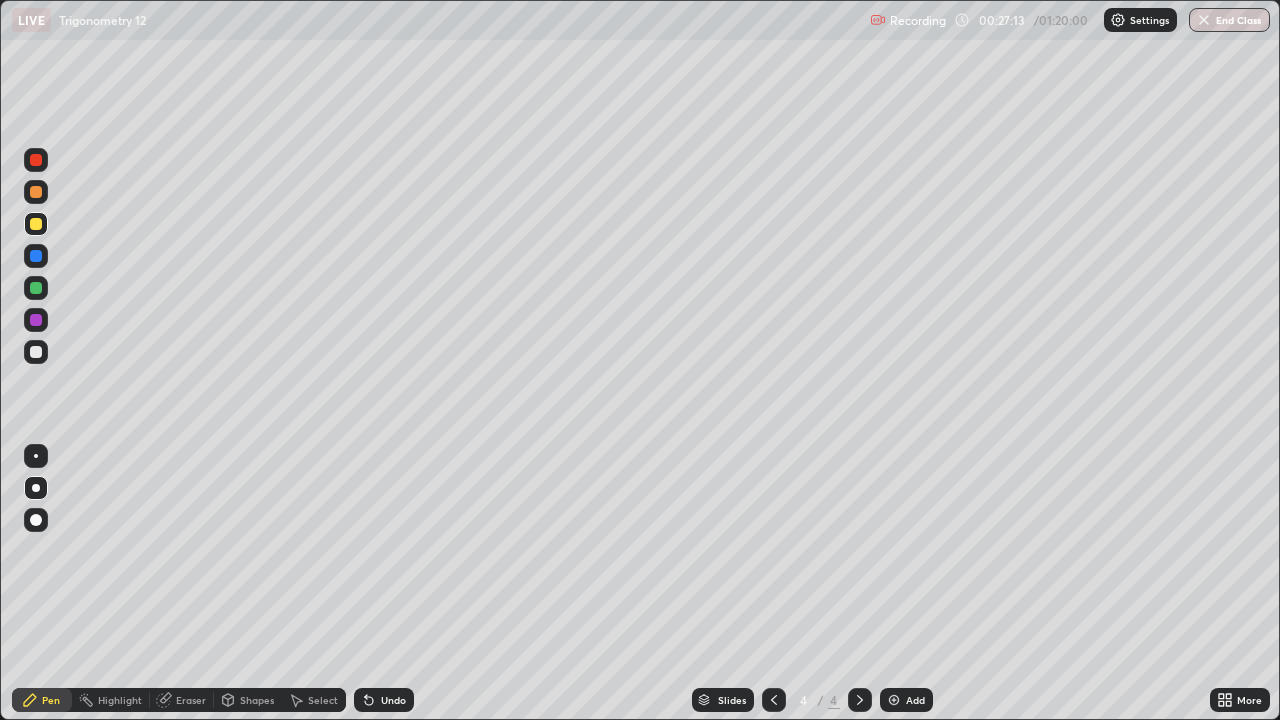 click at bounding box center [36, 160] 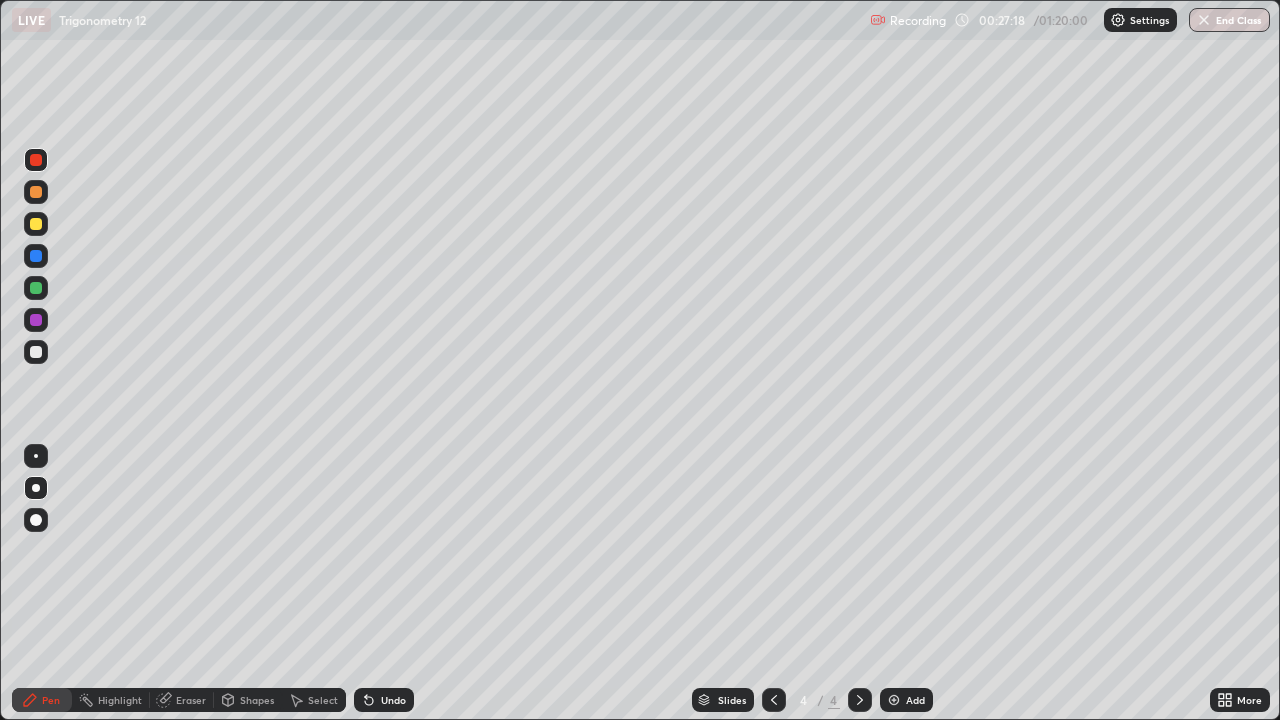 click on "Undo" at bounding box center [393, 700] 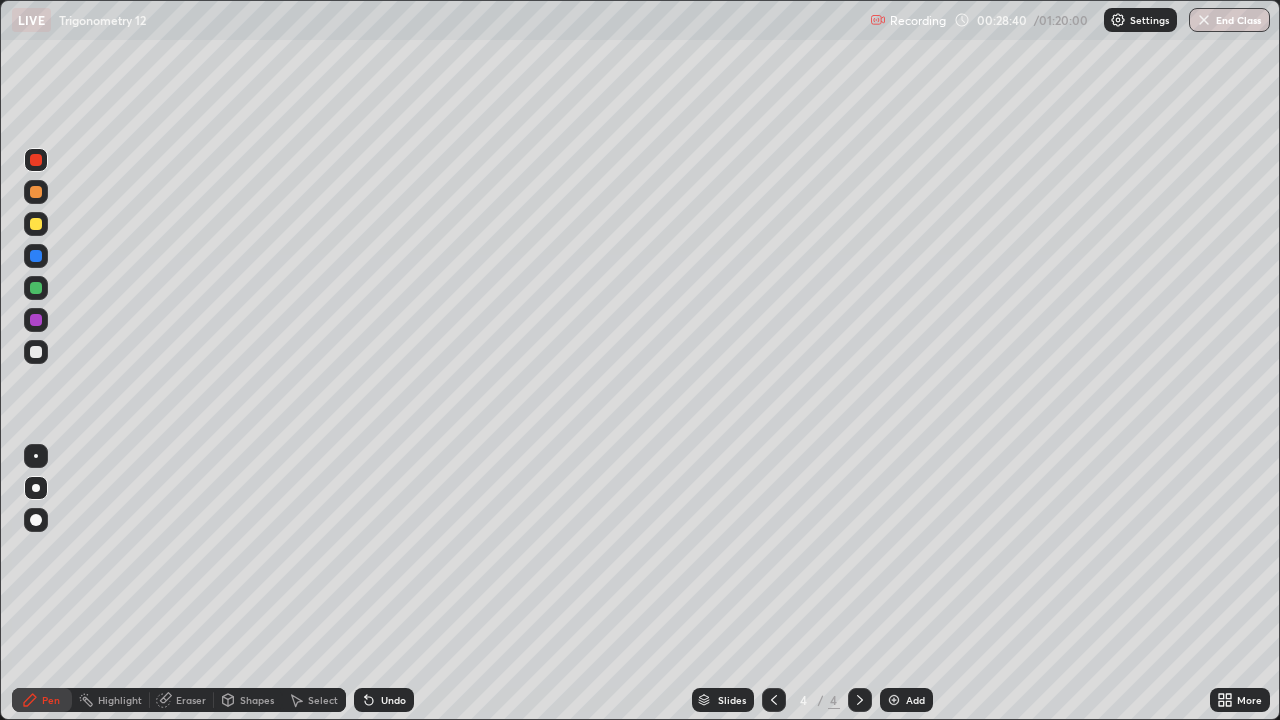 click on "Select" at bounding box center [323, 700] 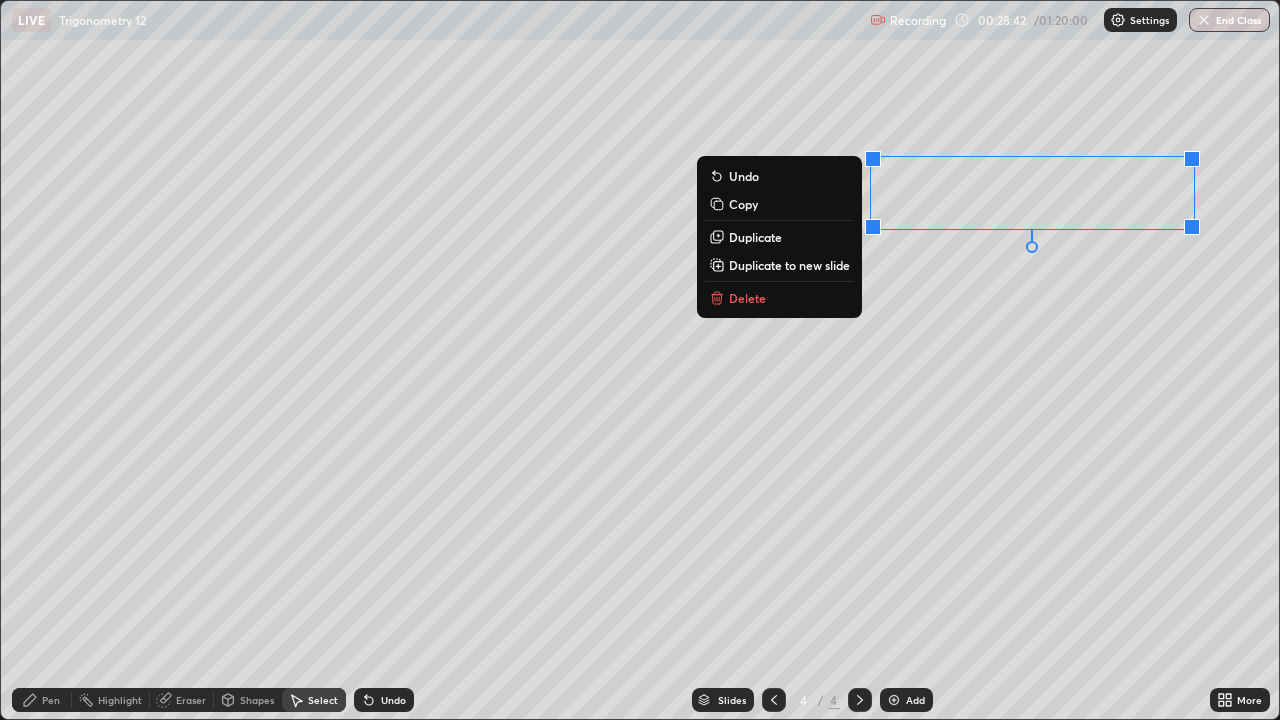 click on "Delete" at bounding box center [779, 298] 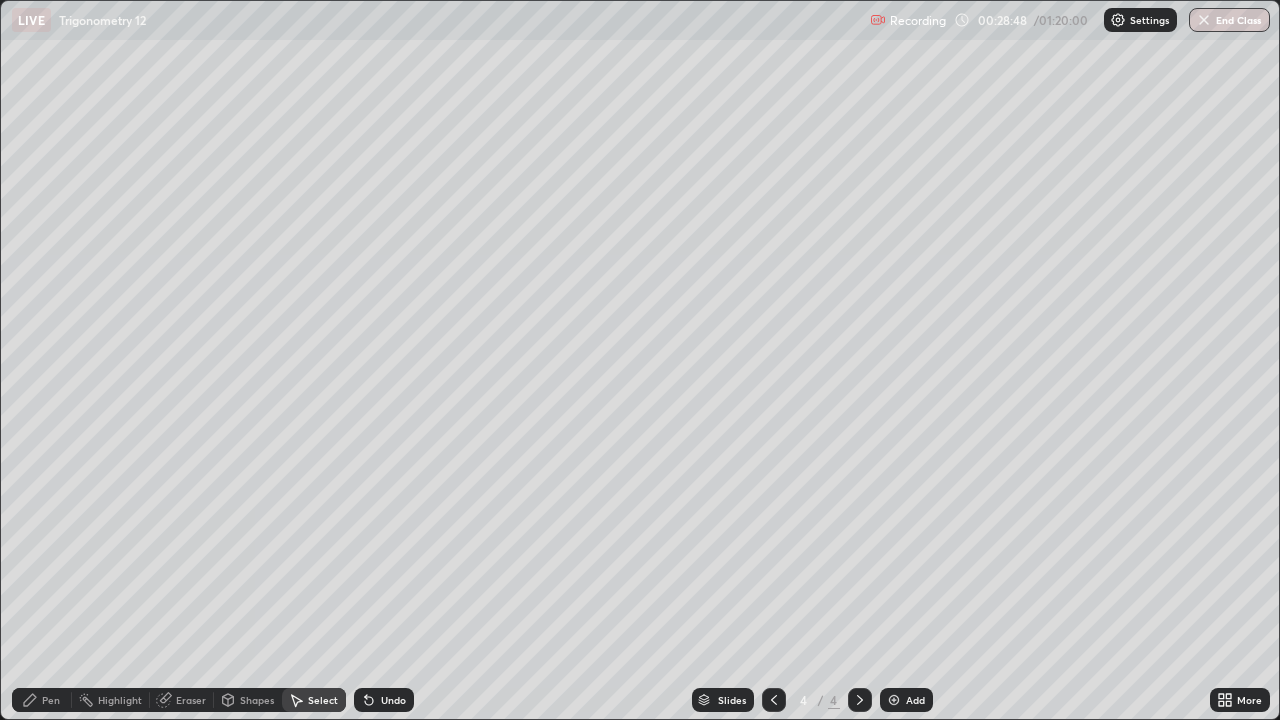 click 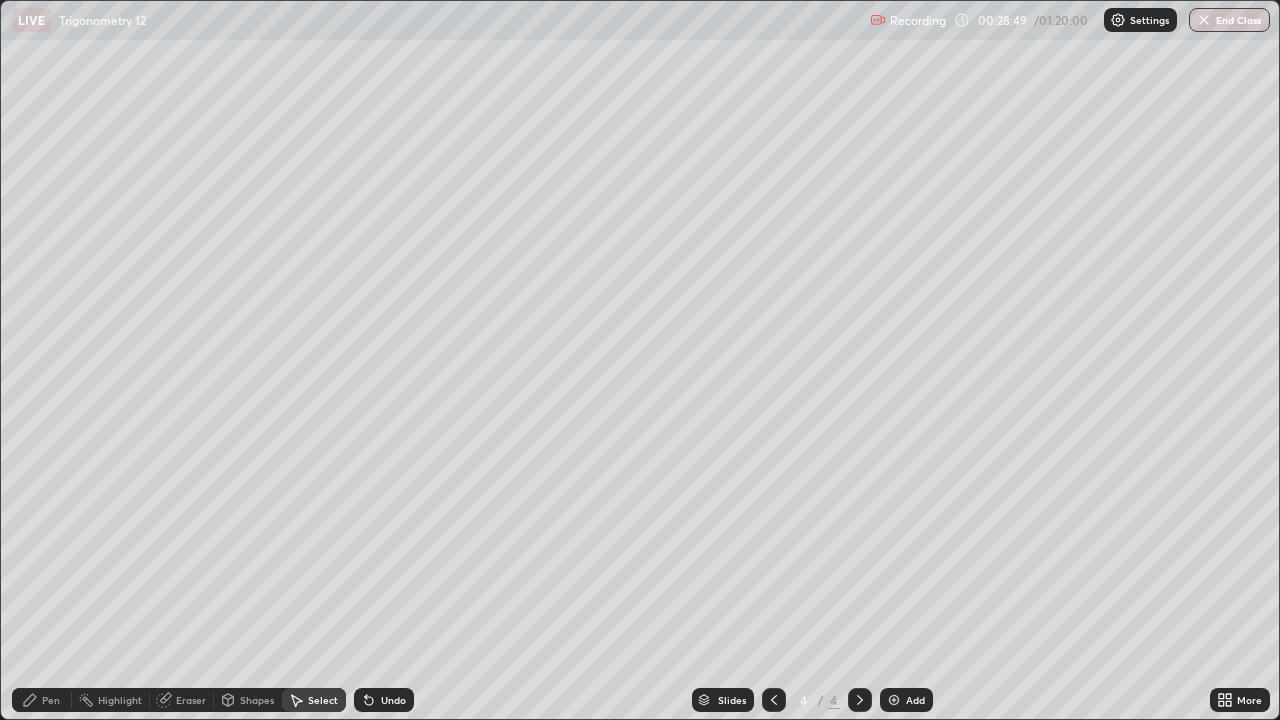 click on "Pen" at bounding box center (51, 700) 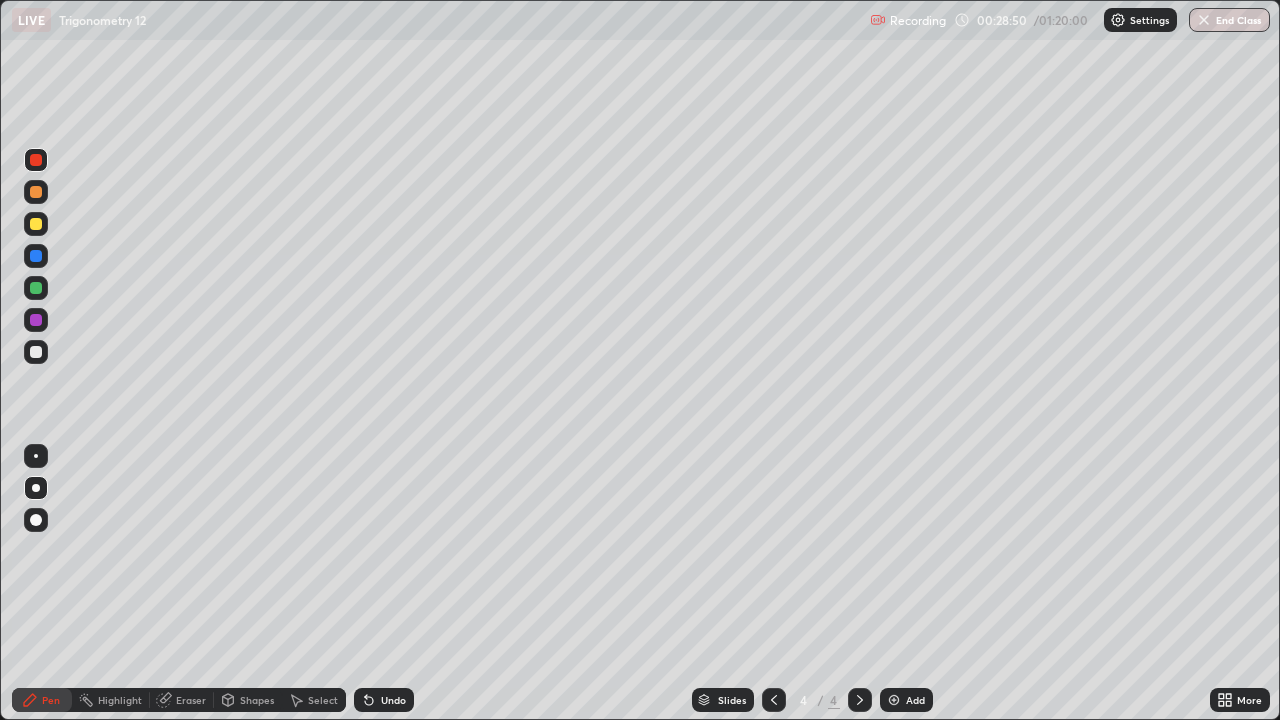 click at bounding box center (36, 224) 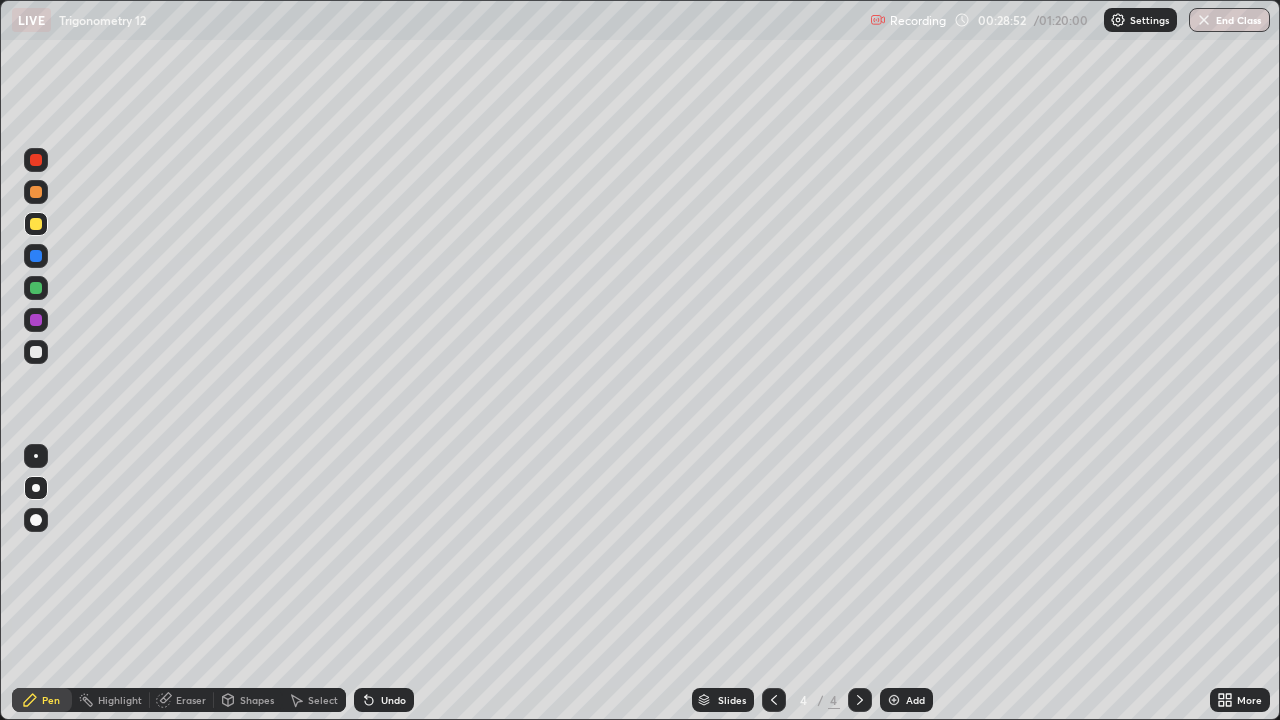click 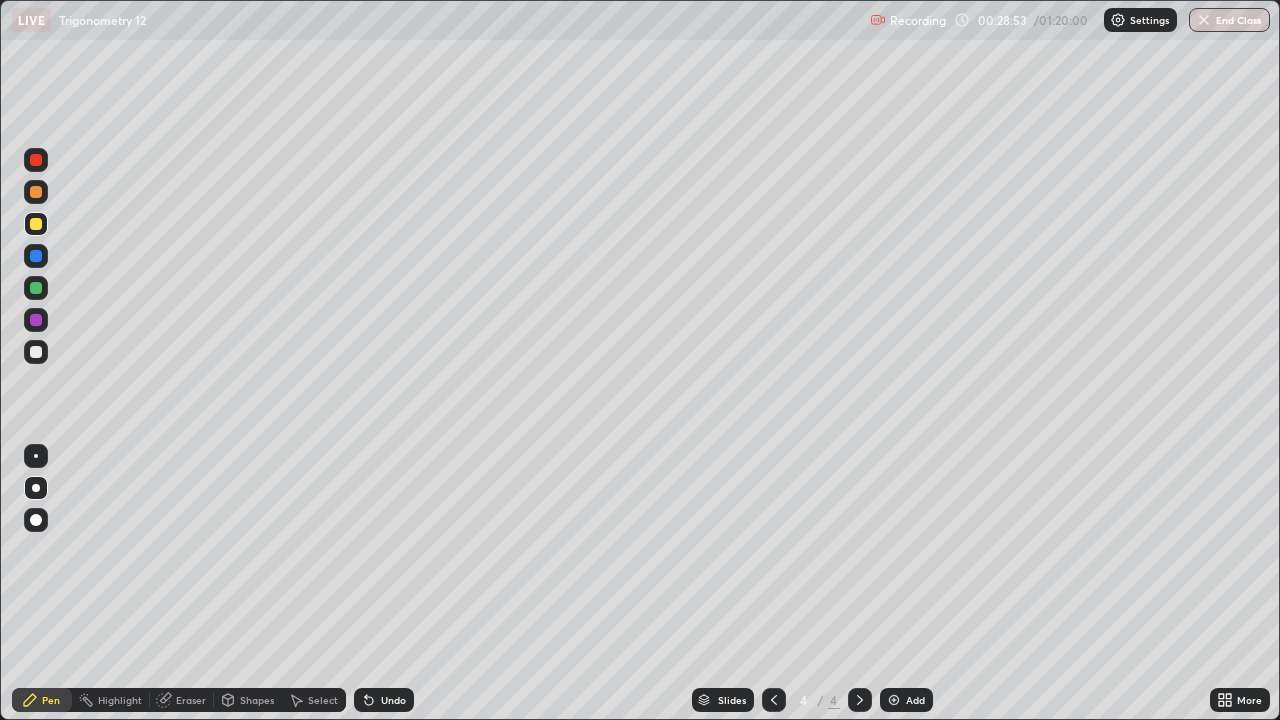 click at bounding box center (894, 700) 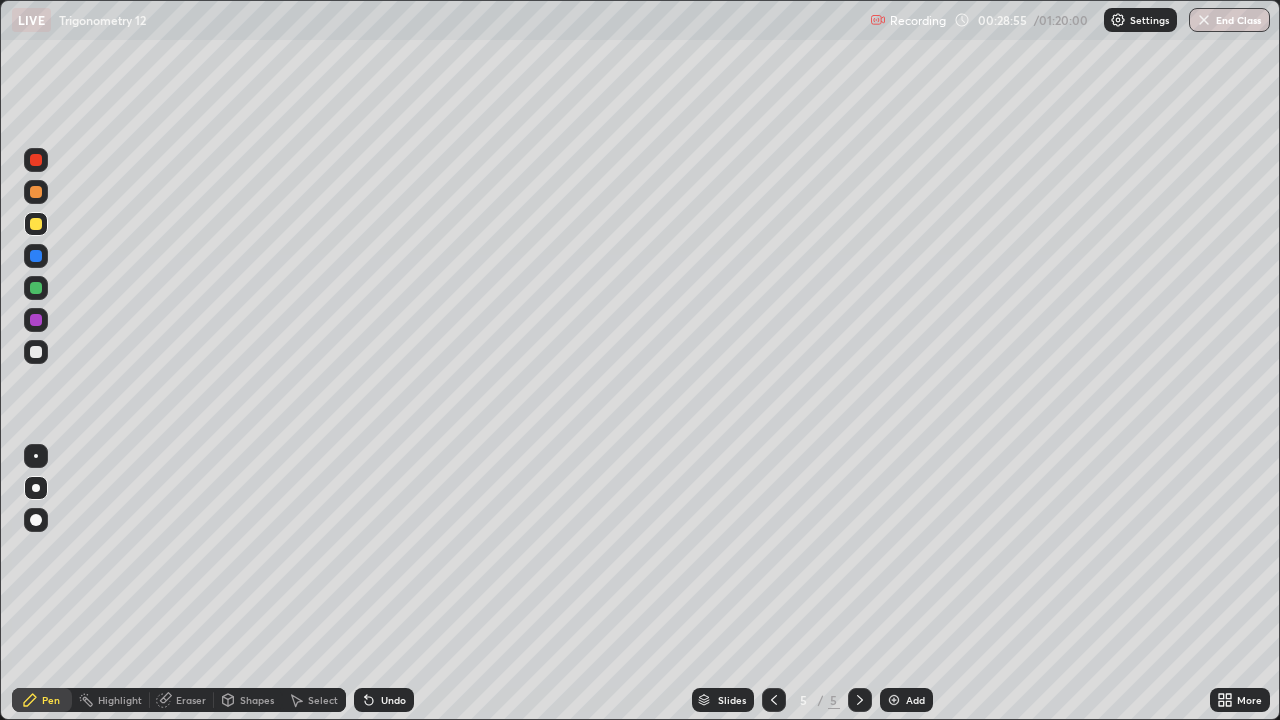 click 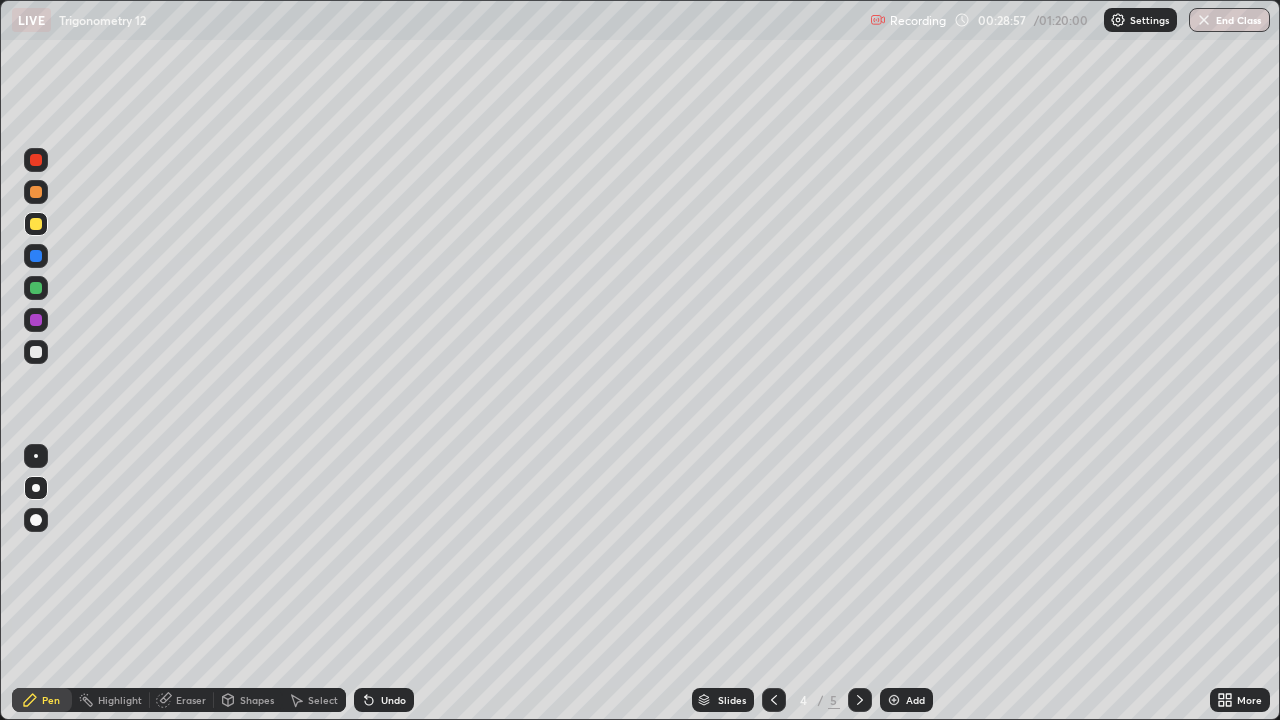 click 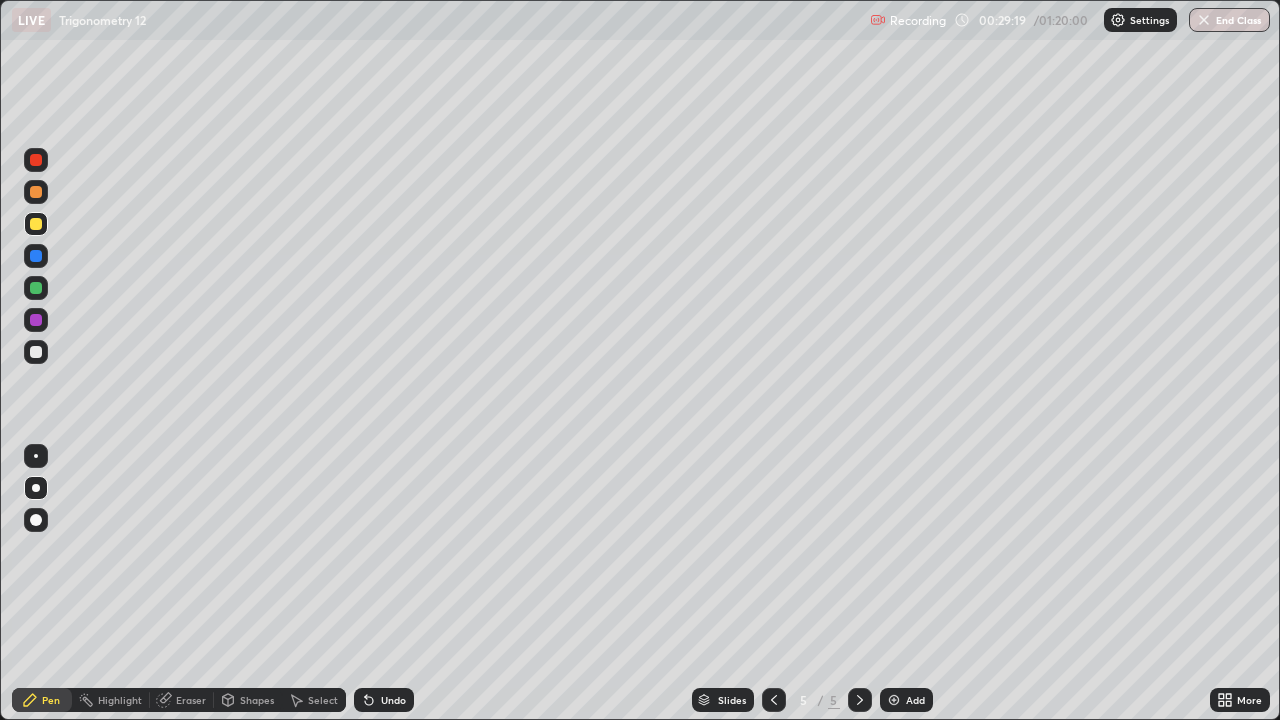 click at bounding box center [36, 352] 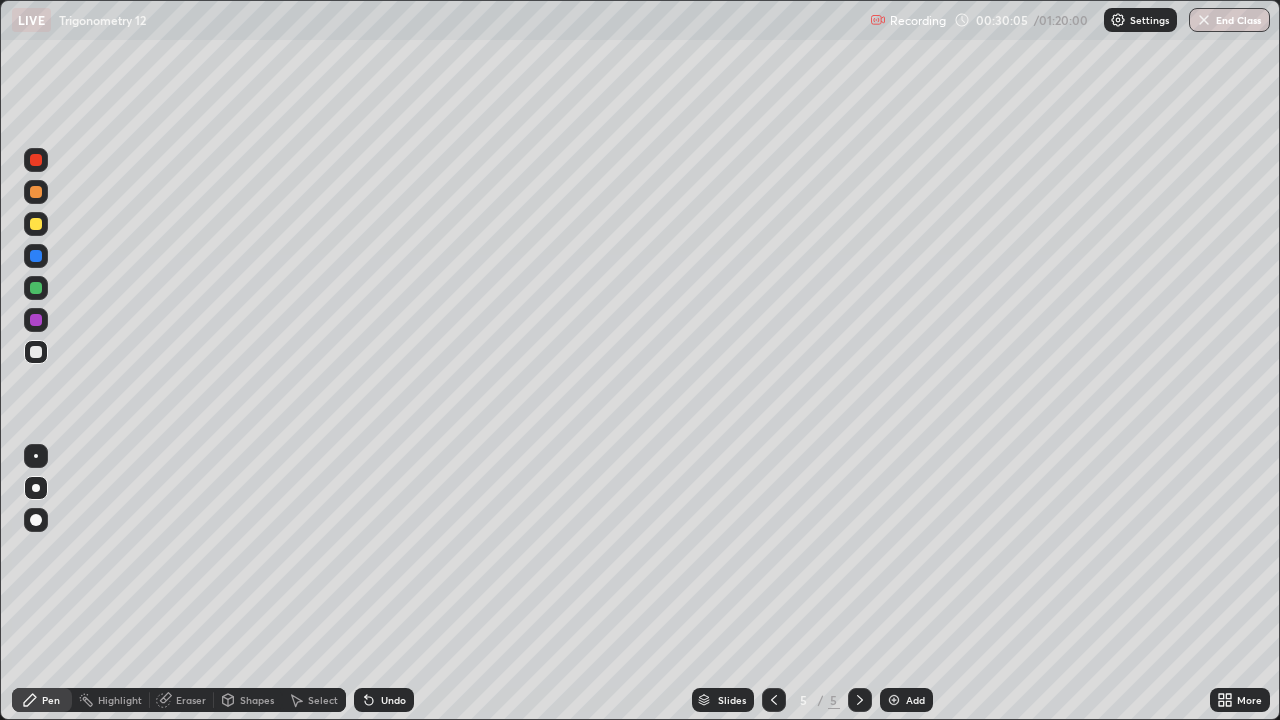 click at bounding box center [36, 352] 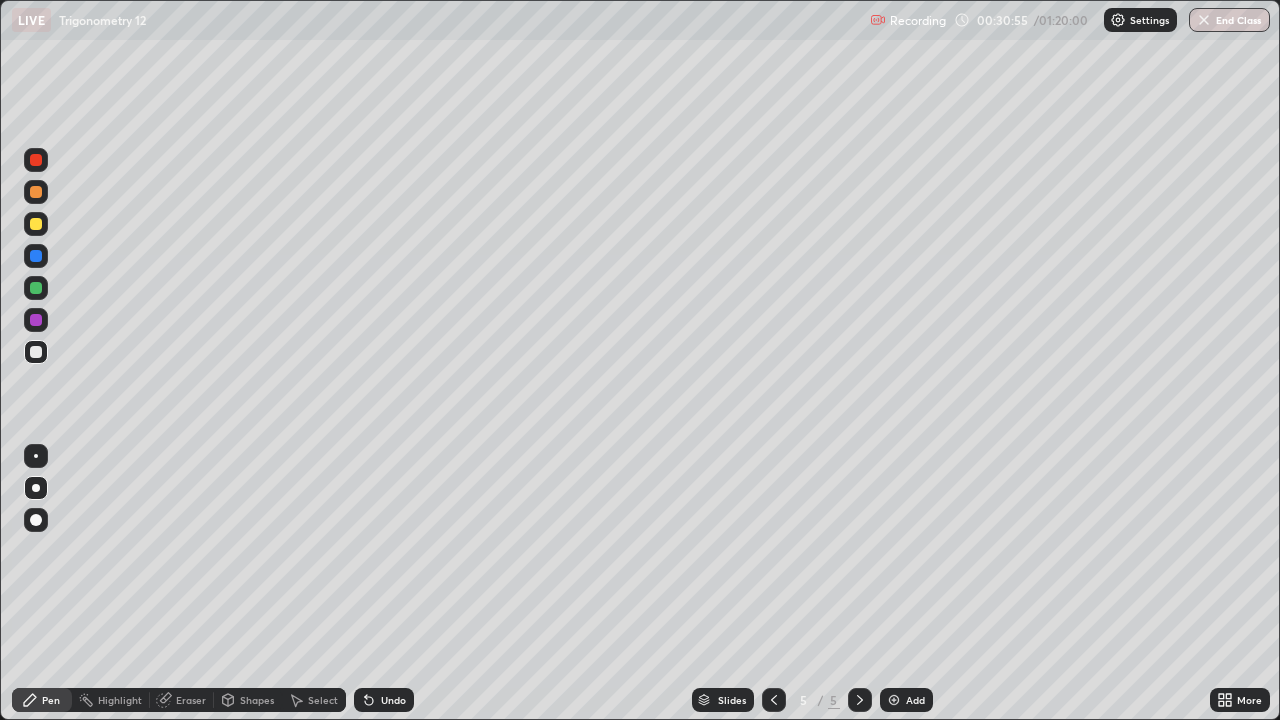 click on "Eraser" at bounding box center (191, 700) 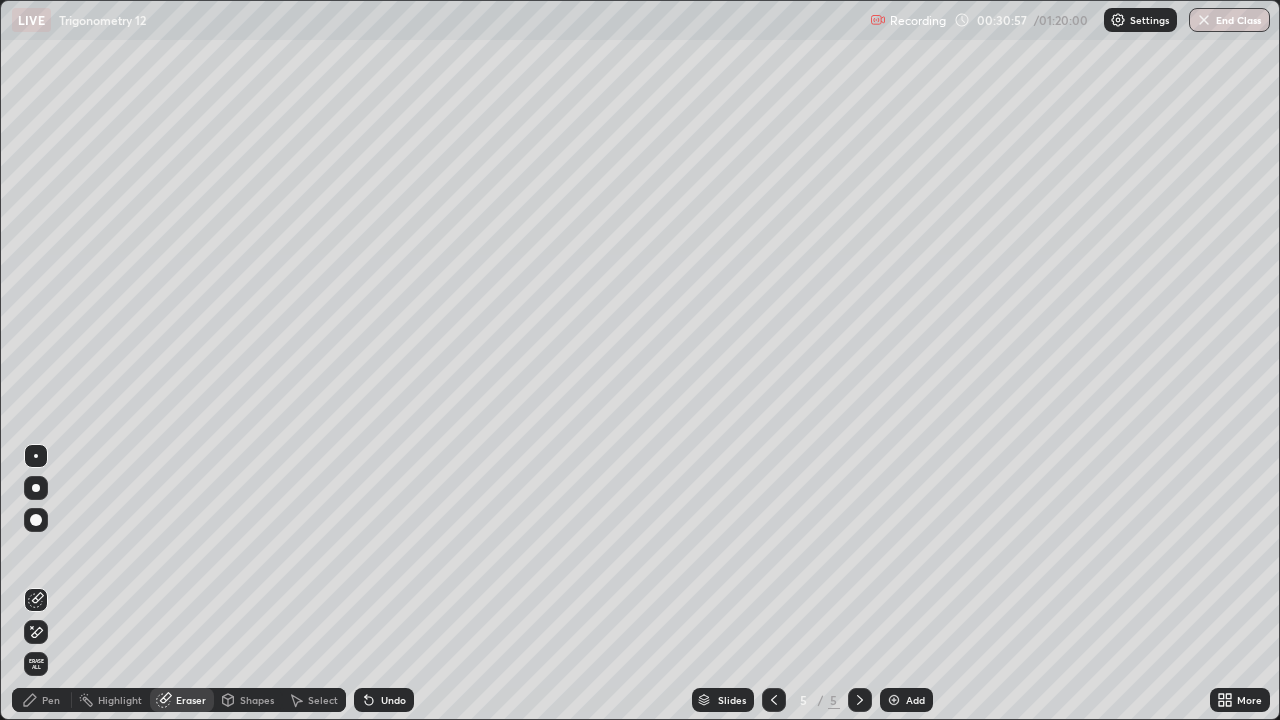 click on "Pen" at bounding box center (51, 700) 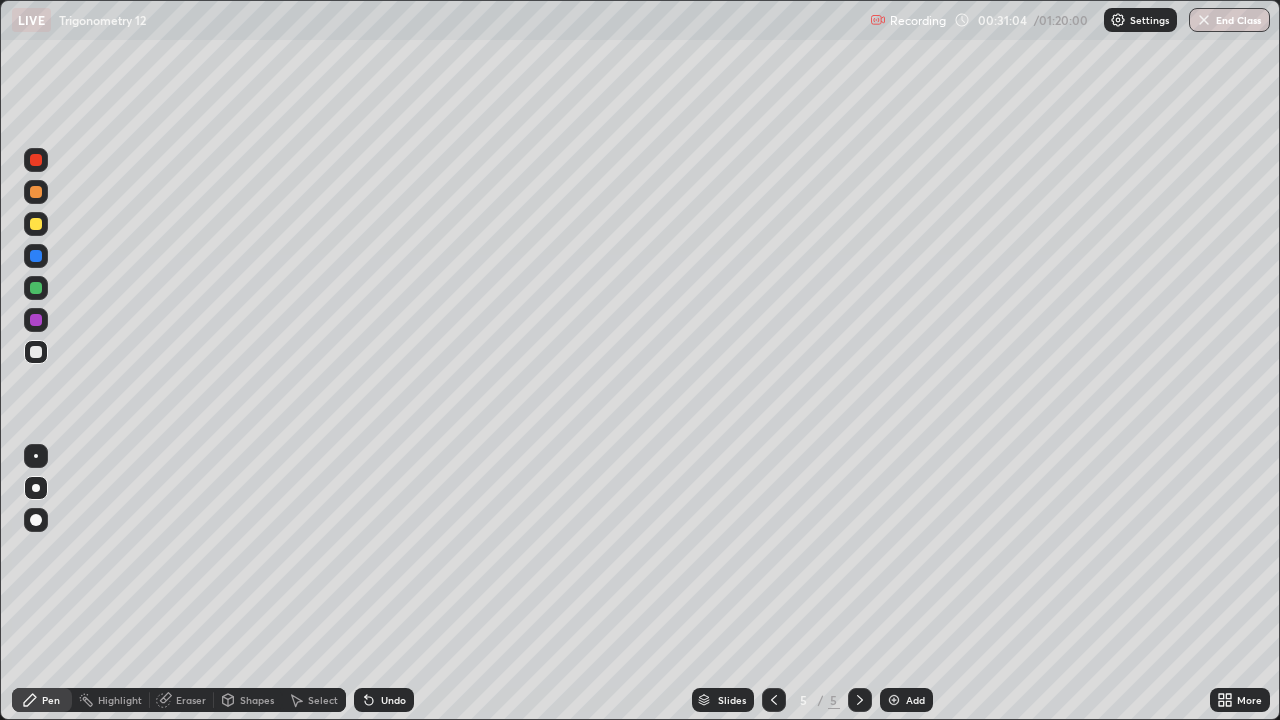 click at bounding box center (36, 320) 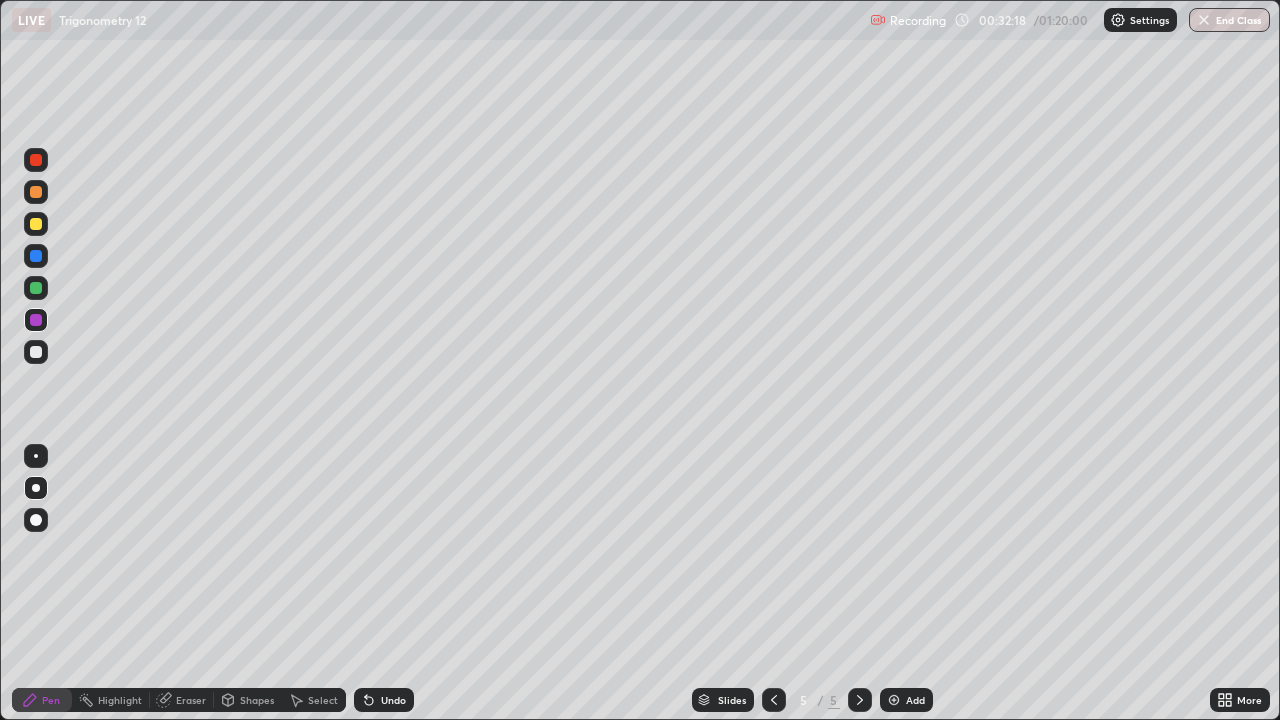 click on "Undo" at bounding box center (393, 700) 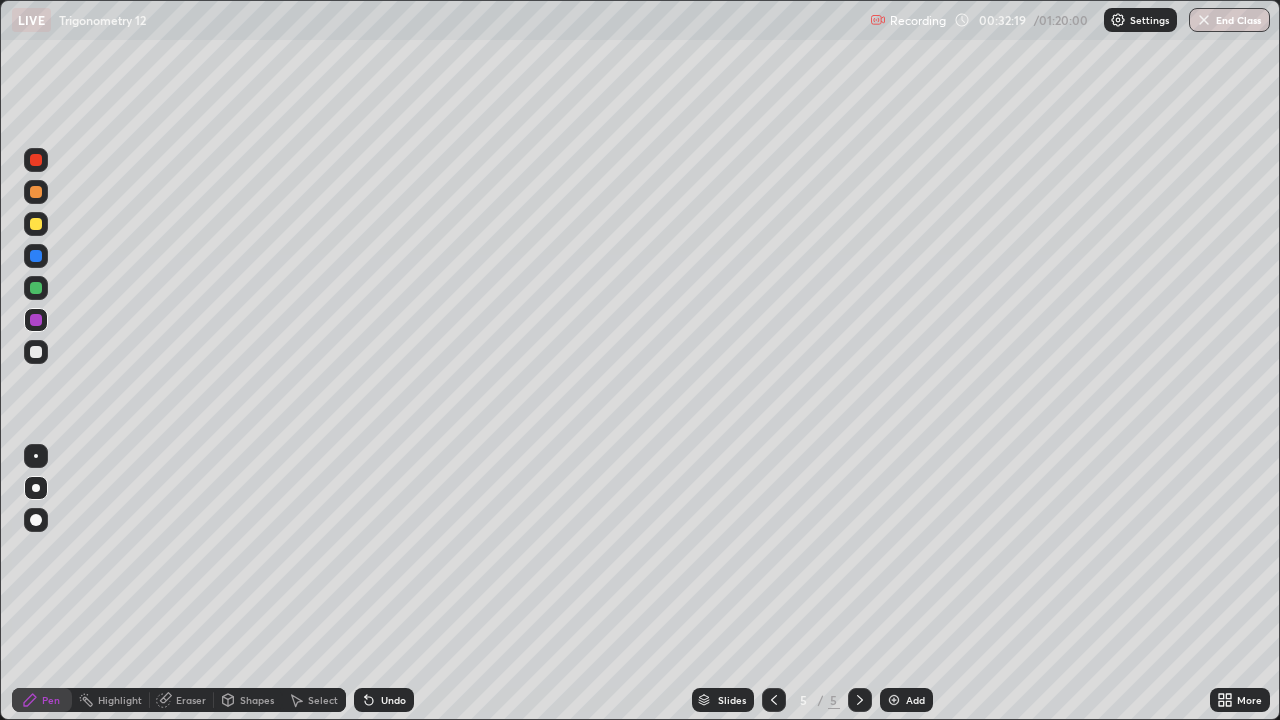 click on "Undo" at bounding box center (393, 700) 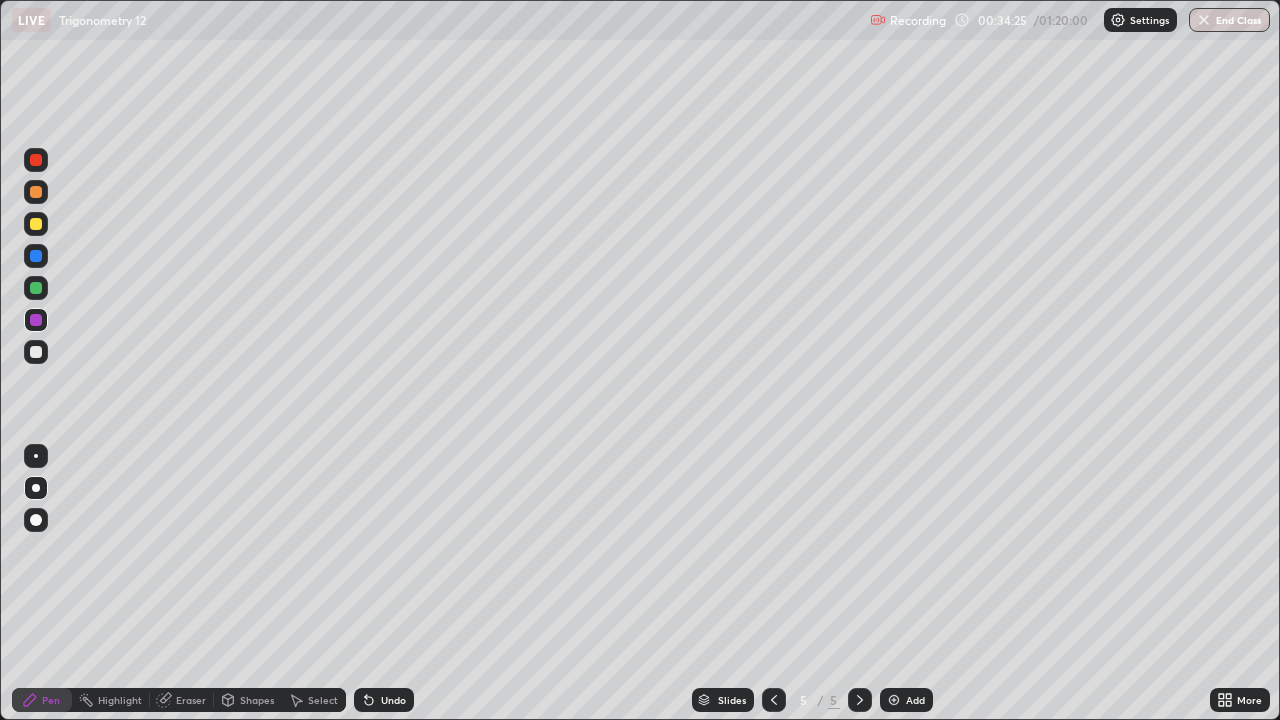 click 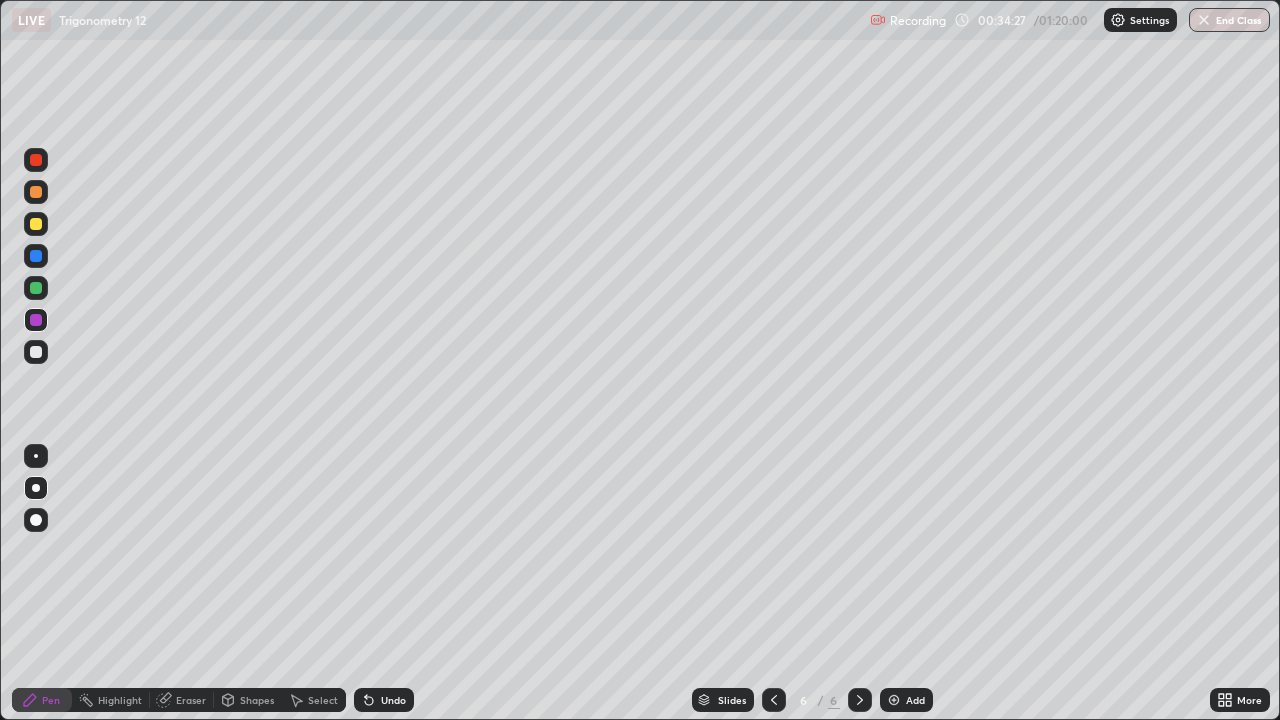 click at bounding box center [36, 224] 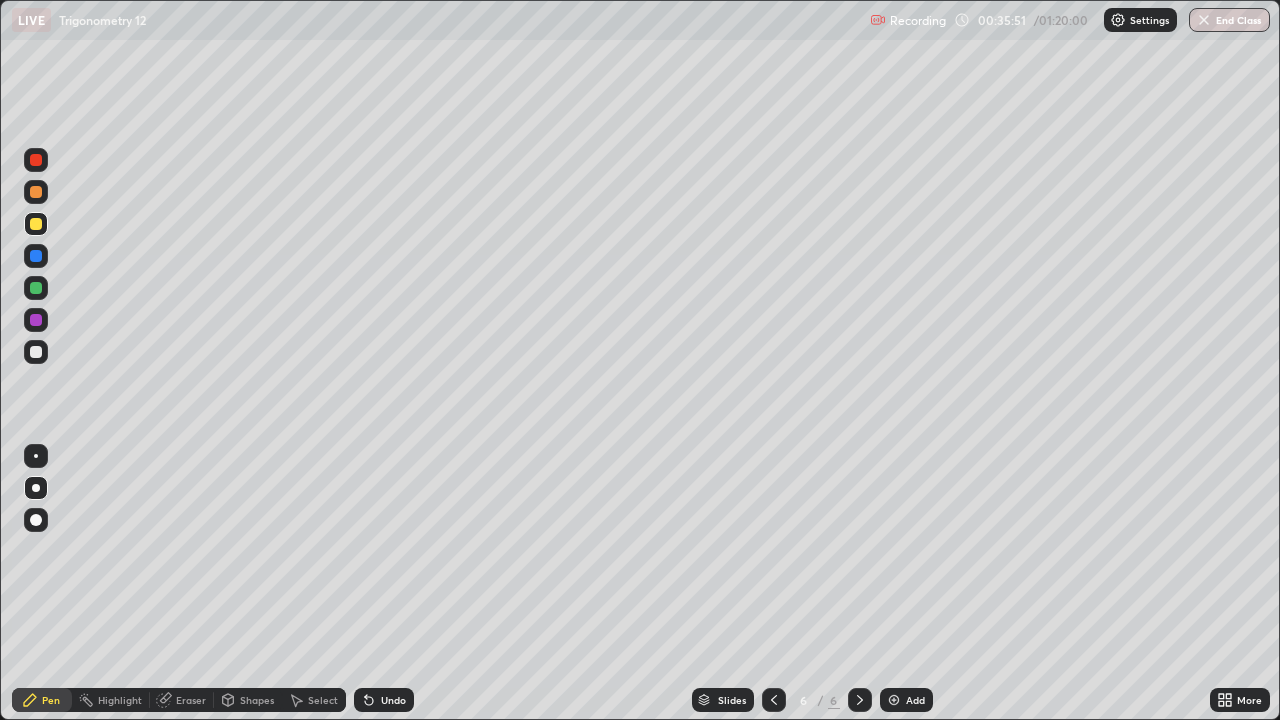 click at bounding box center (36, 352) 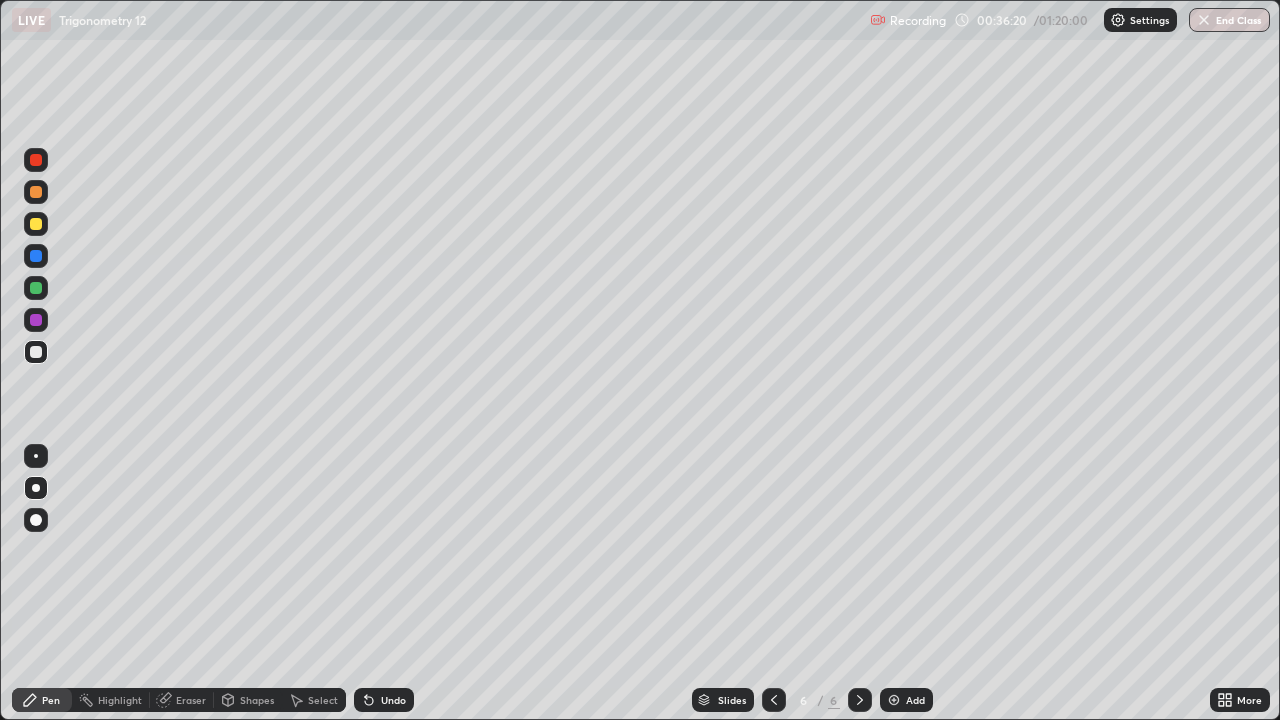 click on "Eraser" at bounding box center (191, 700) 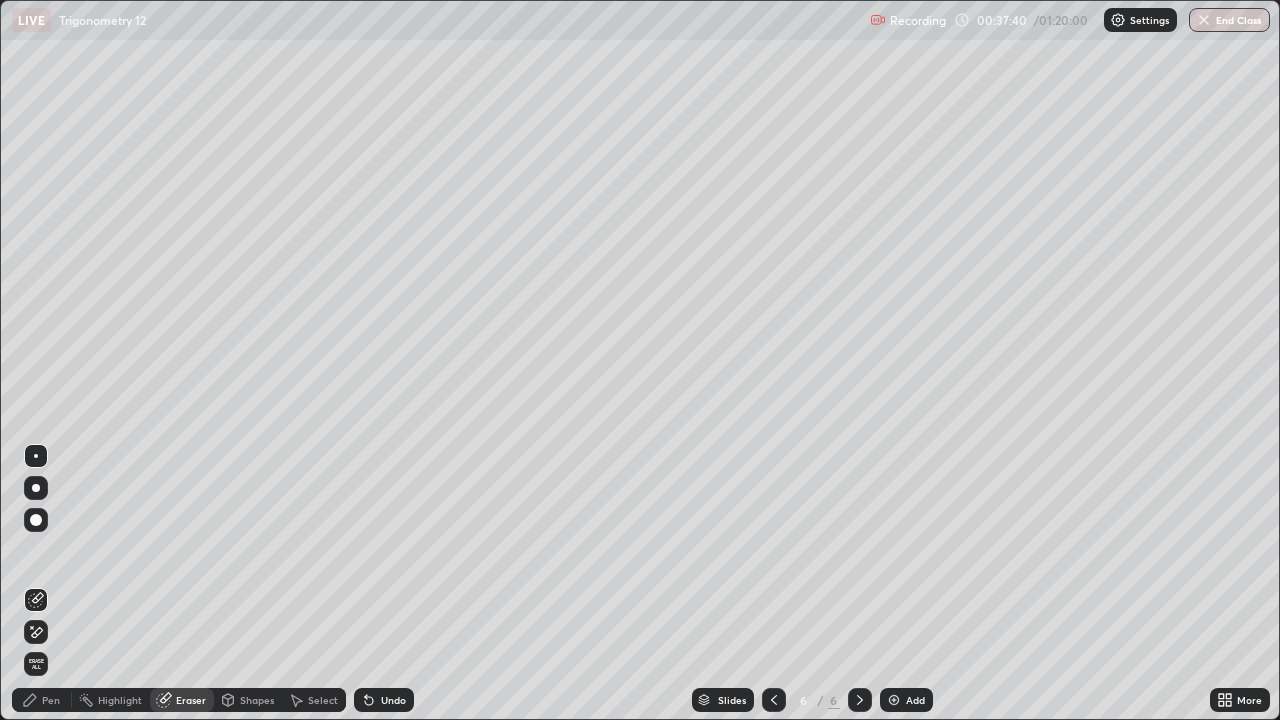 click on "Pen" at bounding box center [51, 700] 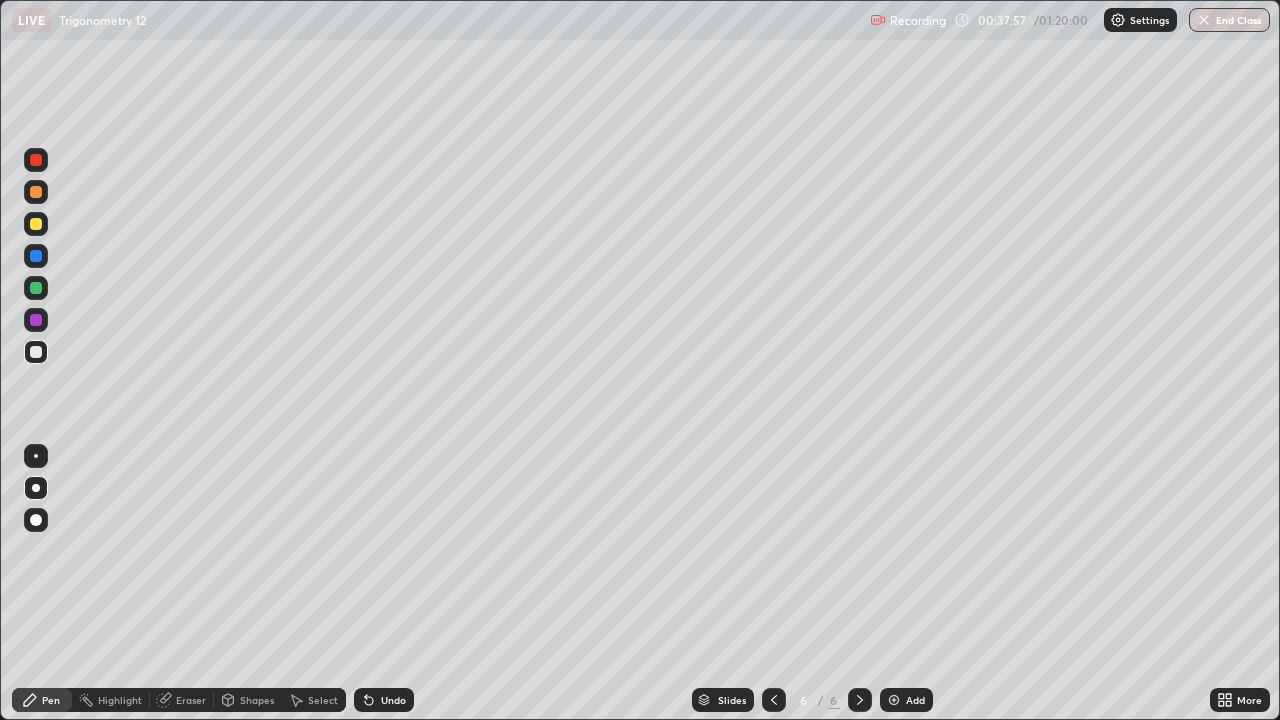 click on "Undo" at bounding box center [393, 700] 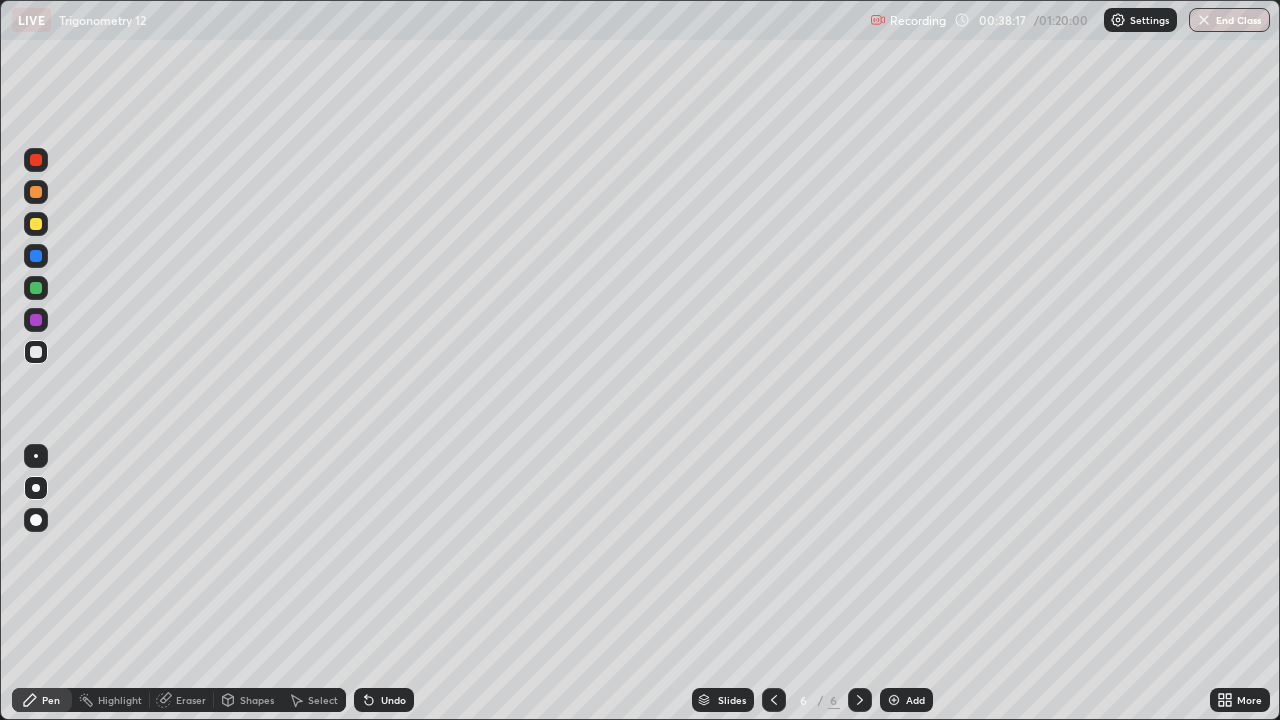 click on "Undo" at bounding box center (384, 700) 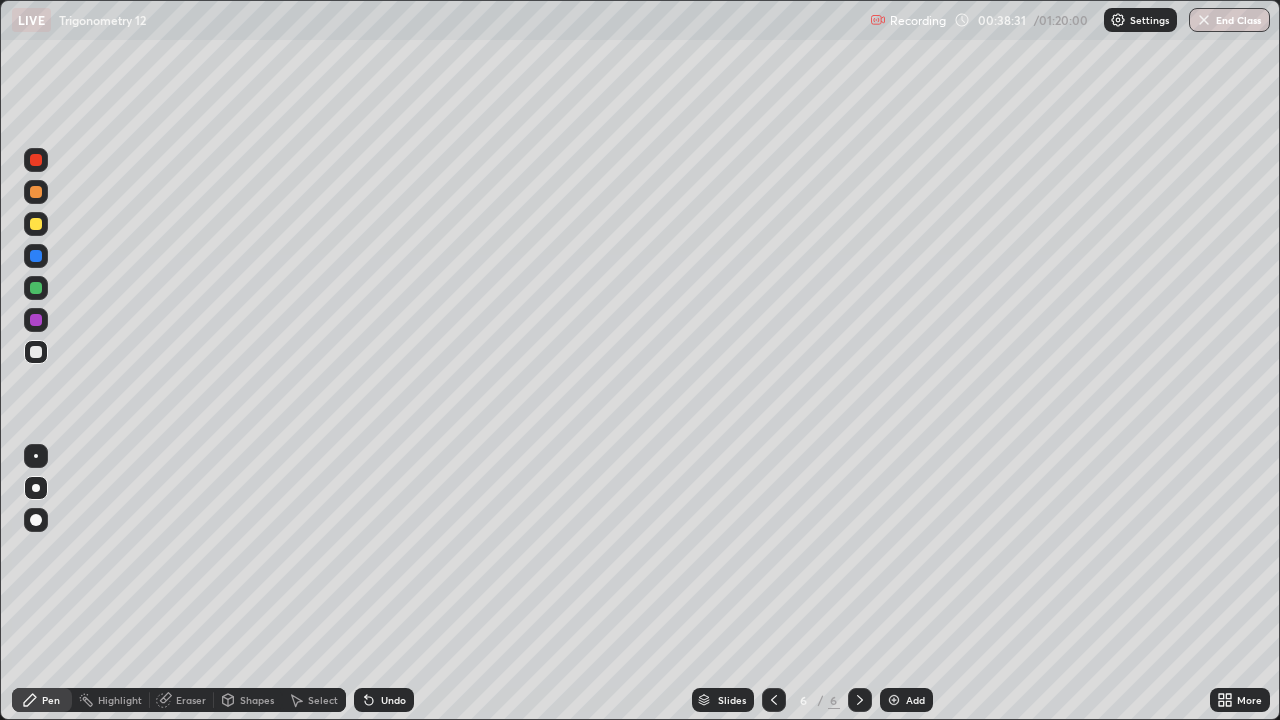 click at bounding box center [36, 320] 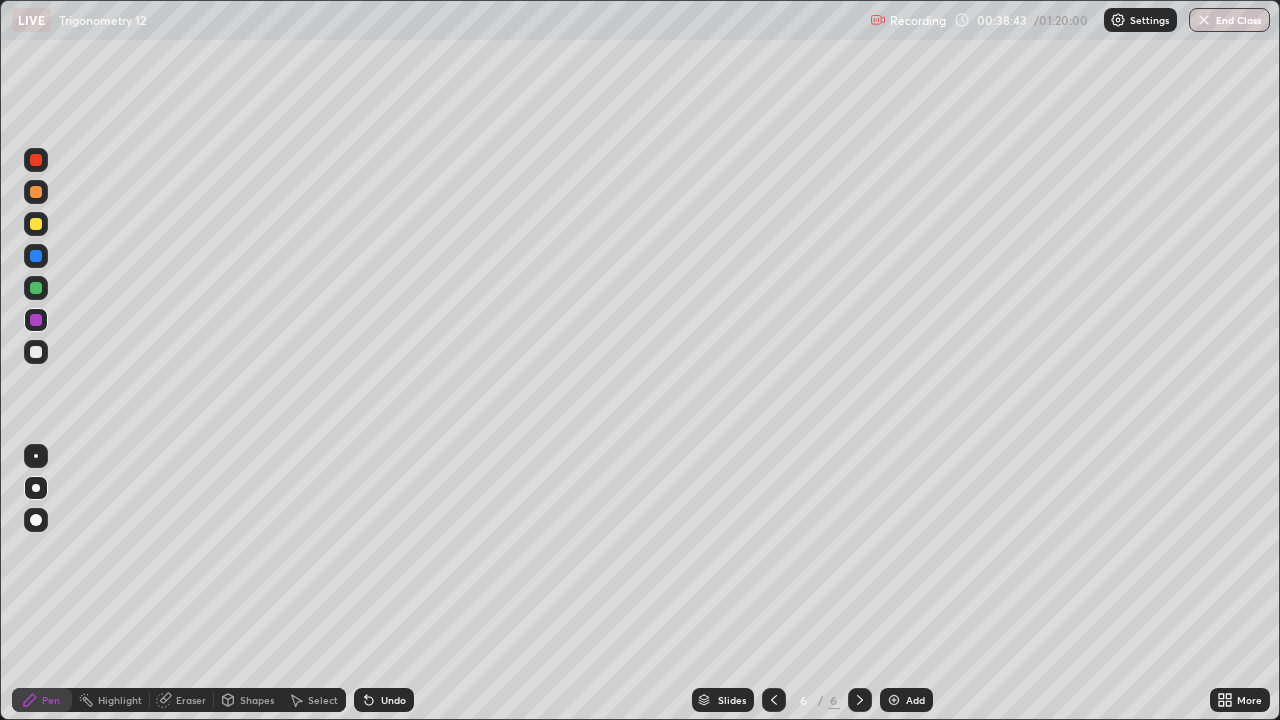 click on "Undo" at bounding box center (393, 700) 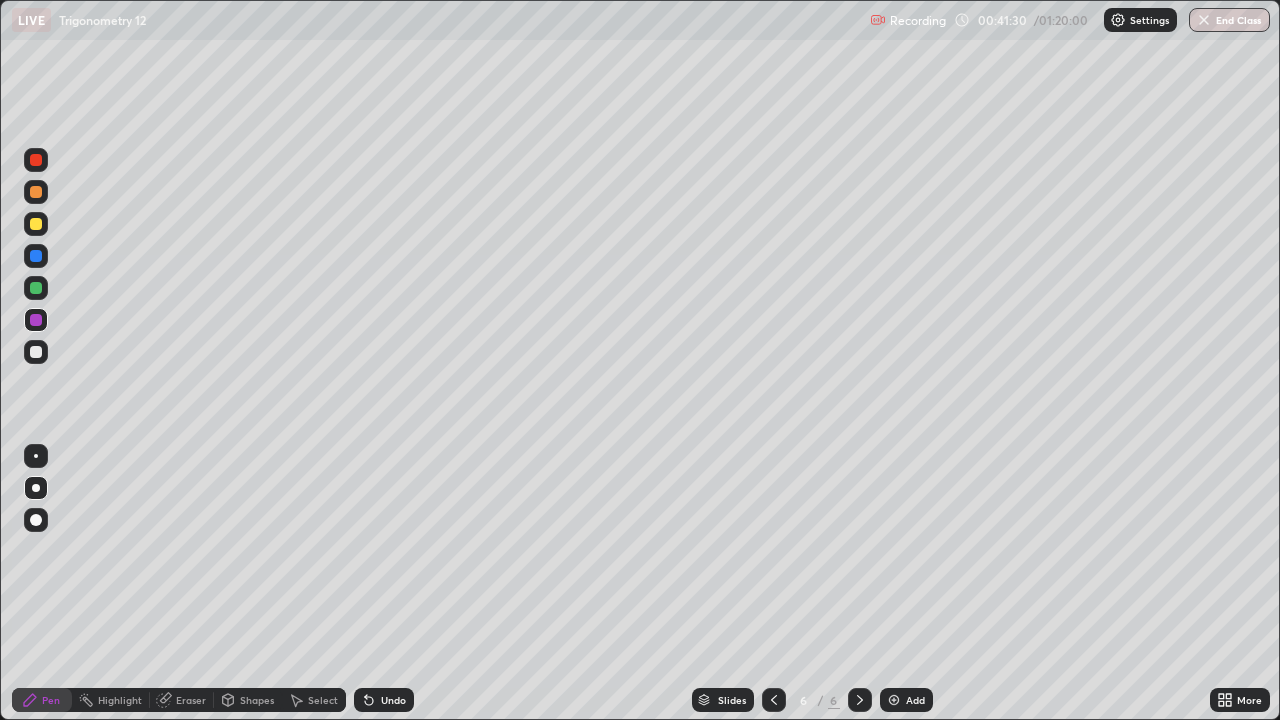 click 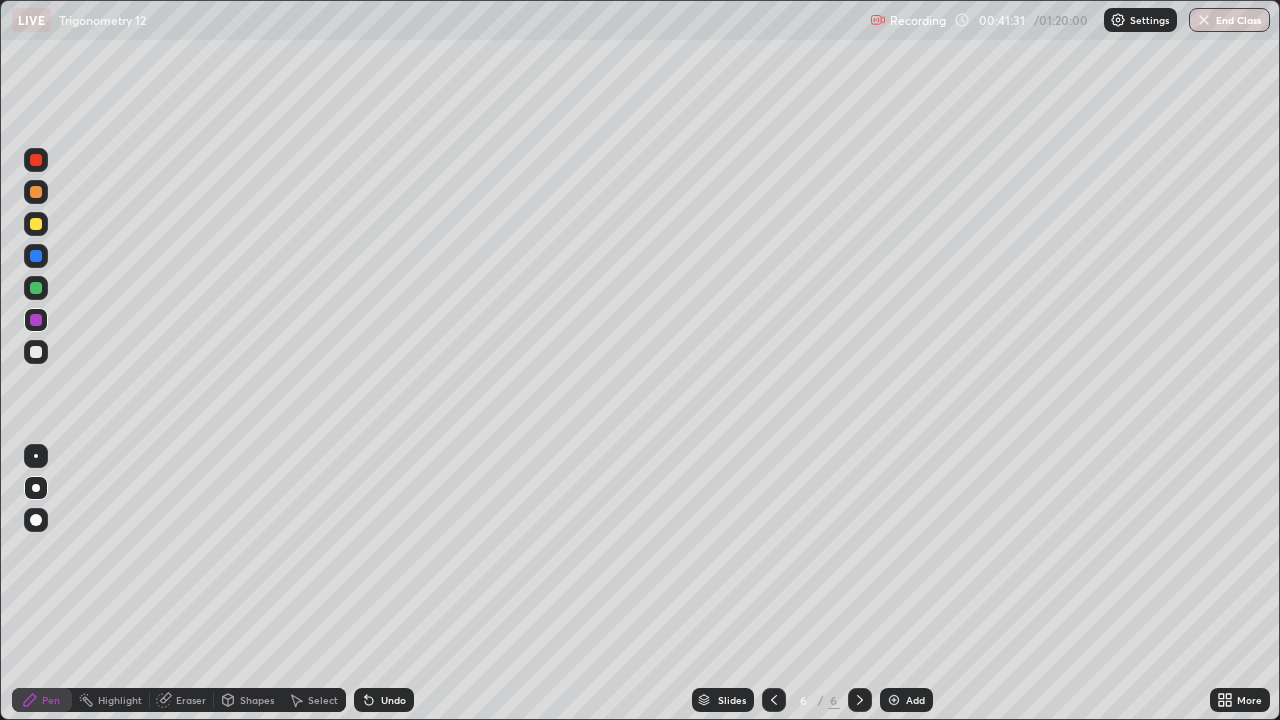 click on "Add" at bounding box center [906, 700] 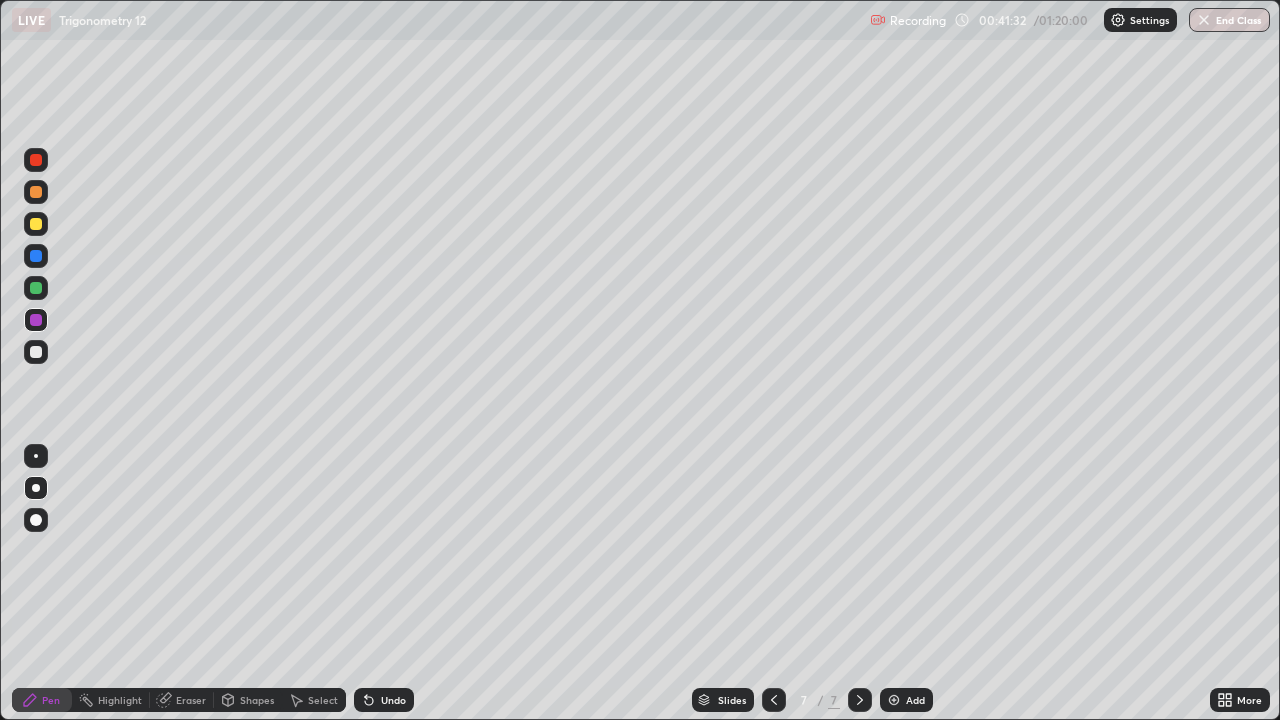 click at bounding box center [36, 224] 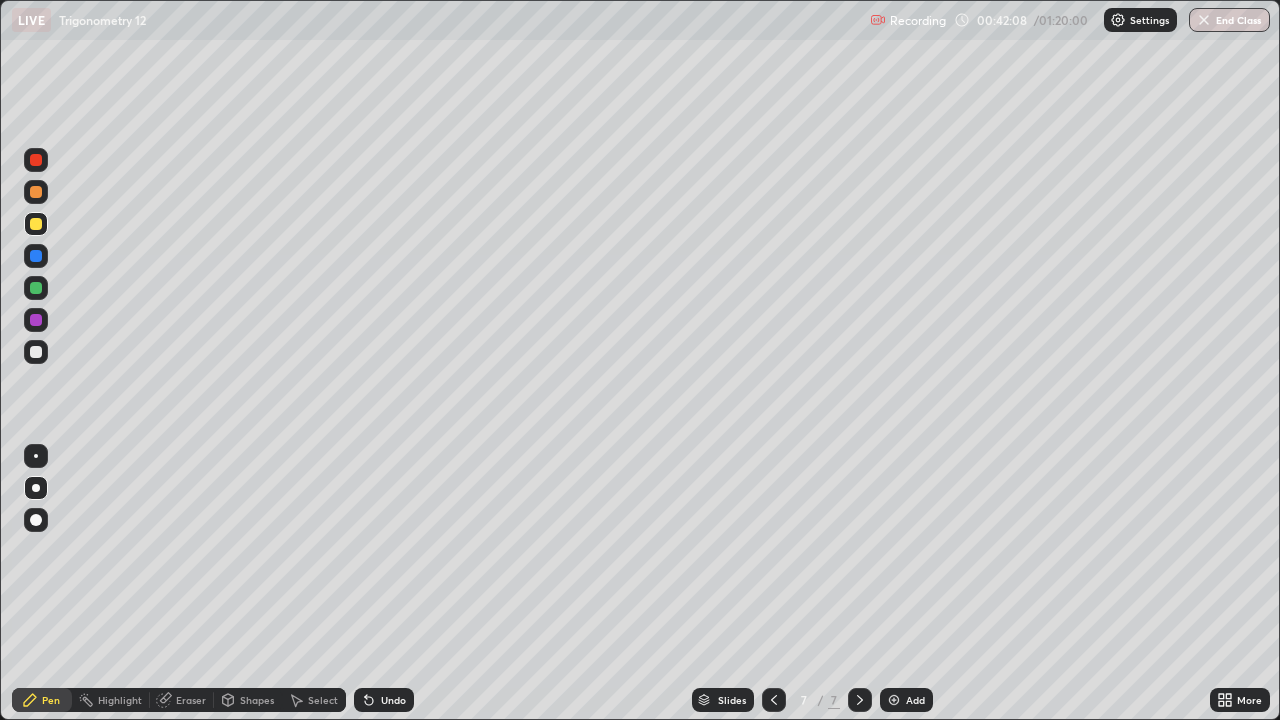 click on "Undo" at bounding box center [393, 700] 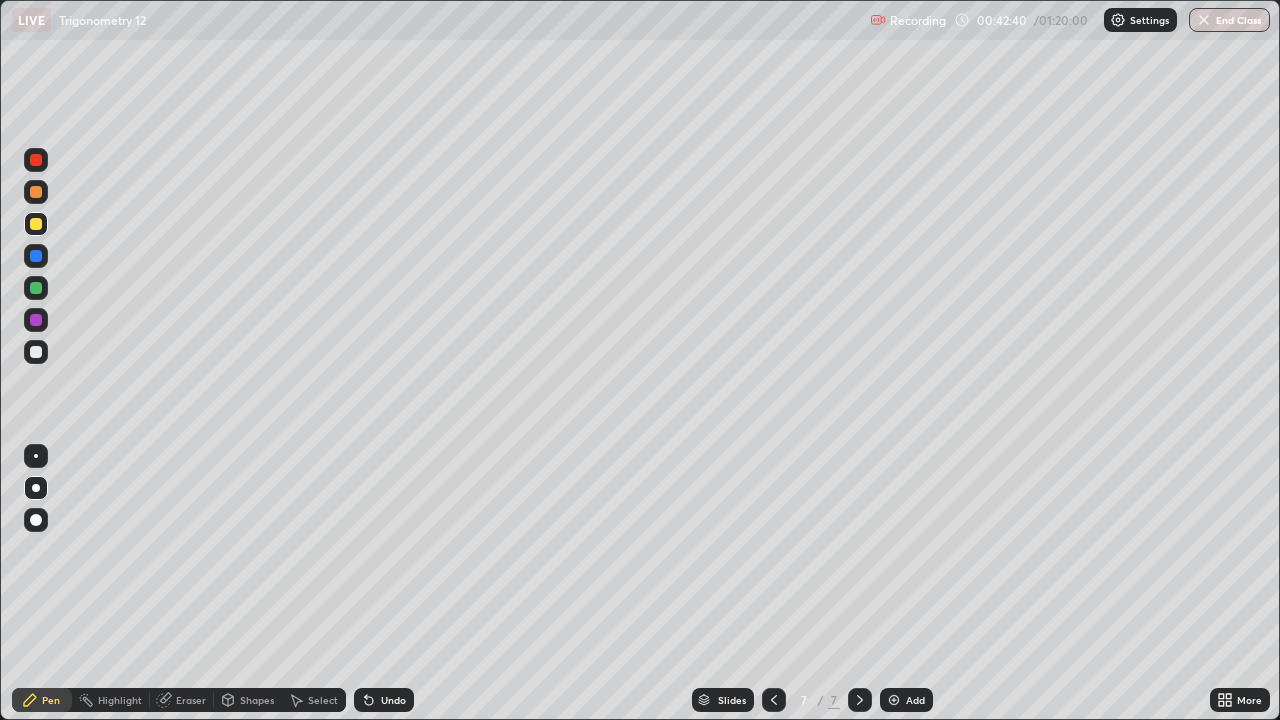 click at bounding box center [36, 352] 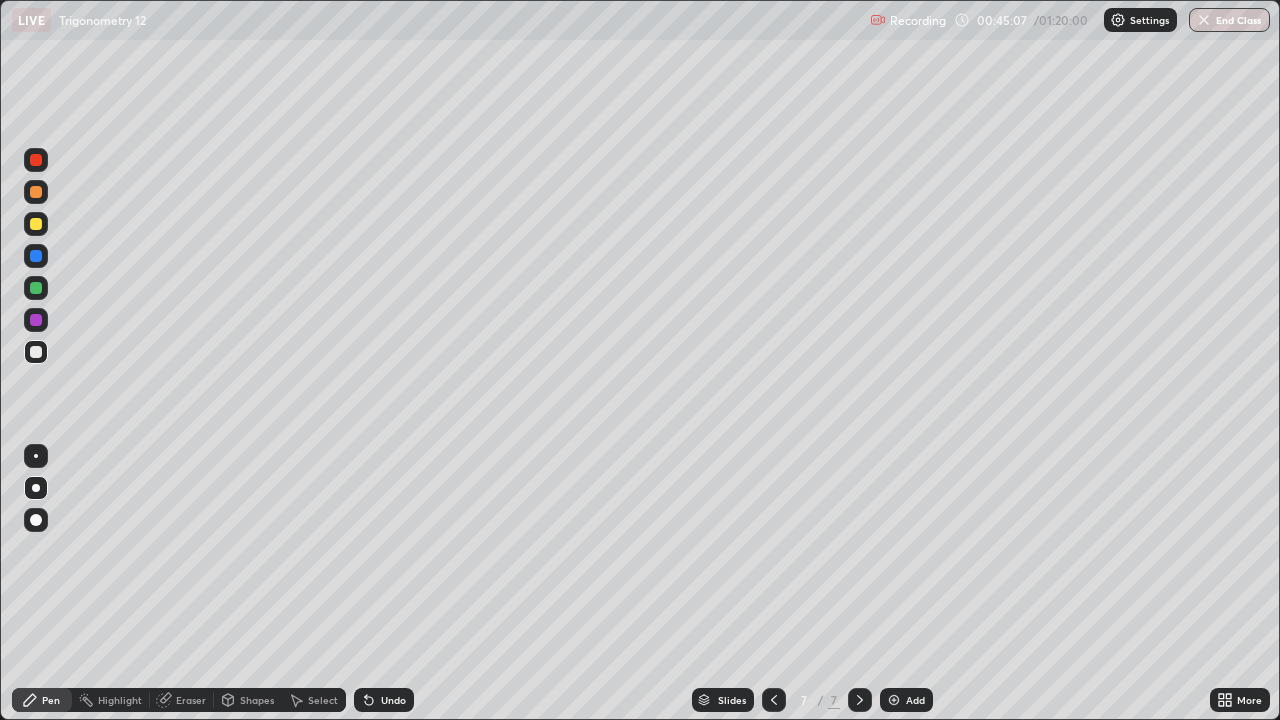 click at bounding box center [36, 352] 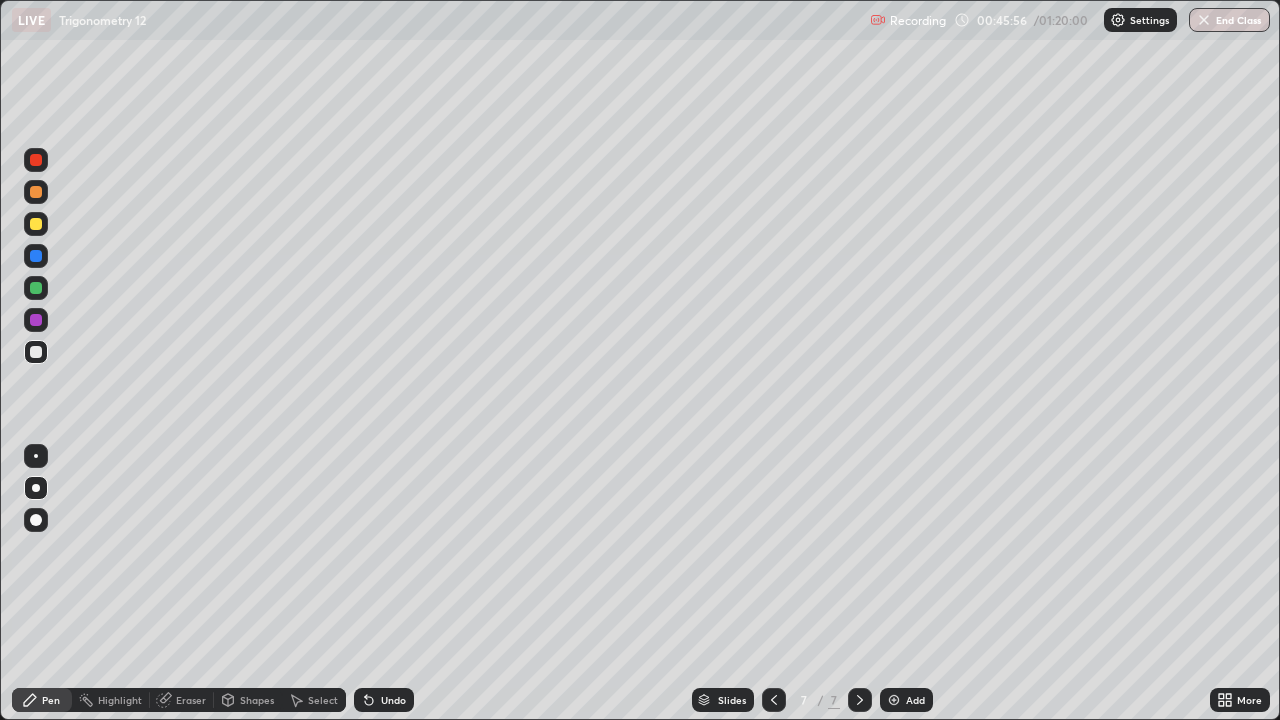 click on "Undo" at bounding box center (393, 700) 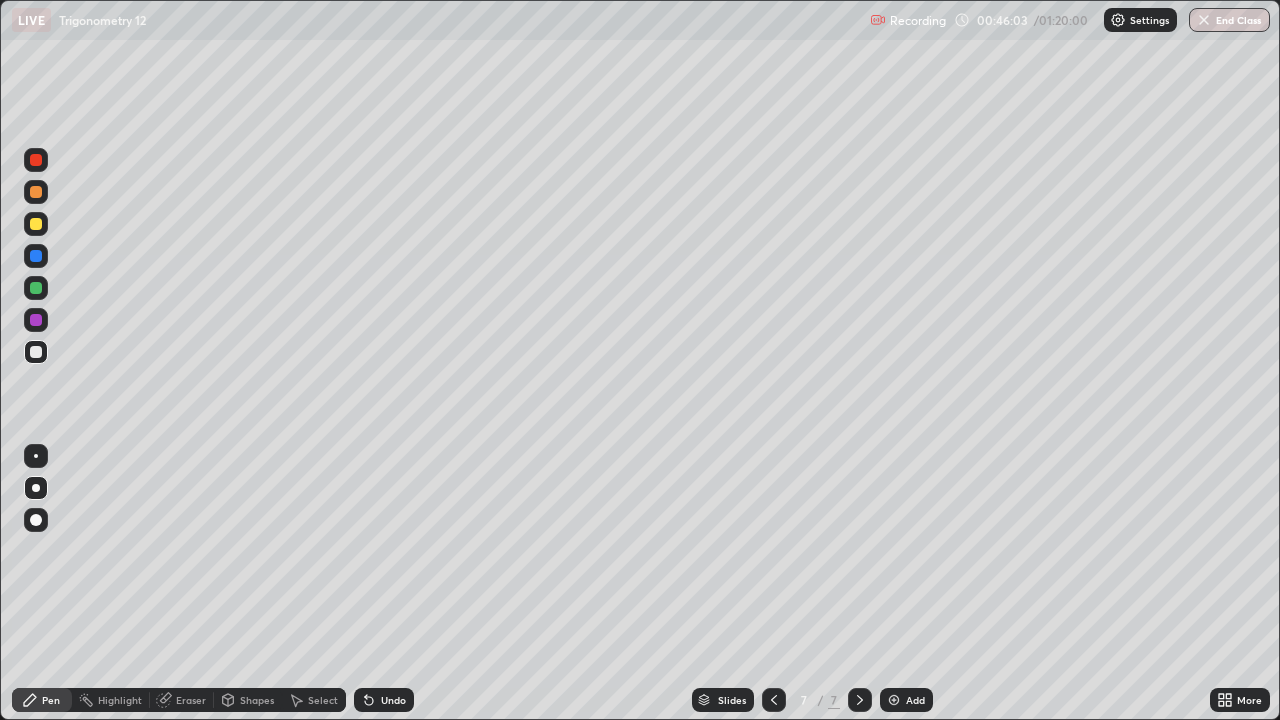 click on "Undo" at bounding box center [393, 700] 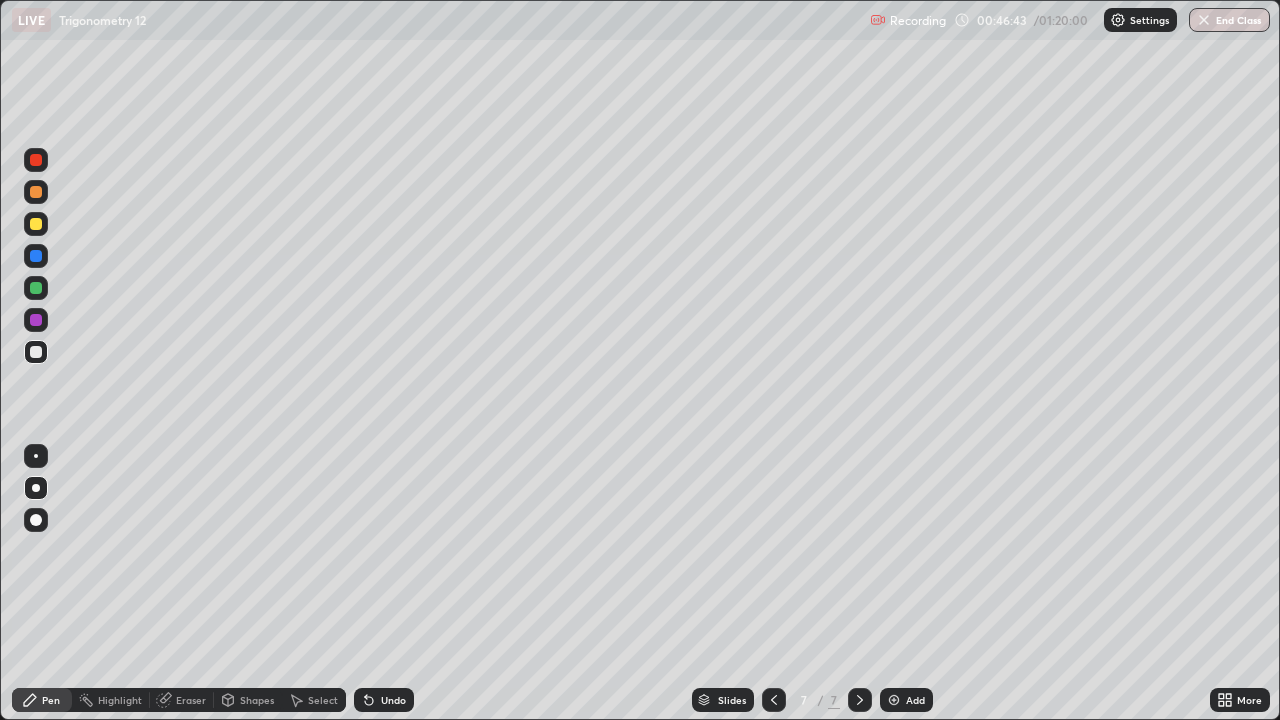 click at bounding box center [36, 320] 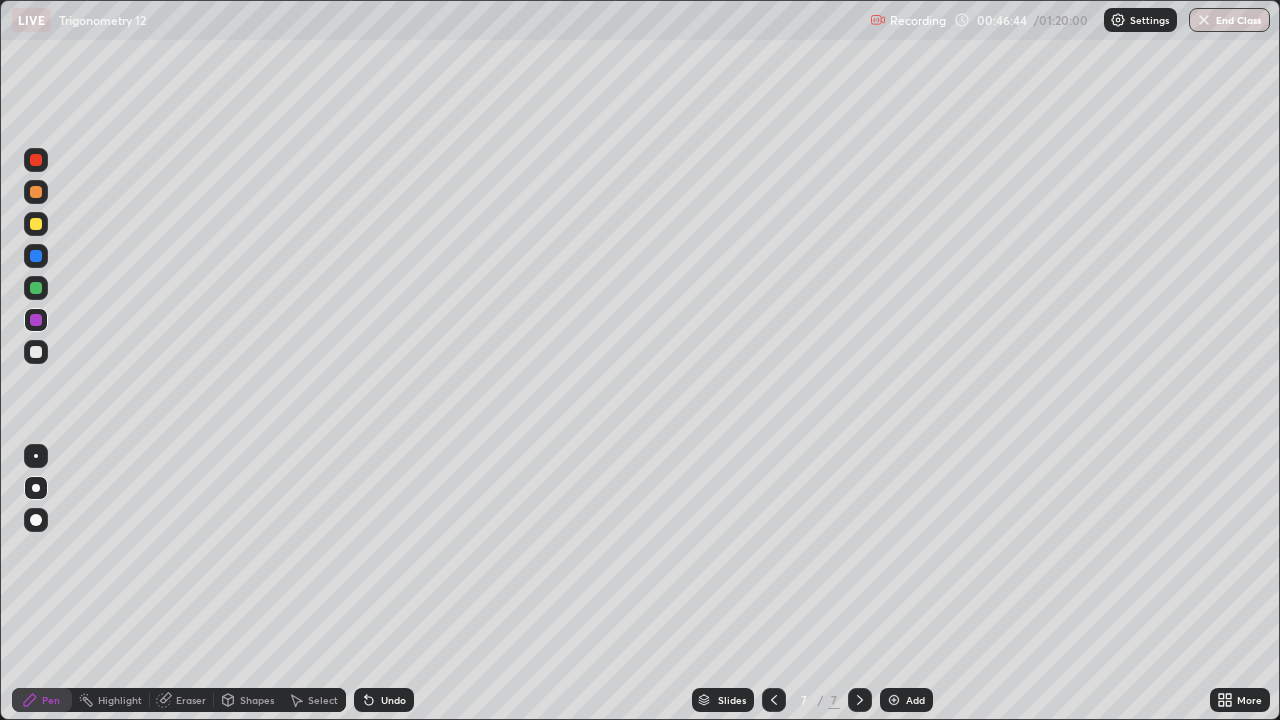 click at bounding box center (36, 192) 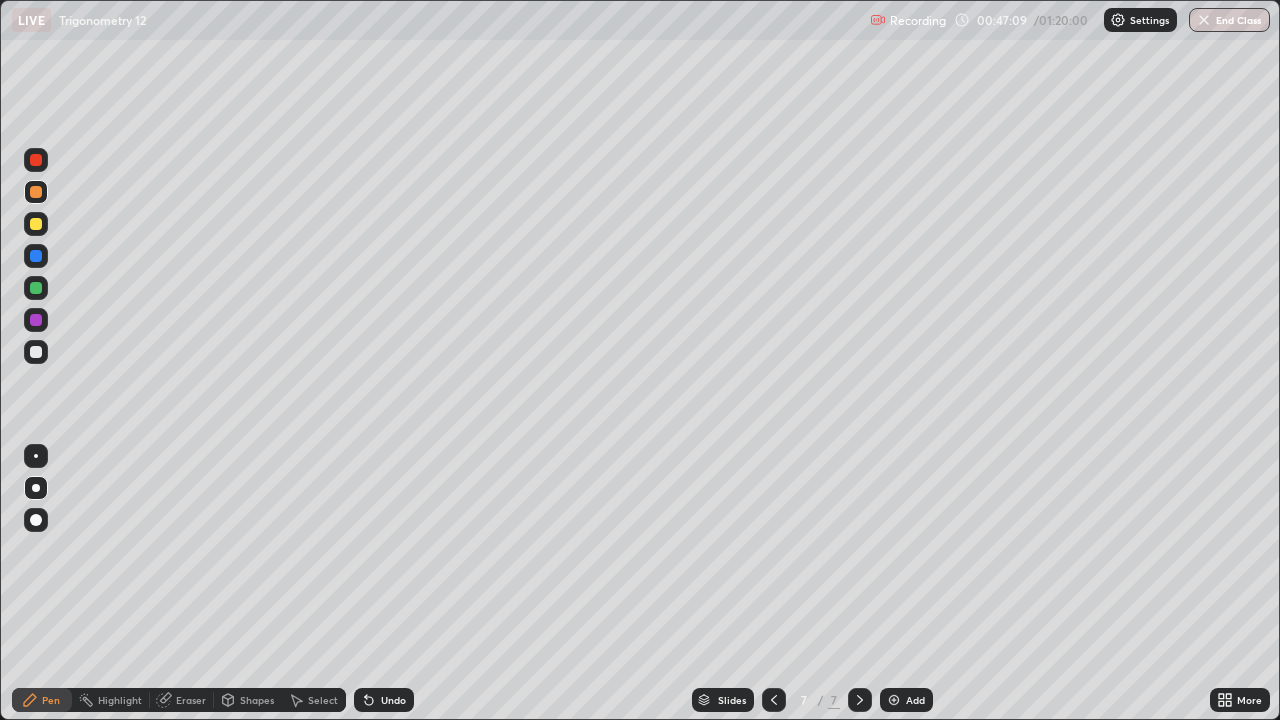 click on "Undo" at bounding box center [393, 700] 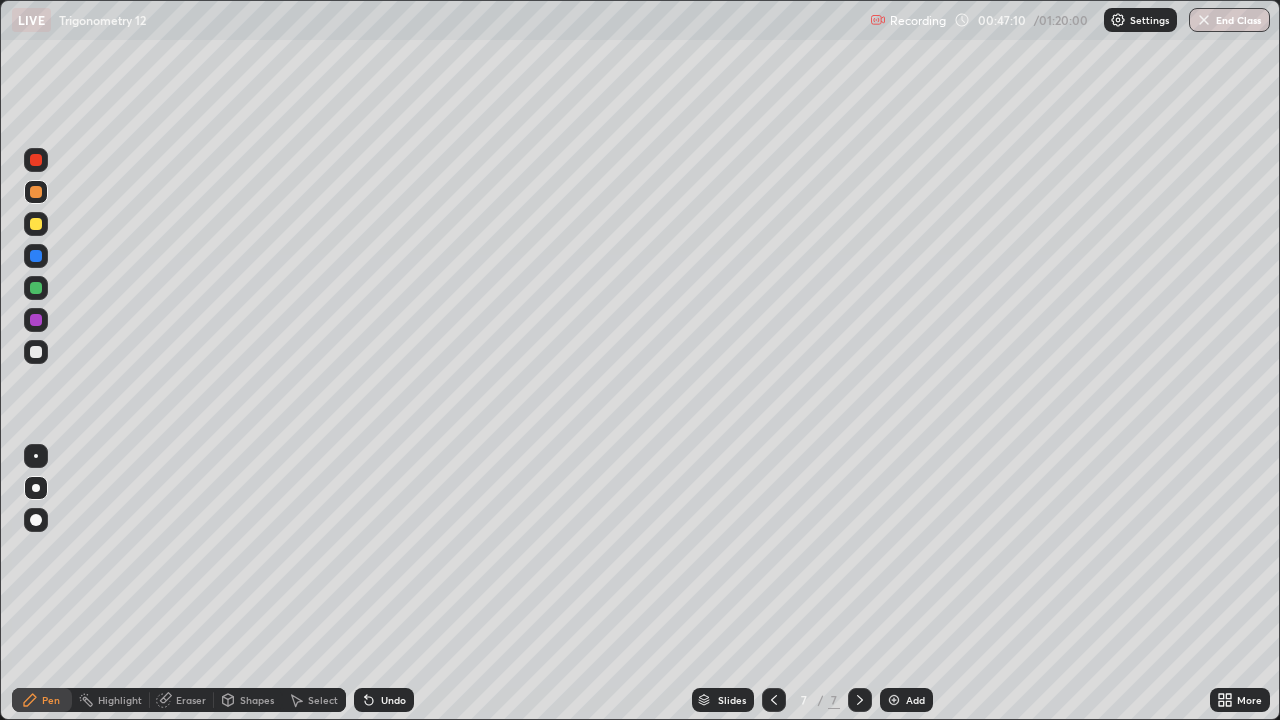 click on "Undo" at bounding box center (393, 700) 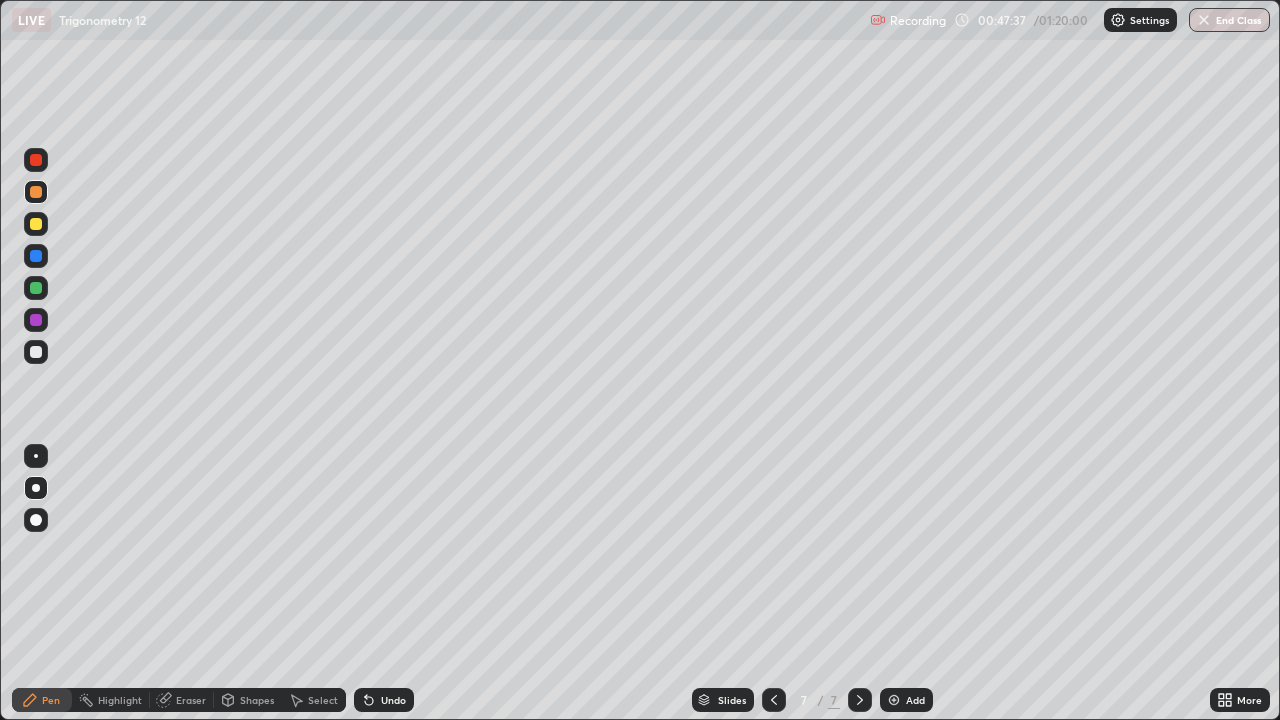 click at bounding box center [36, 352] 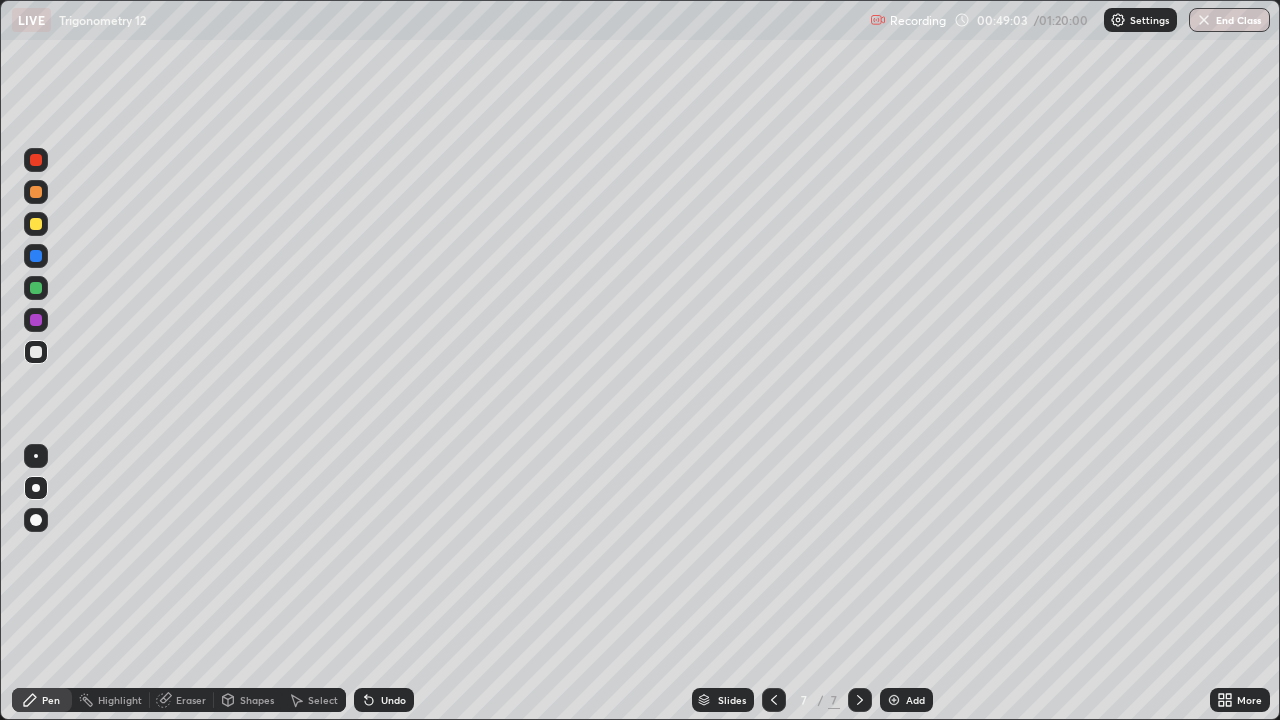 click on "Eraser" at bounding box center (191, 700) 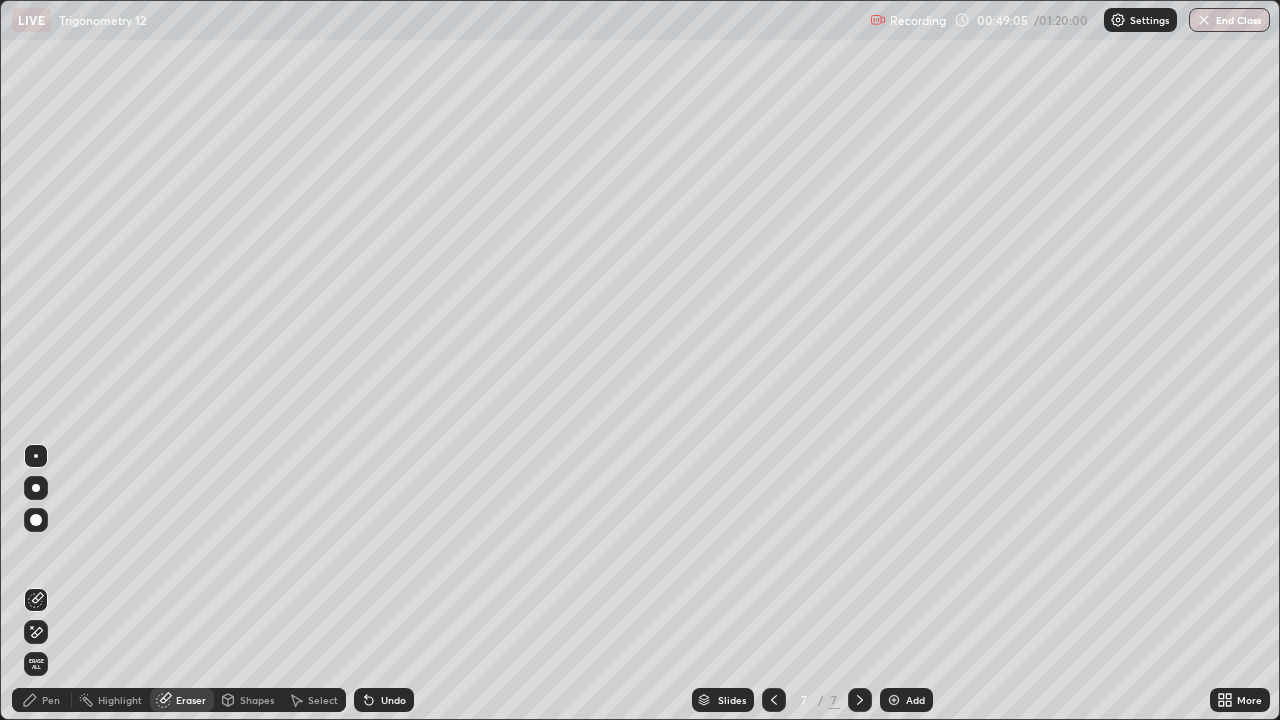 click on "Pen" at bounding box center [51, 700] 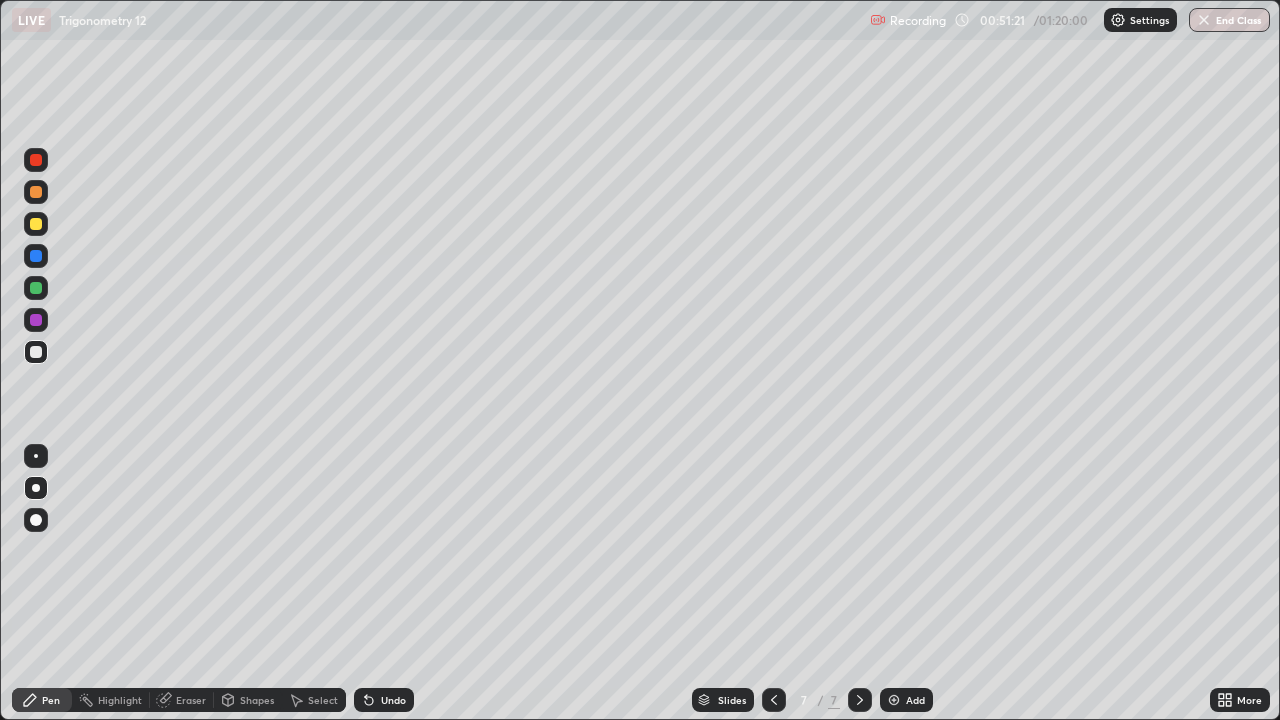 click on "Select" at bounding box center [323, 700] 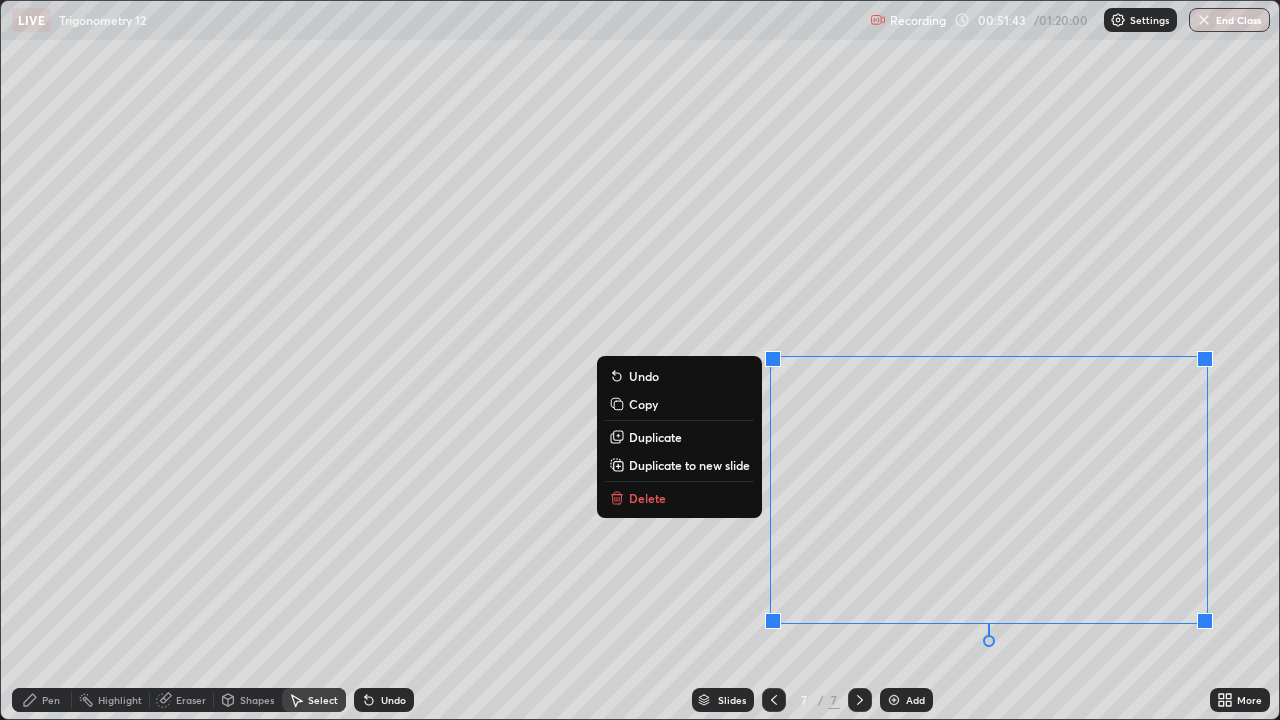 click on "Delete" at bounding box center (679, 498) 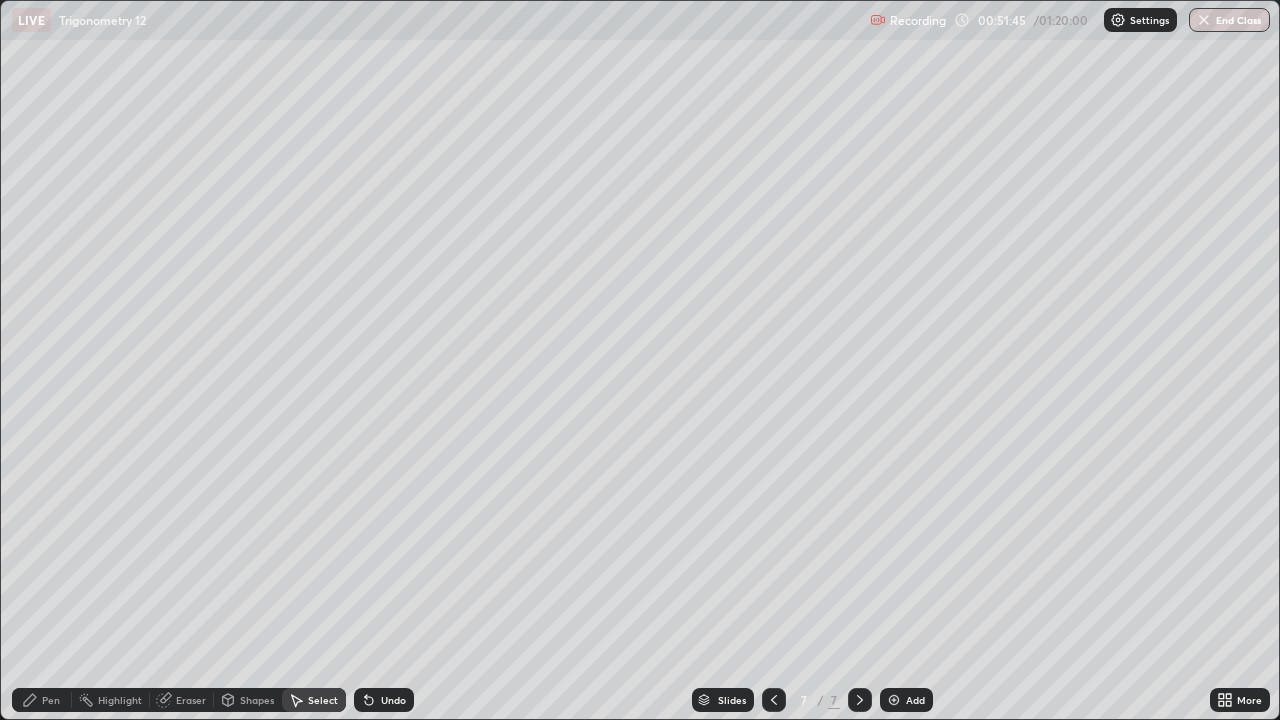 click on "Pen" at bounding box center [51, 700] 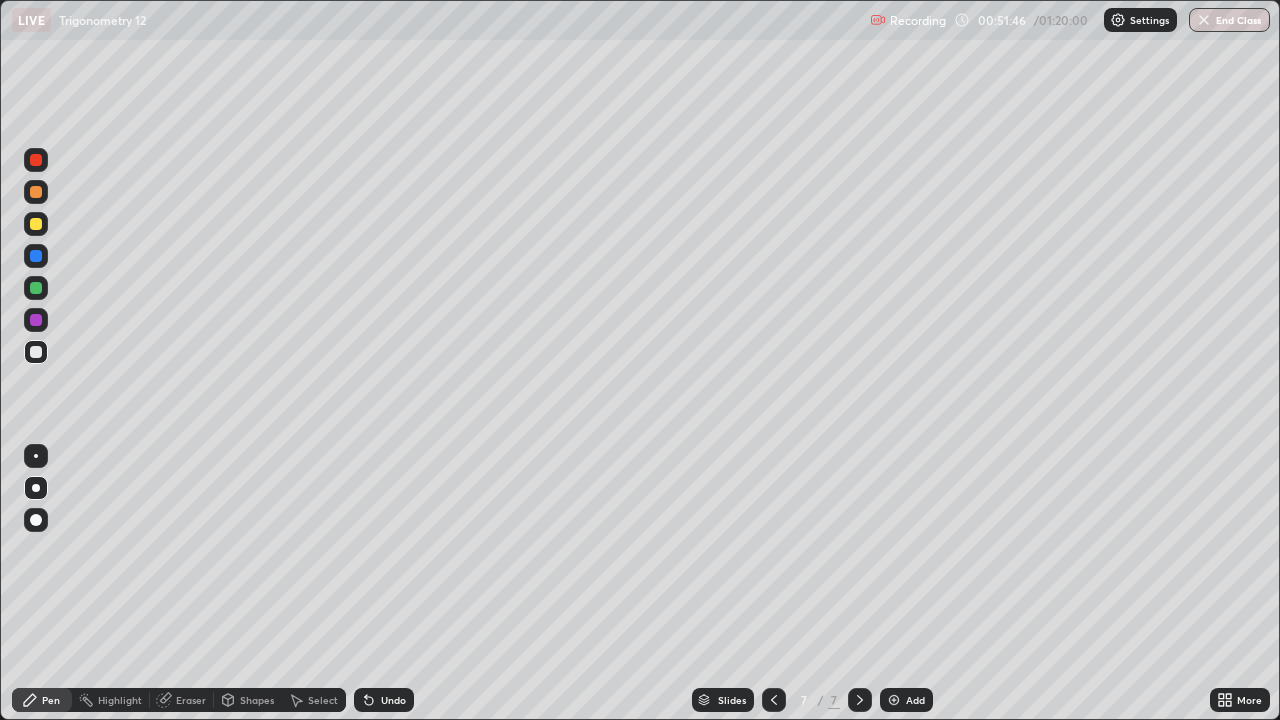 click at bounding box center [36, 320] 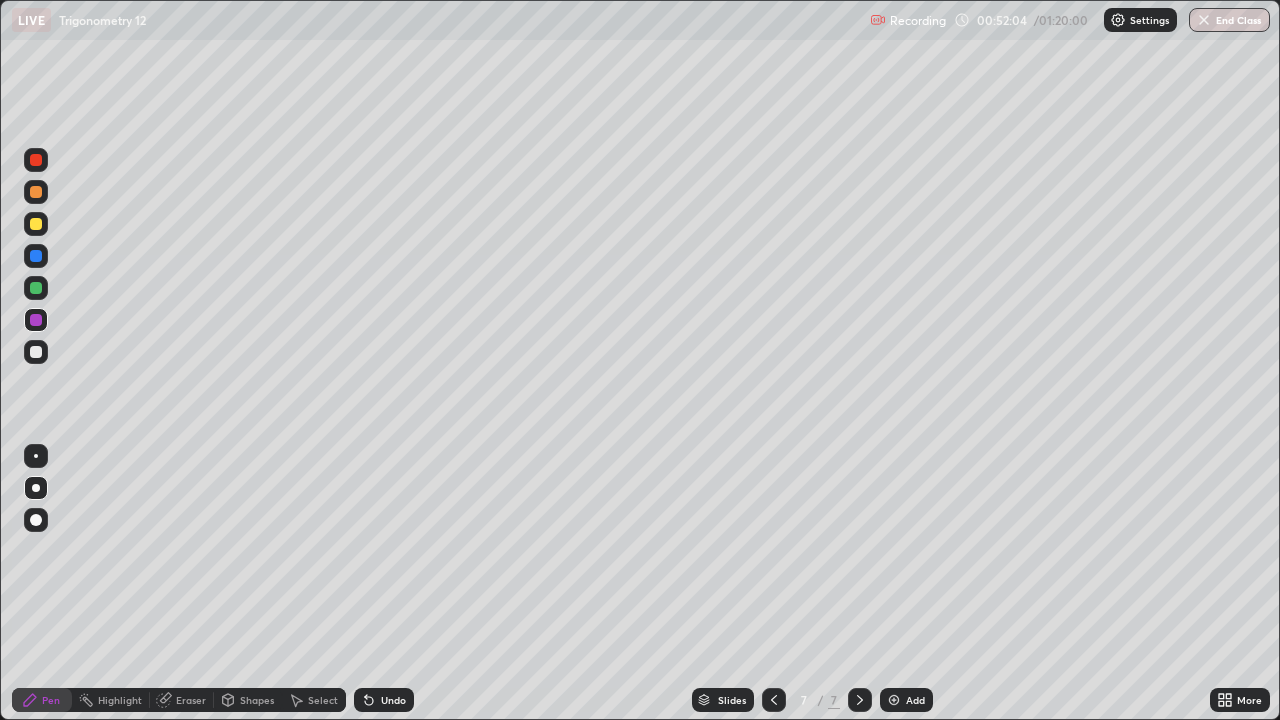 click on "Undo" at bounding box center [393, 700] 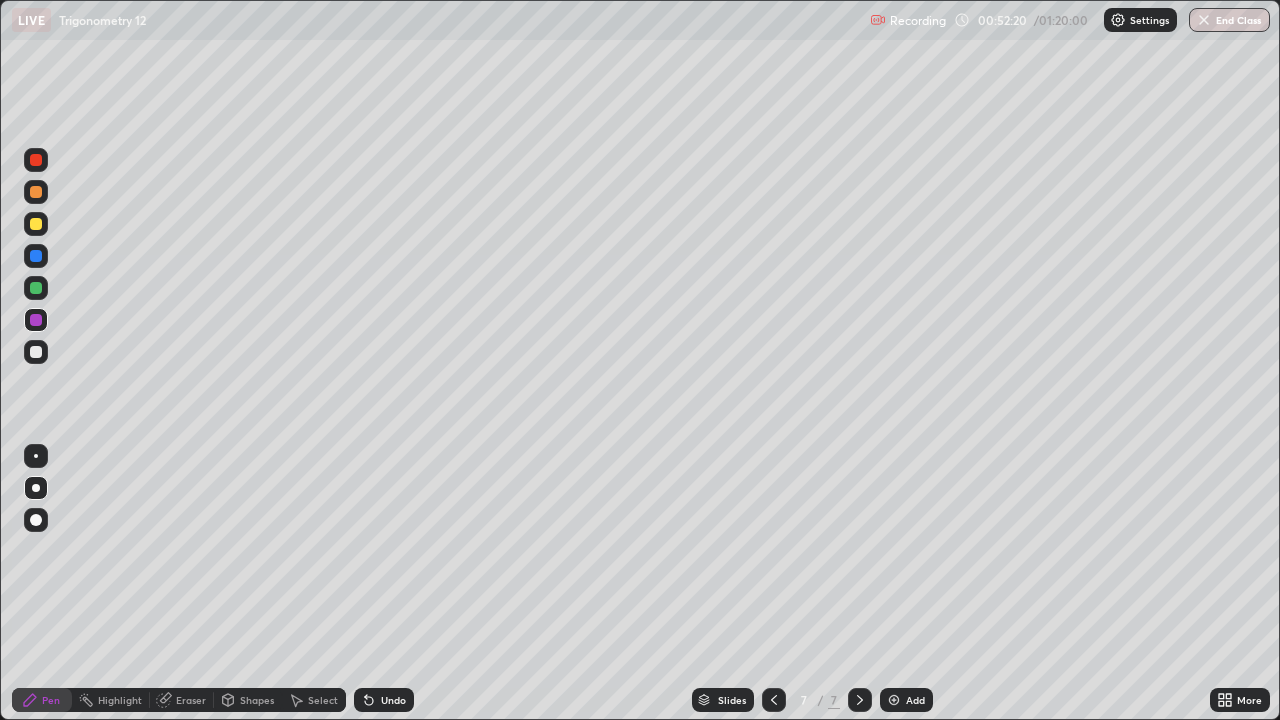 click on "Eraser" at bounding box center (191, 700) 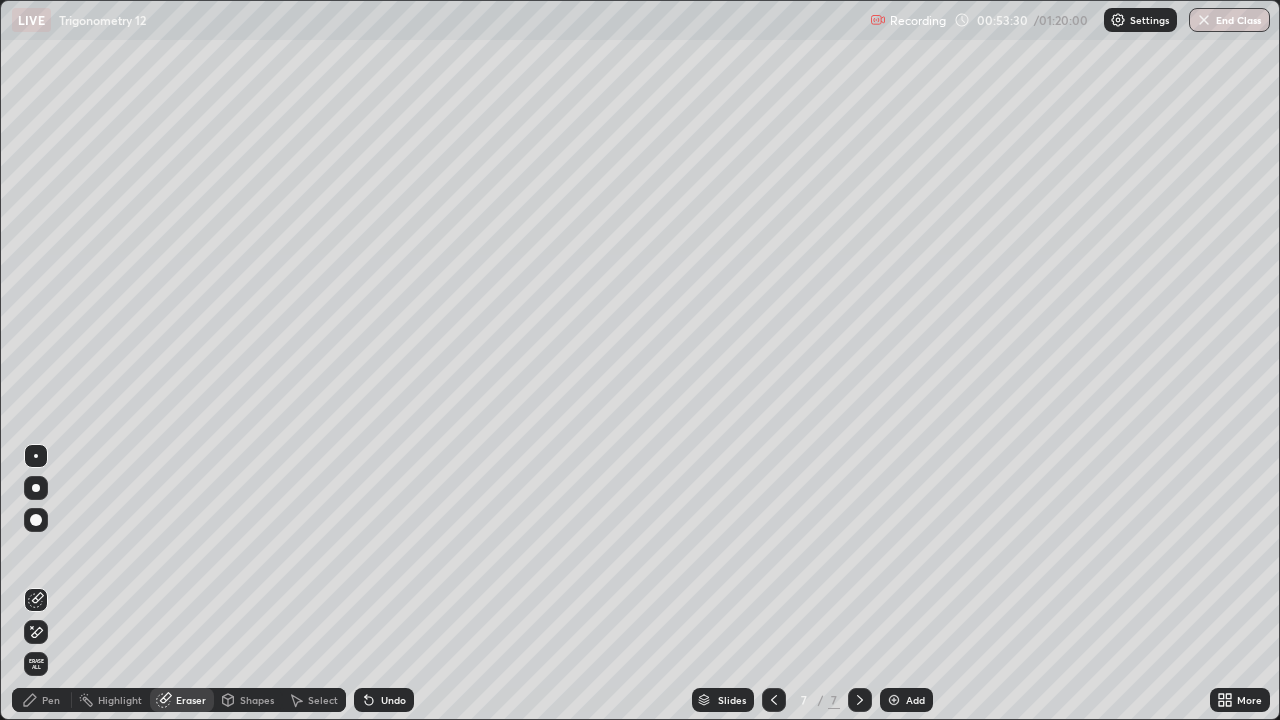 click 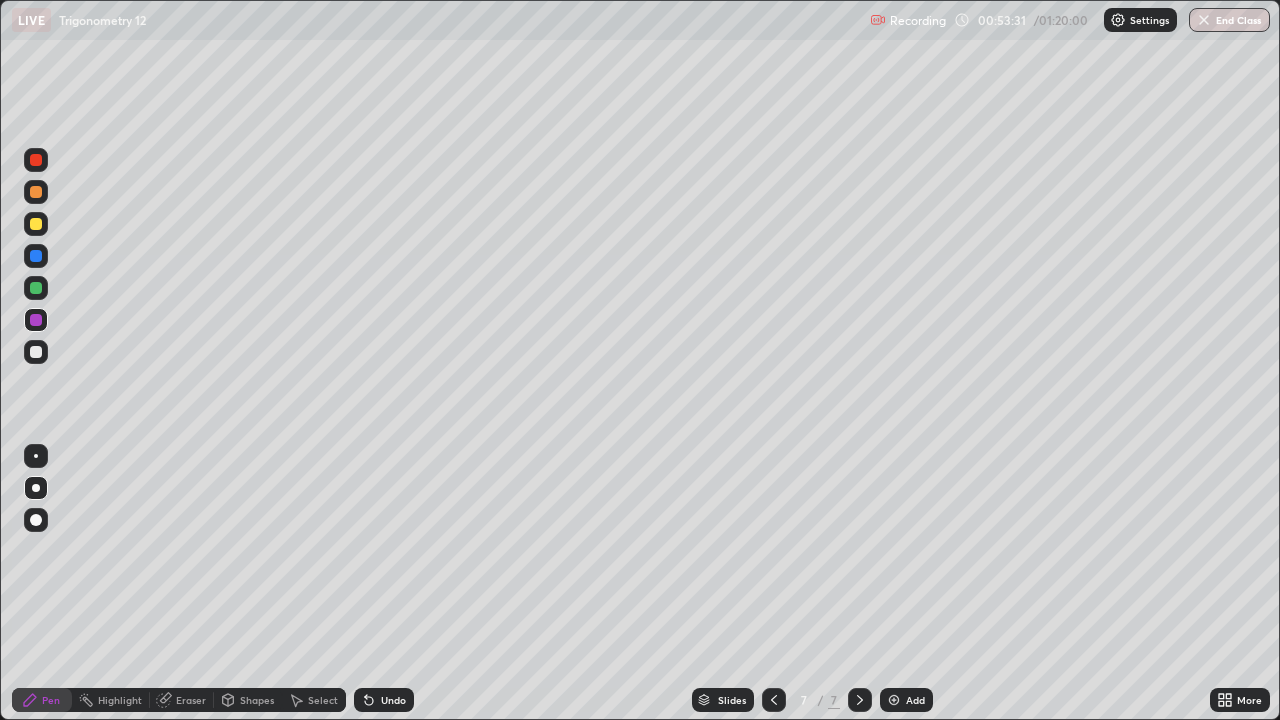 click at bounding box center (36, 288) 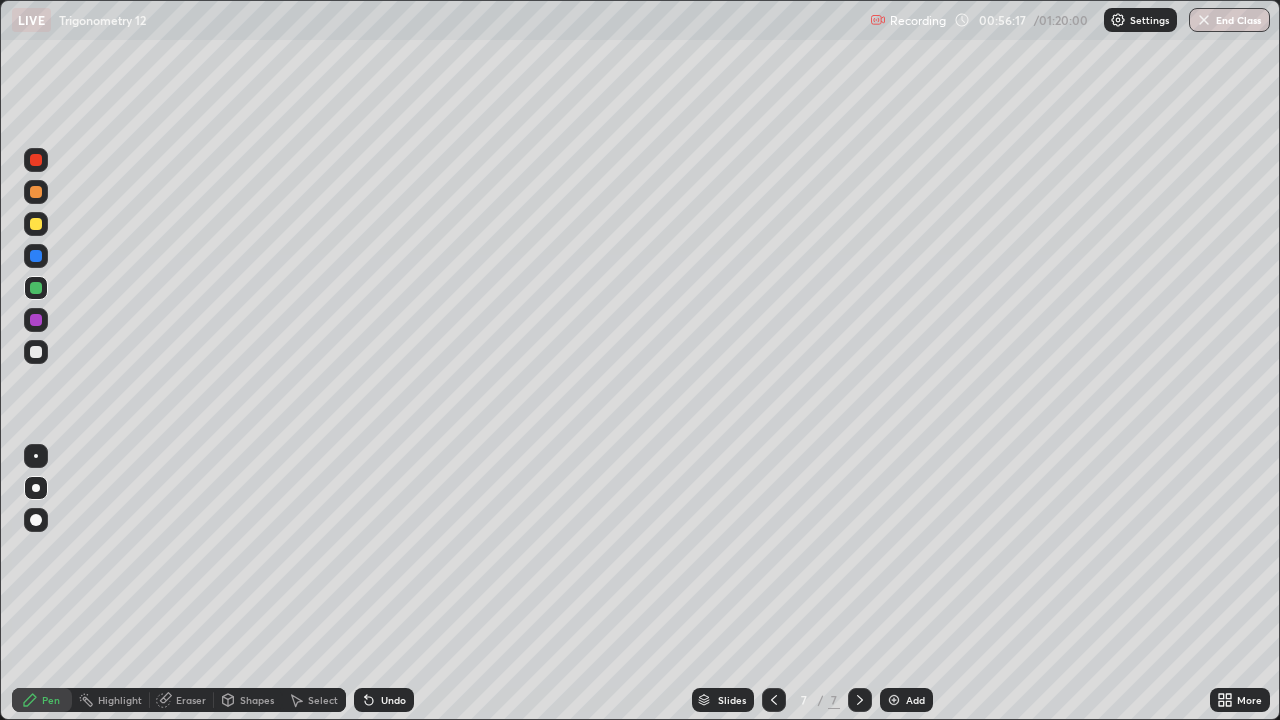click at bounding box center [36, 224] 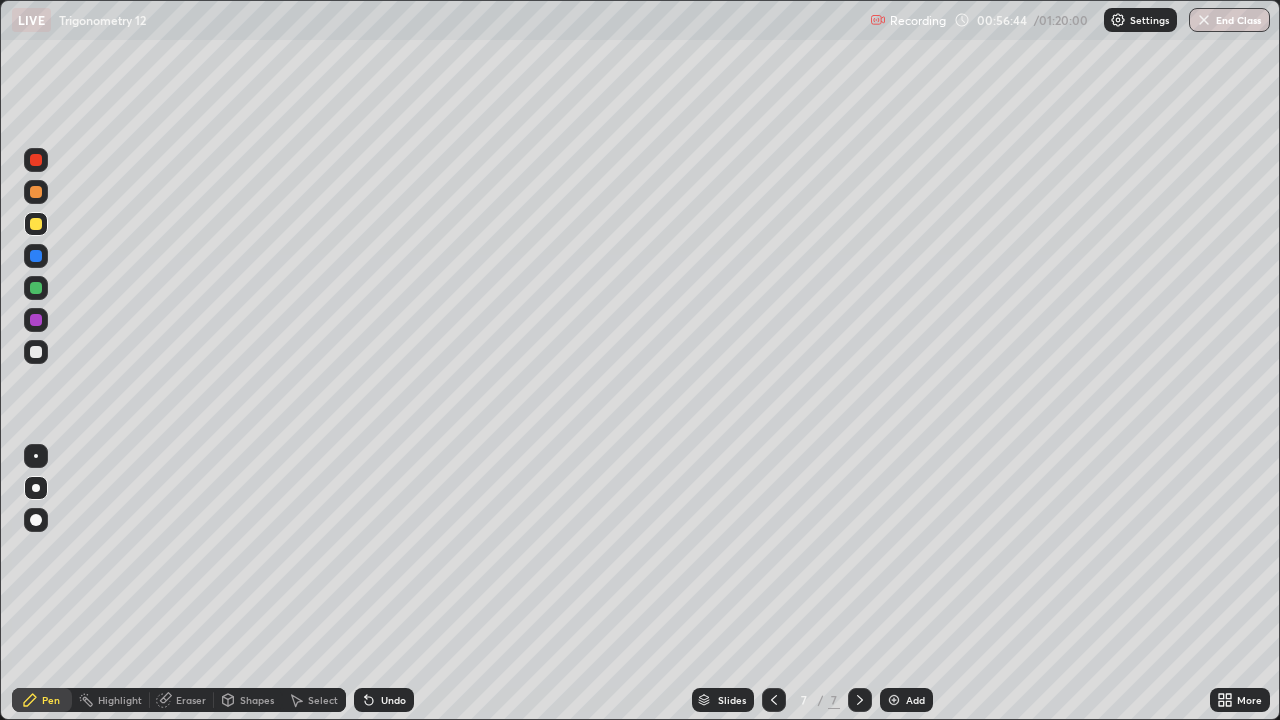 click on "Select" at bounding box center [323, 700] 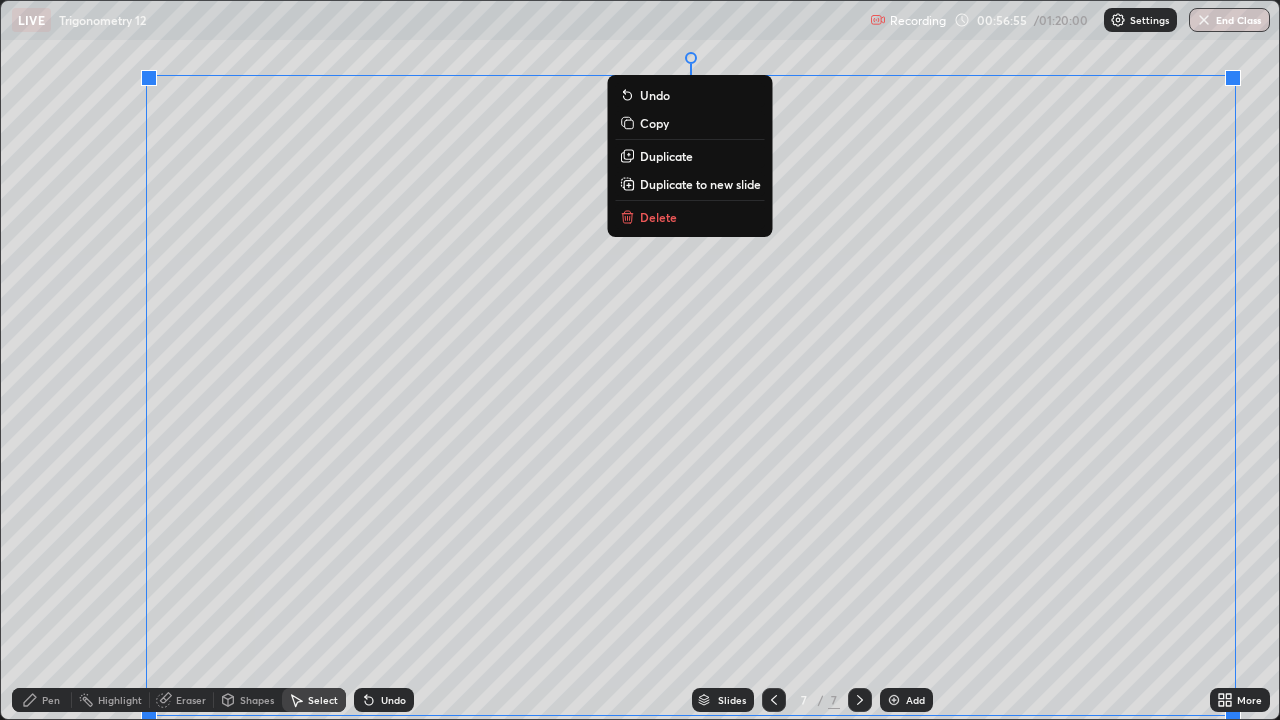 click on "Duplicate to new slide" at bounding box center (700, 184) 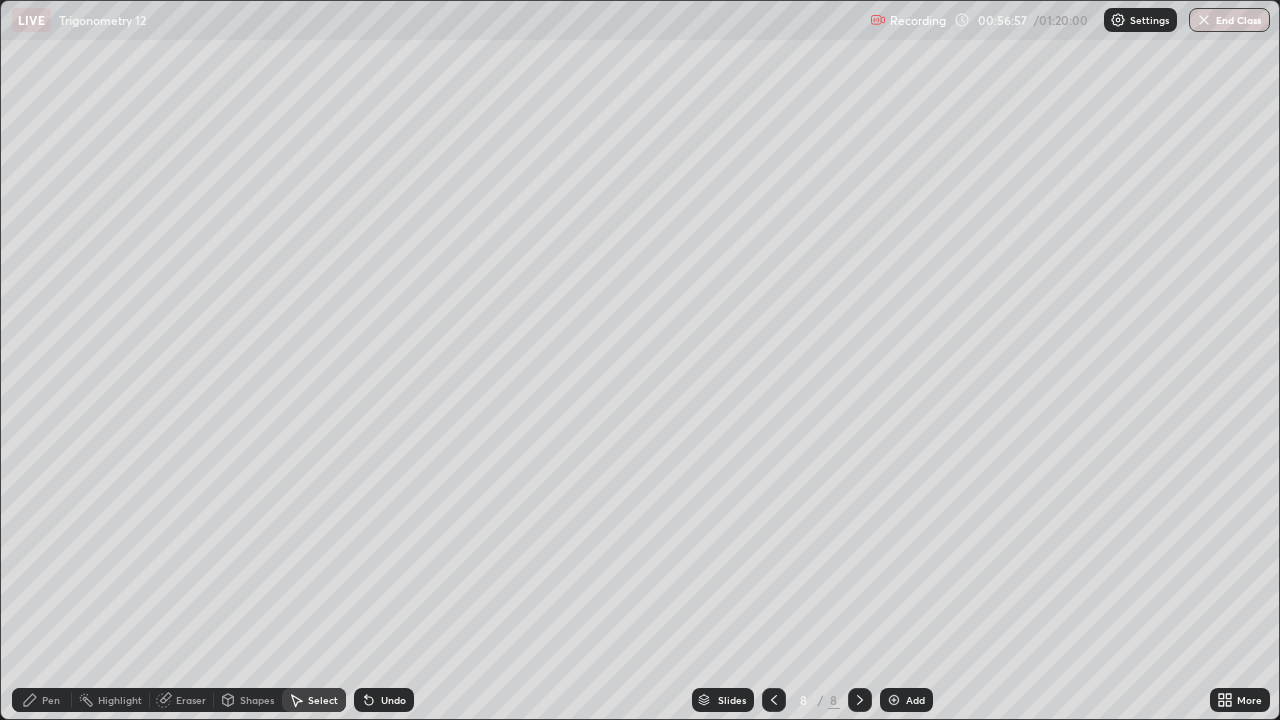 click on "Pen" at bounding box center [42, 700] 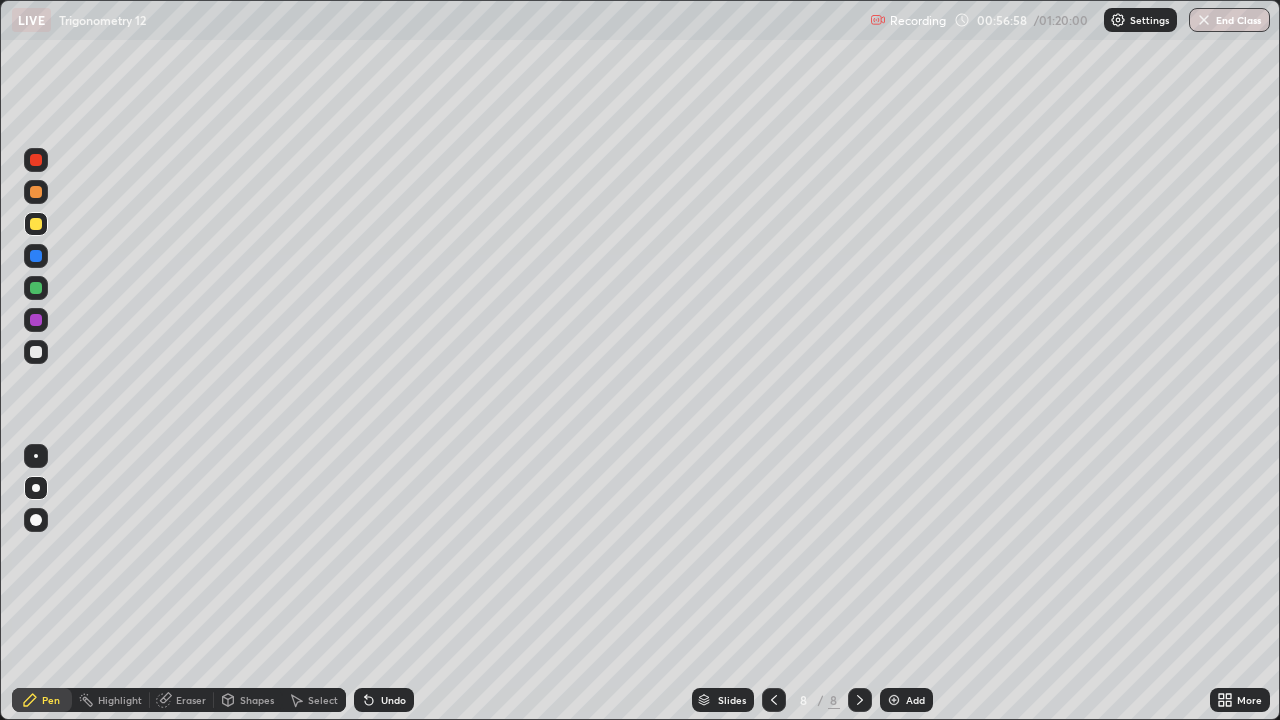 click at bounding box center [36, 352] 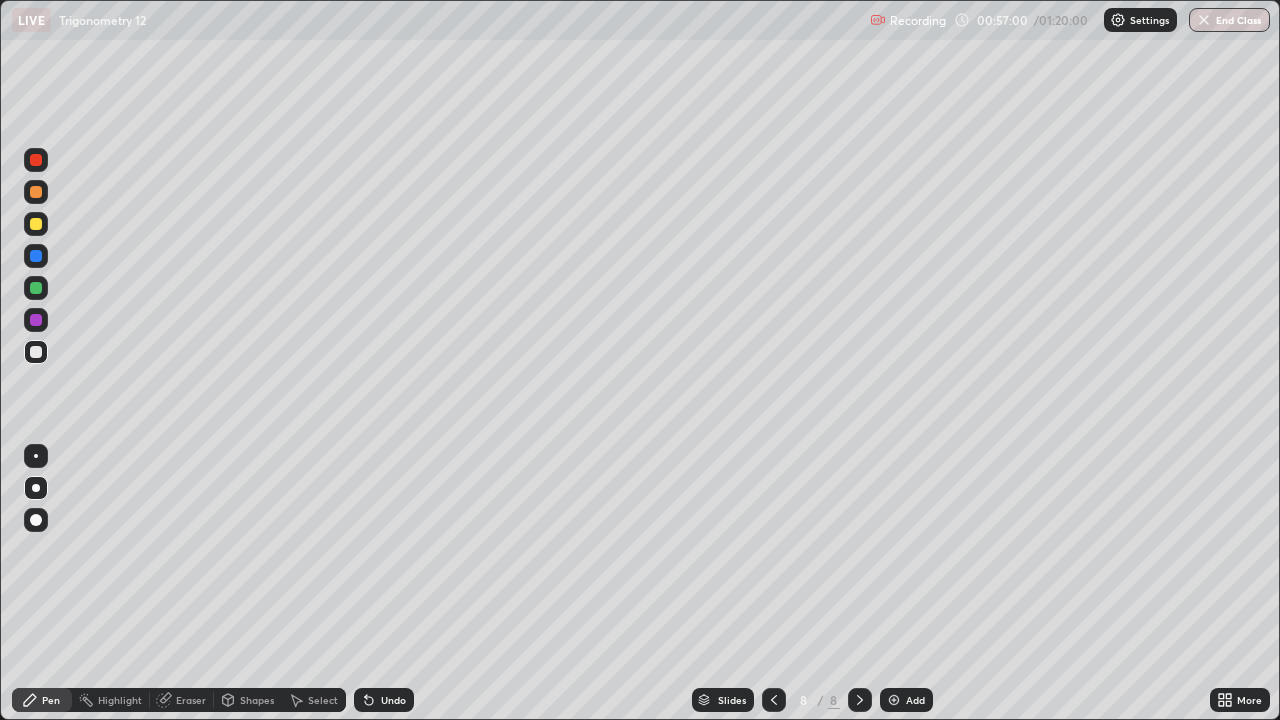 click at bounding box center [36, 192] 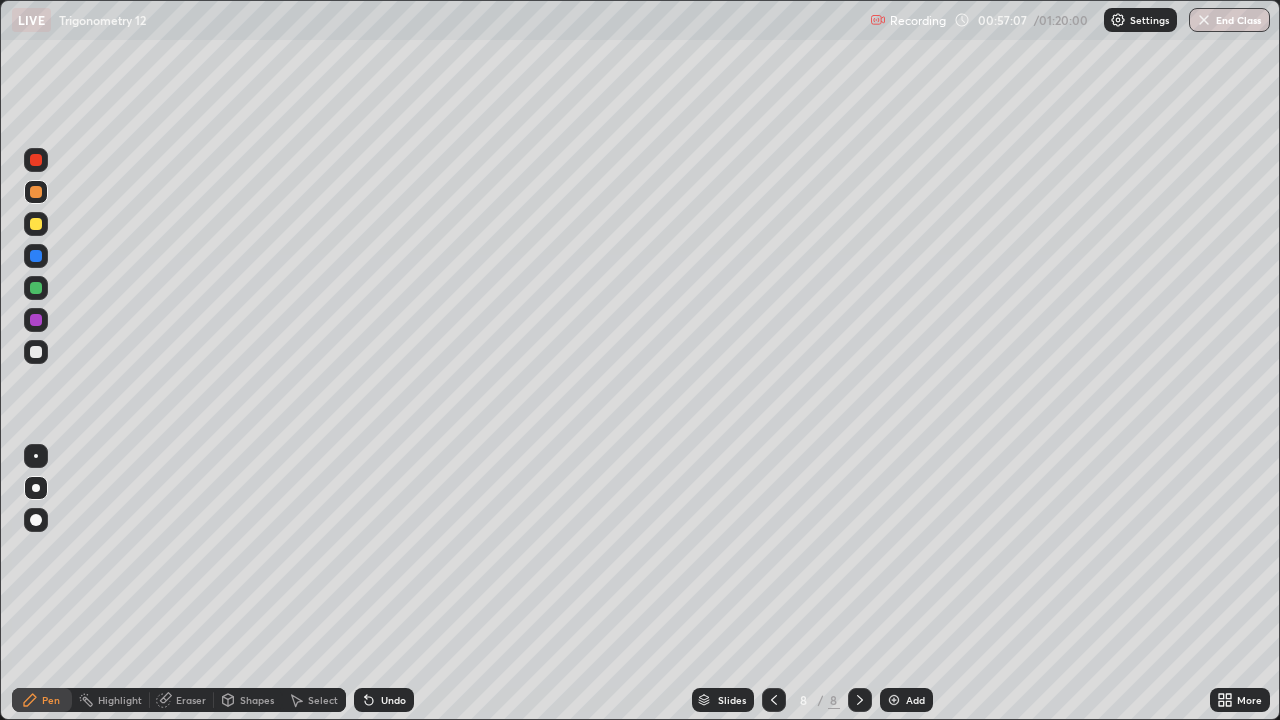 click at bounding box center [36, 352] 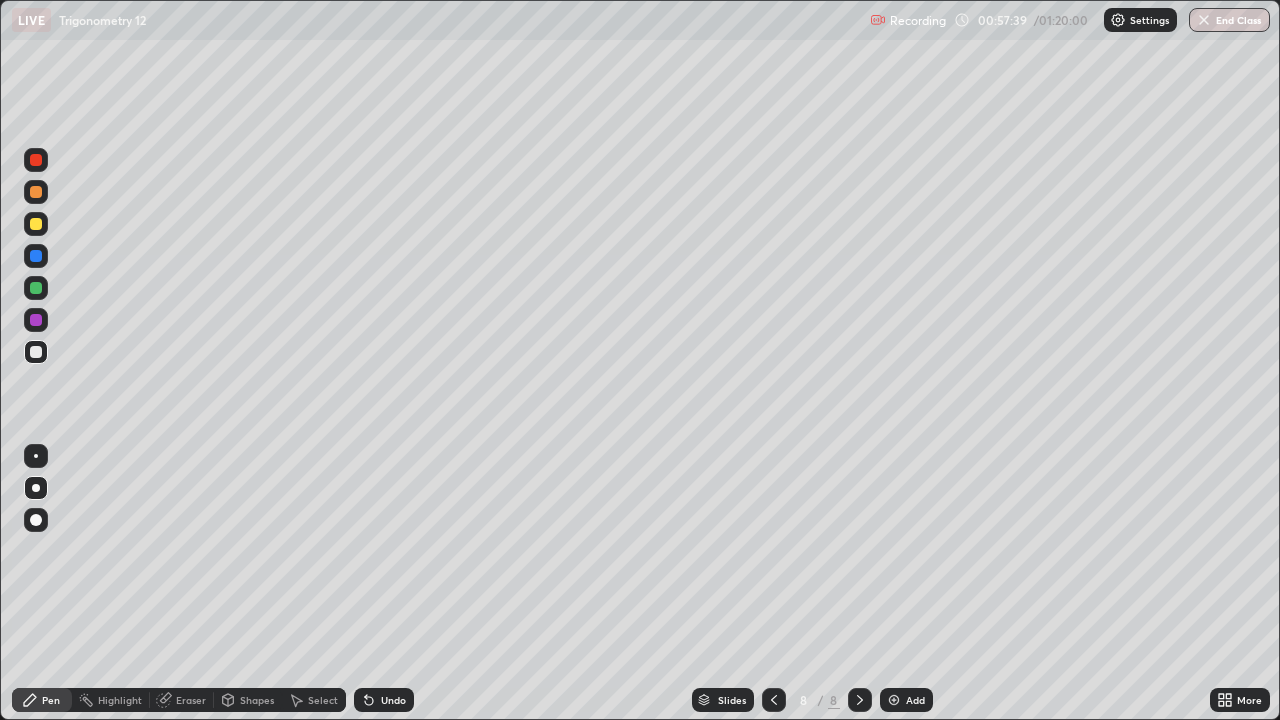 click on "Eraser" at bounding box center [191, 700] 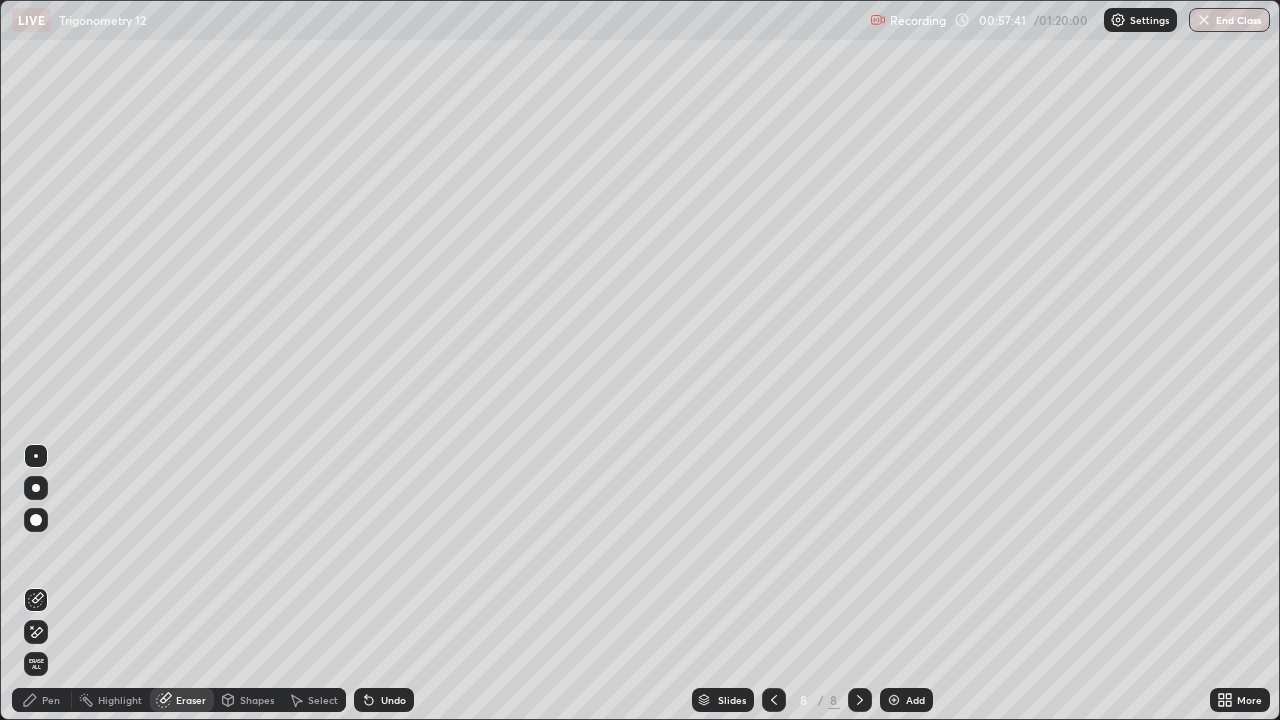 click on "Pen" at bounding box center [51, 700] 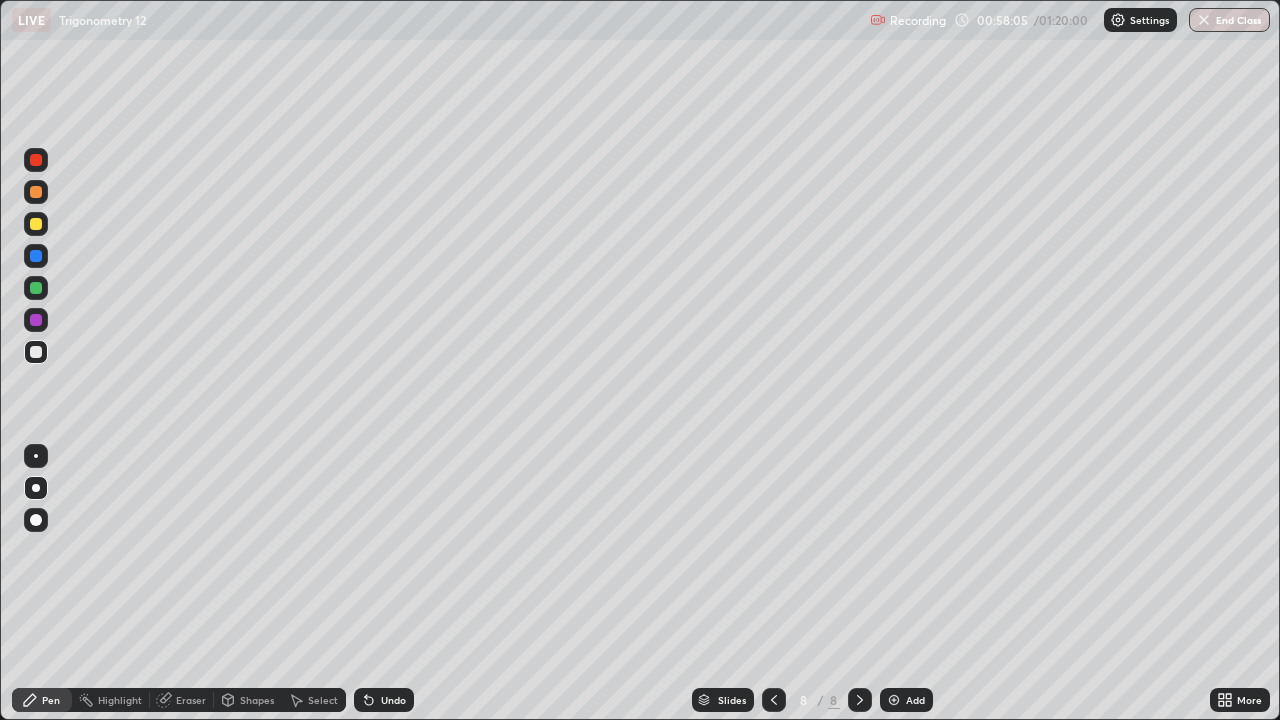 click 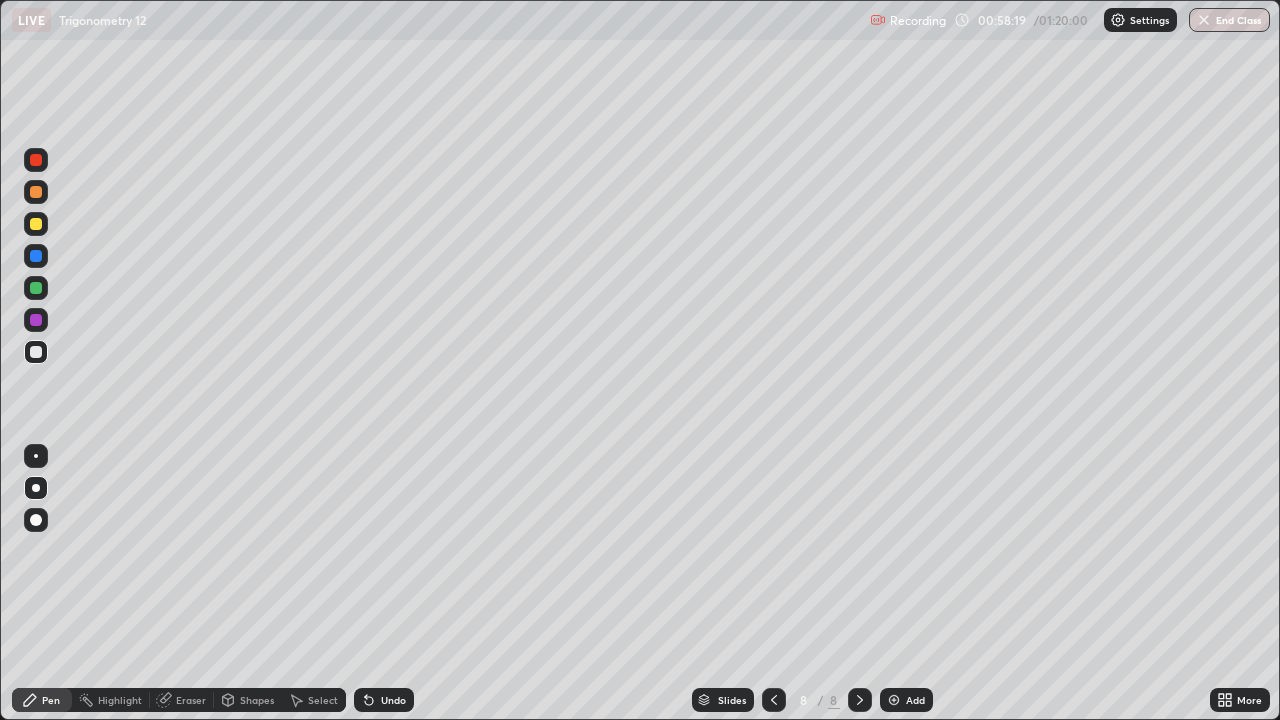 click 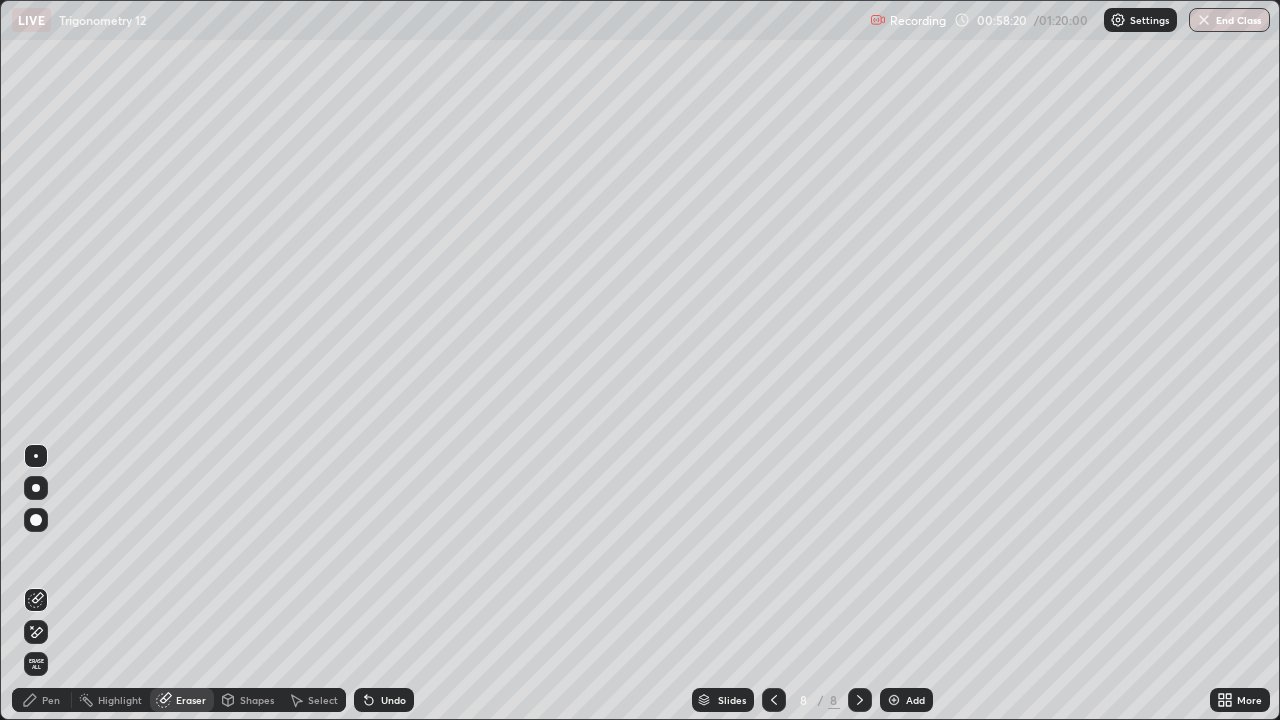 click on "Pen" at bounding box center (51, 700) 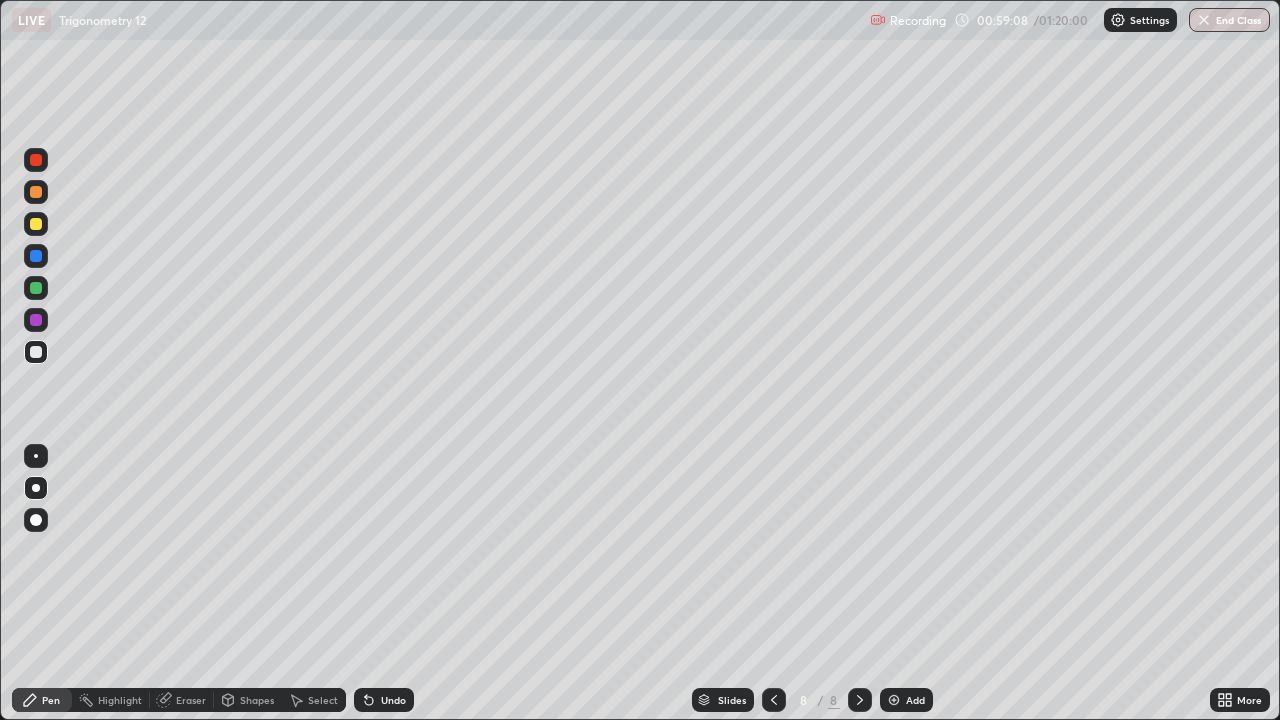 click on "Undo" at bounding box center (393, 700) 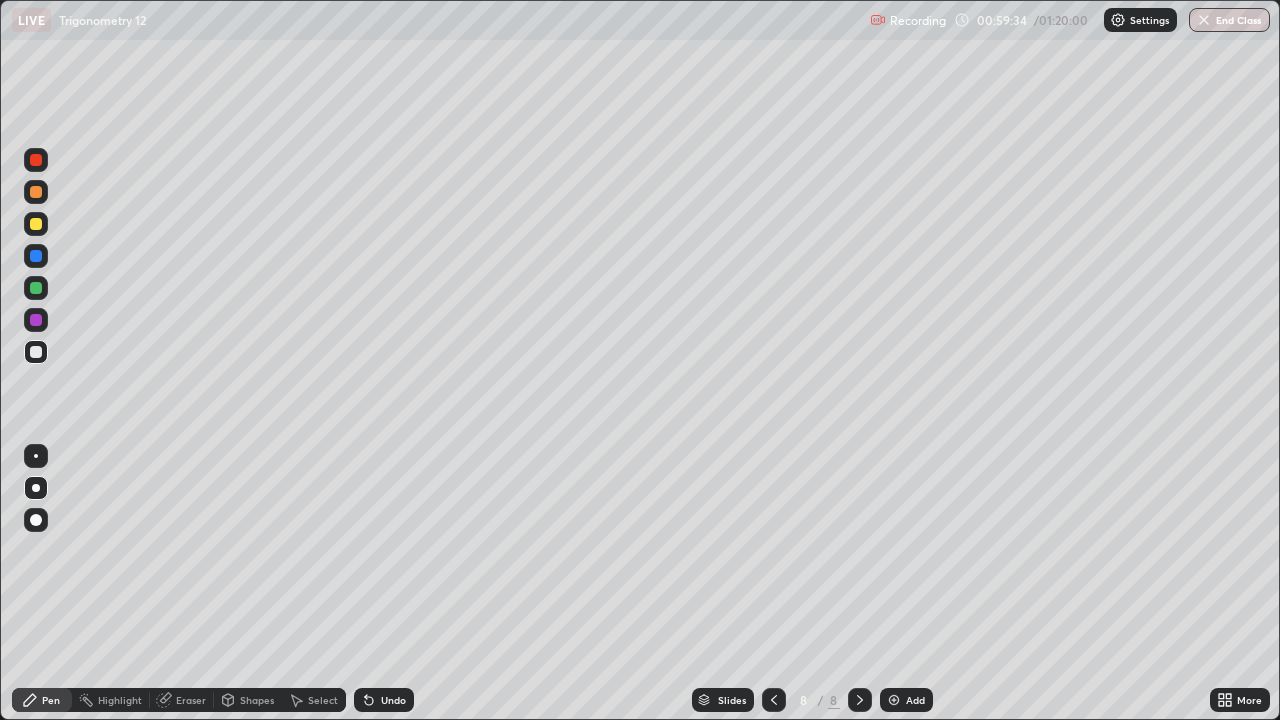 click on "Eraser" at bounding box center (191, 700) 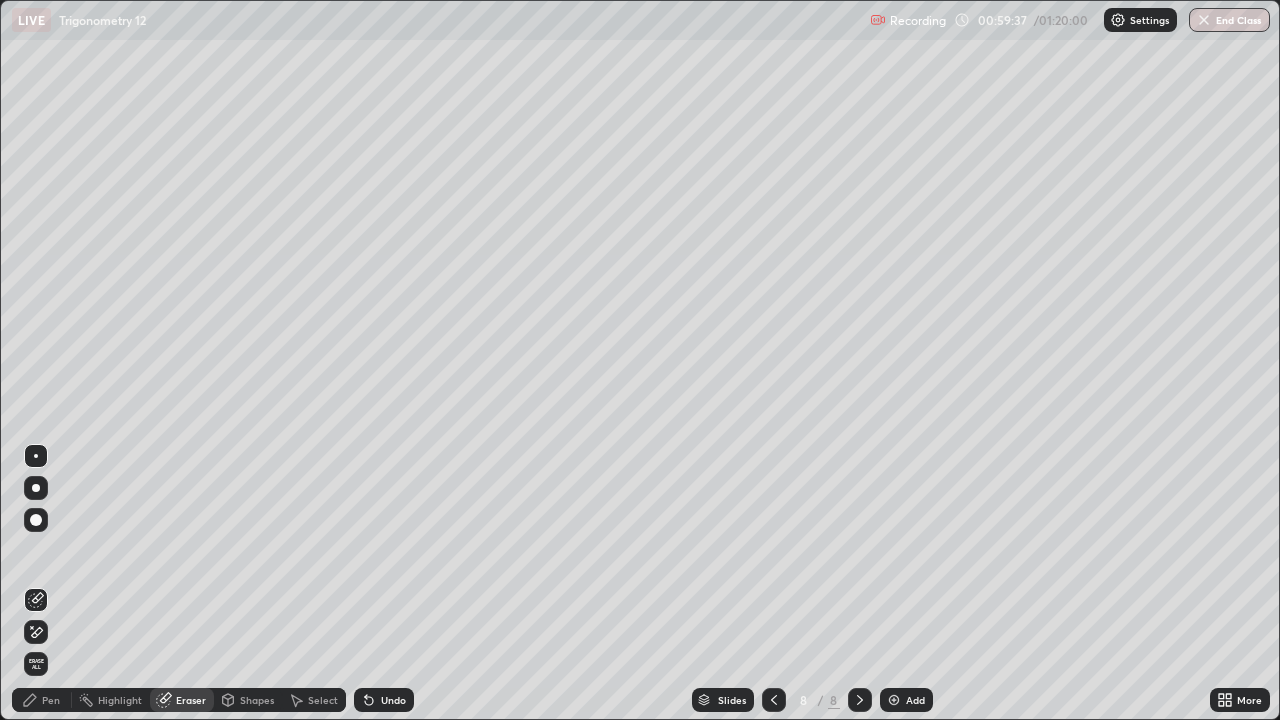 click on "Pen" at bounding box center [51, 700] 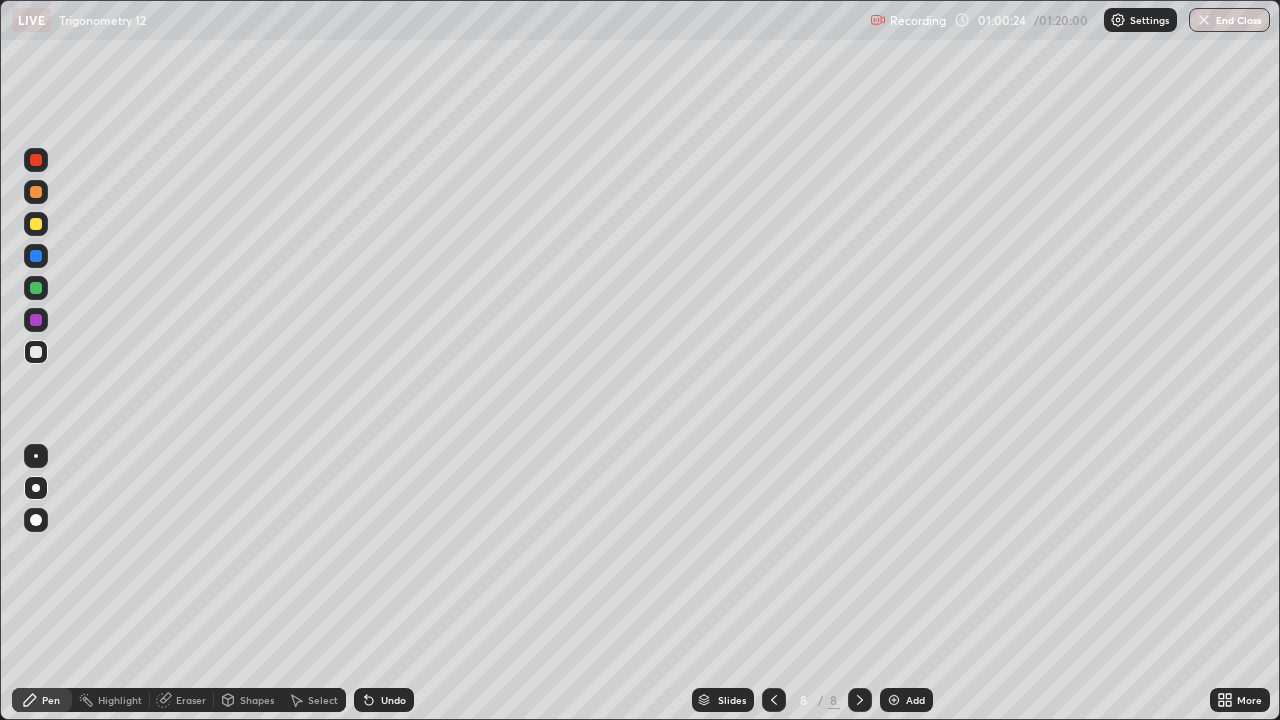 click on "Undo" at bounding box center (393, 700) 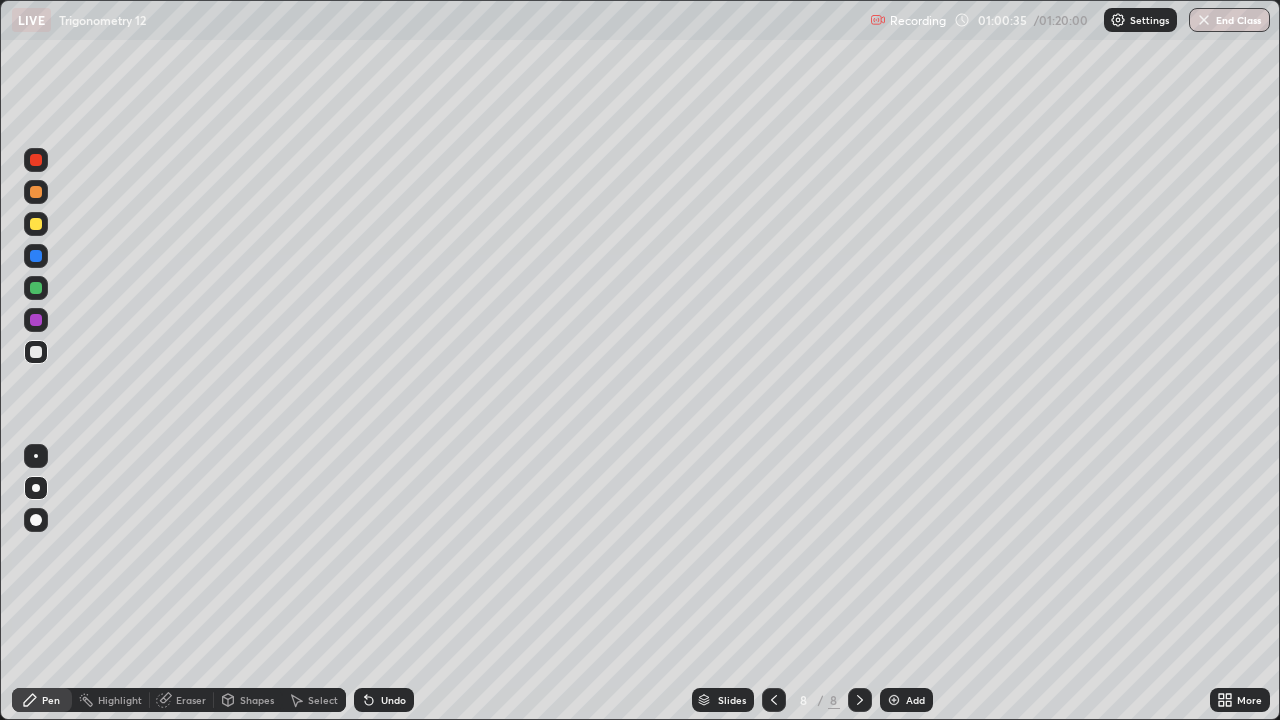 click on "Undo" at bounding box center (393, 700) 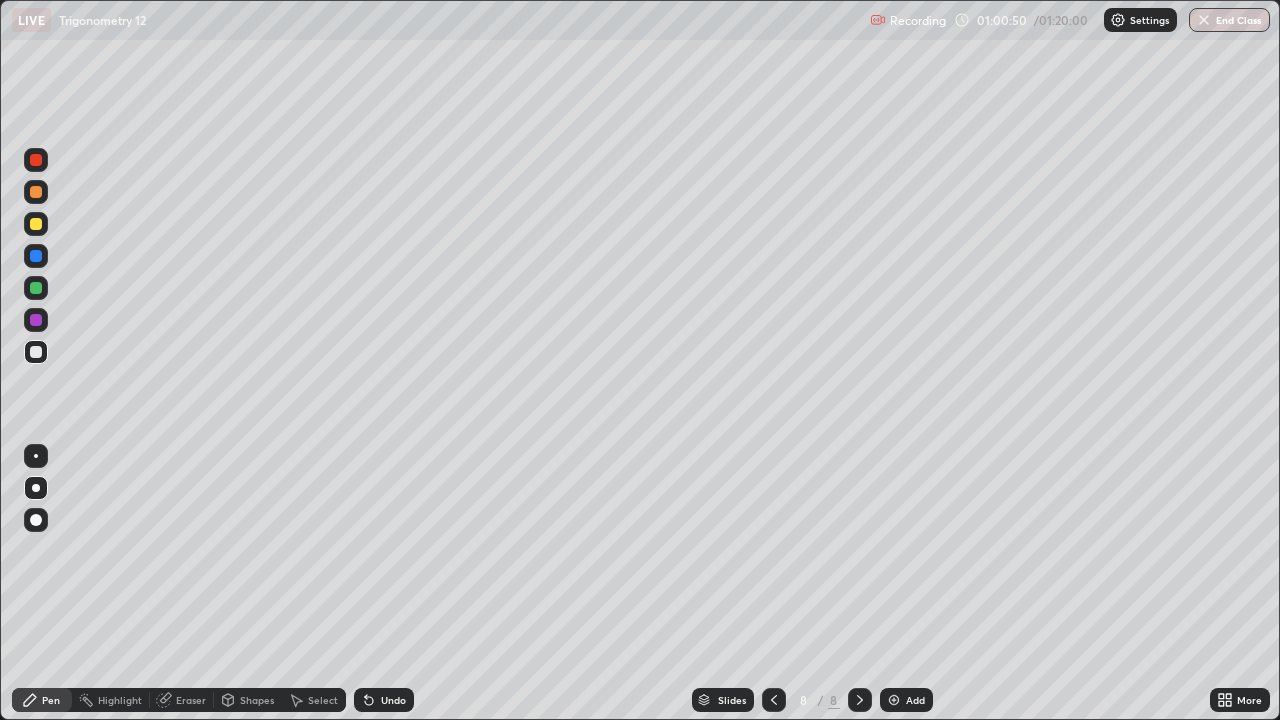 click on "Eraser" at bounding box center (191, 700) 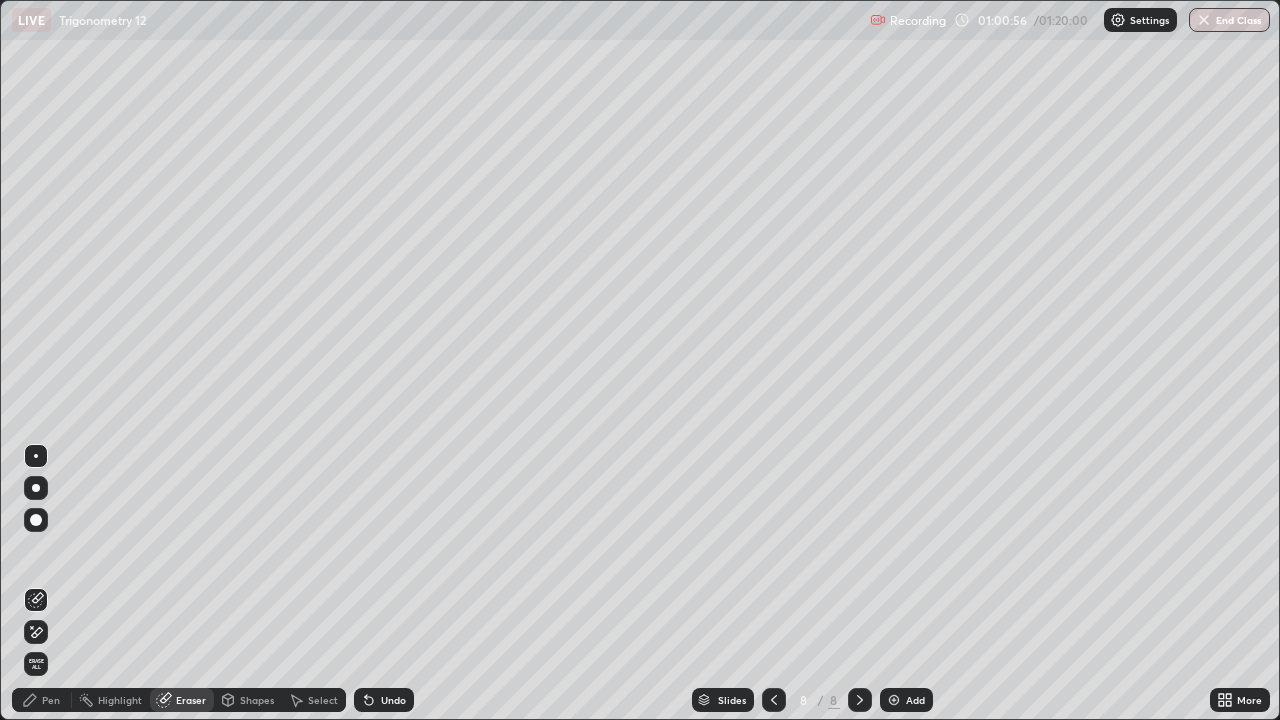 click on "Pen" at bounding box center (51, 700) 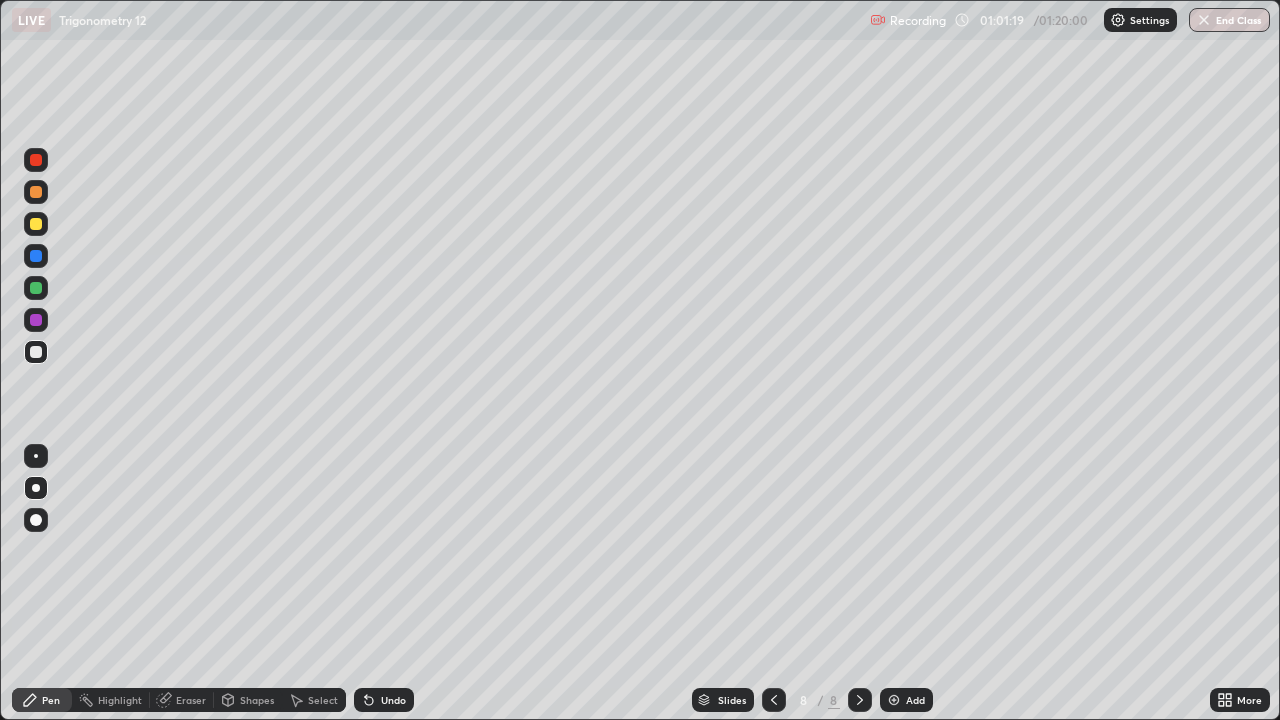 click on "Eraser" at bounding box center [191, 700] 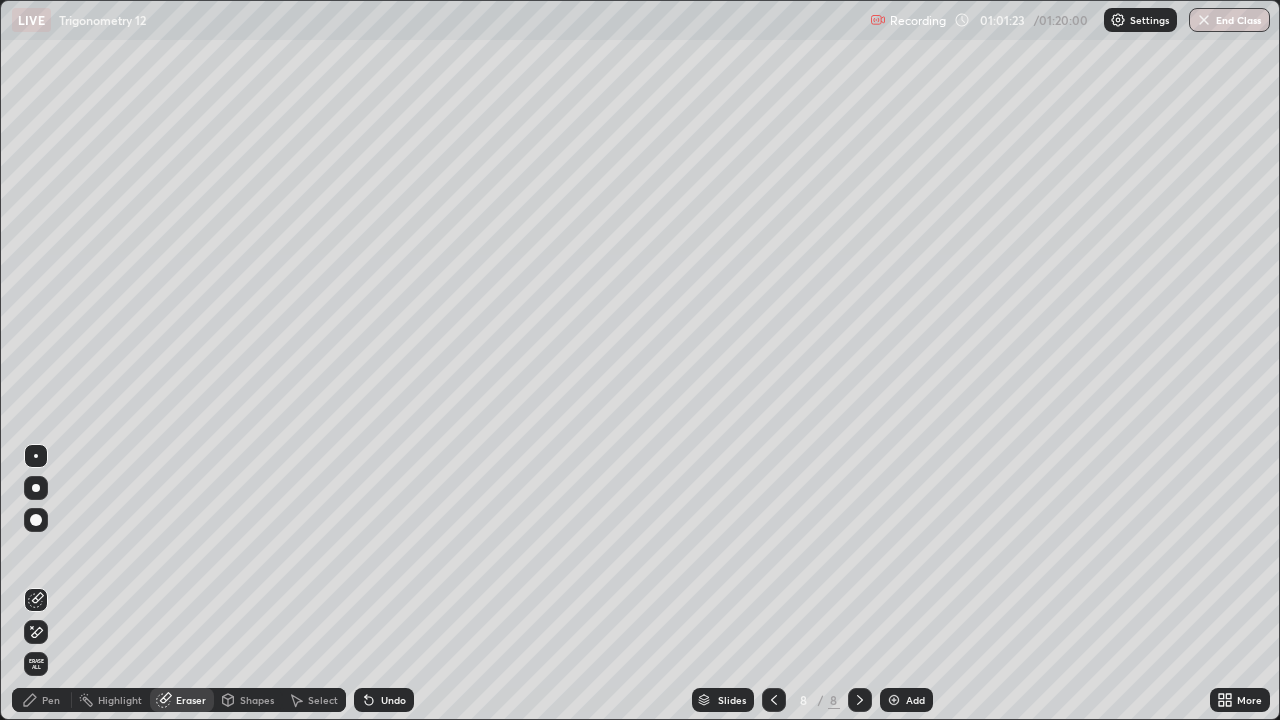 click on "Pen" at bounding box center (51, 700) 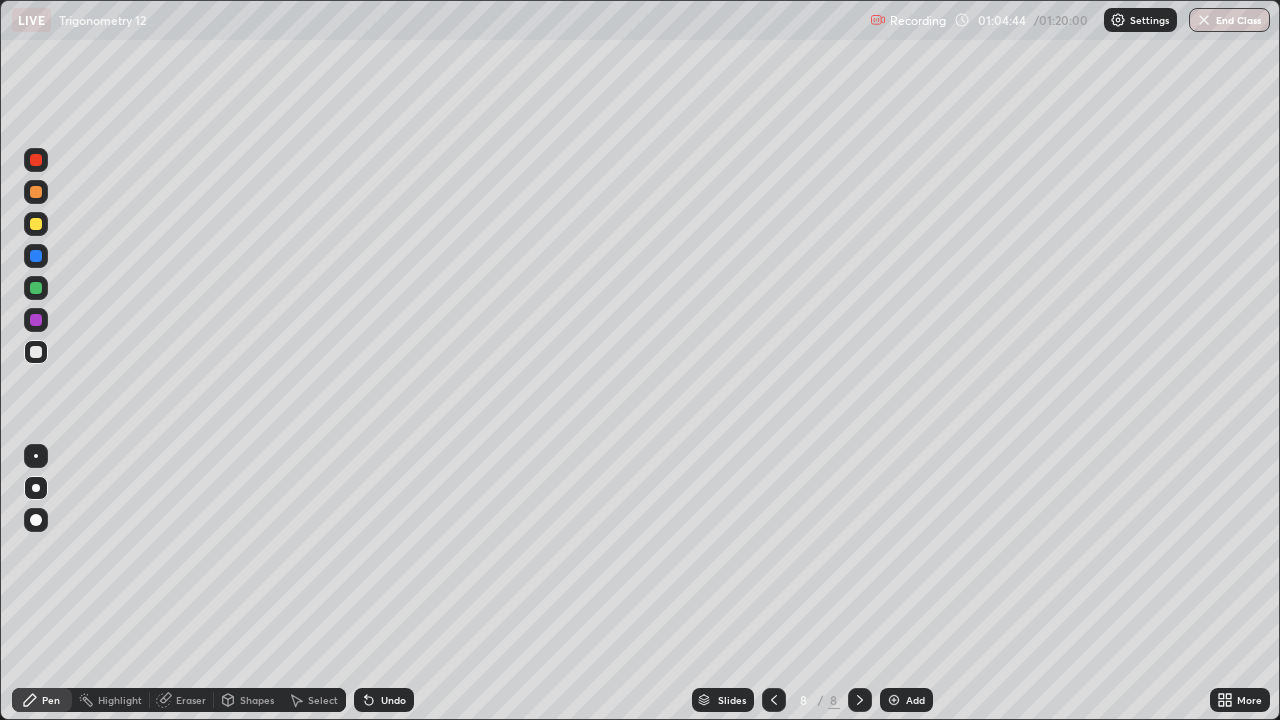 click 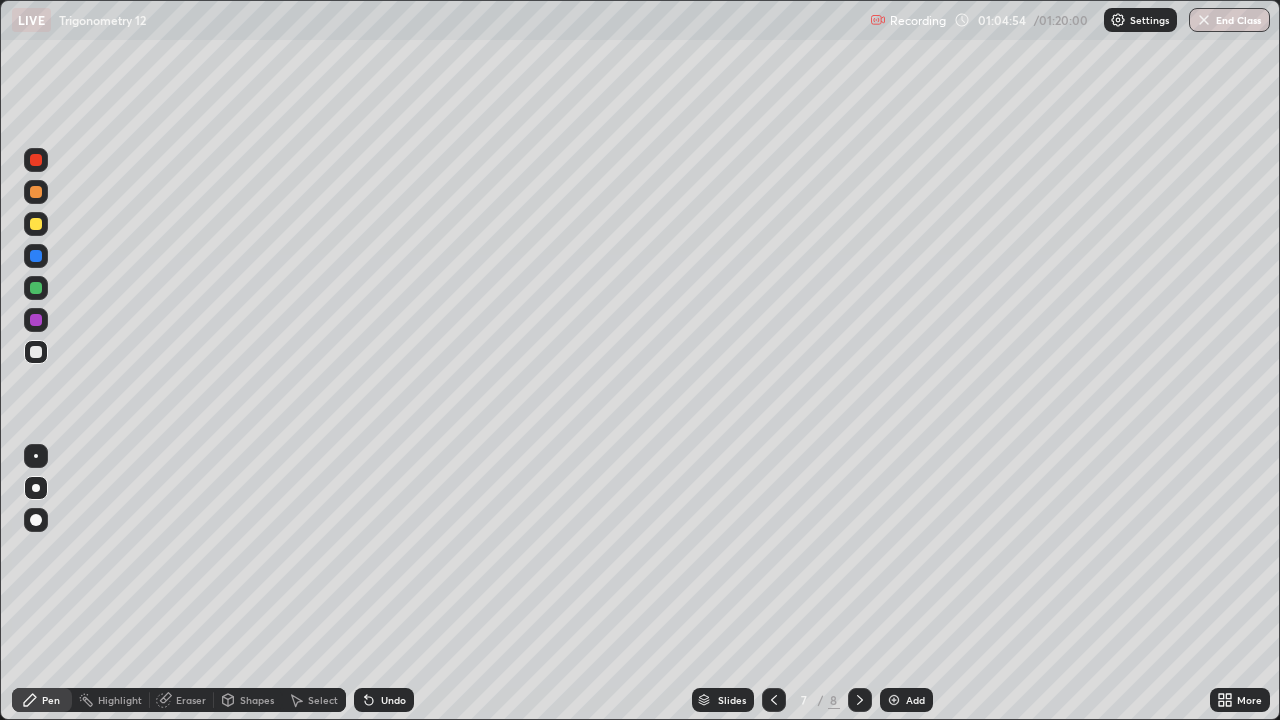 click 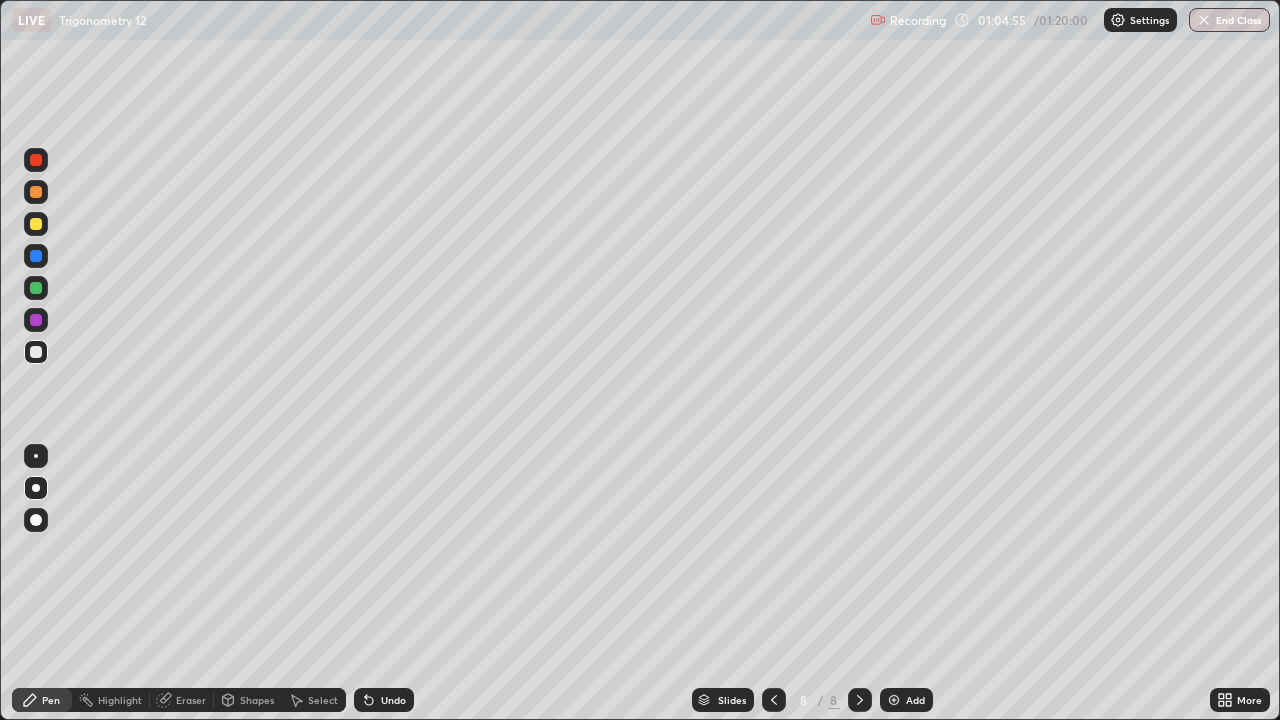click 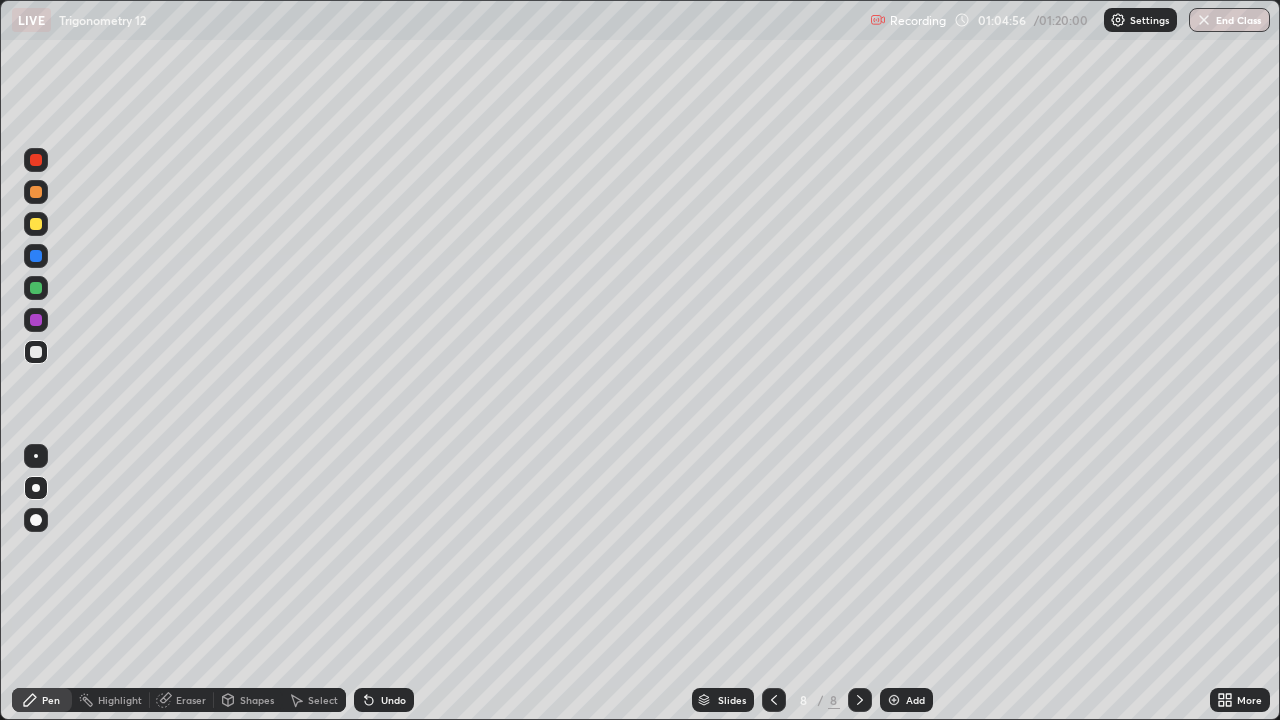 click at bounding box center [894, 700] 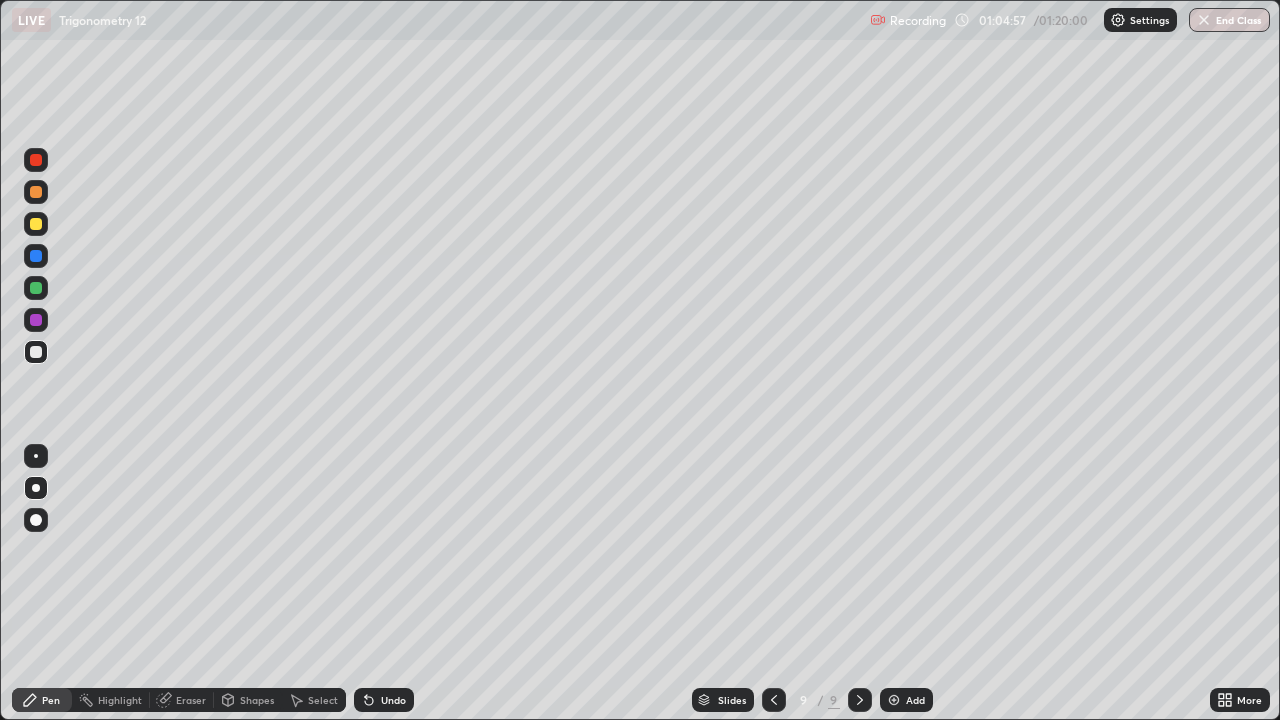 click at bounding box center (36, 224) 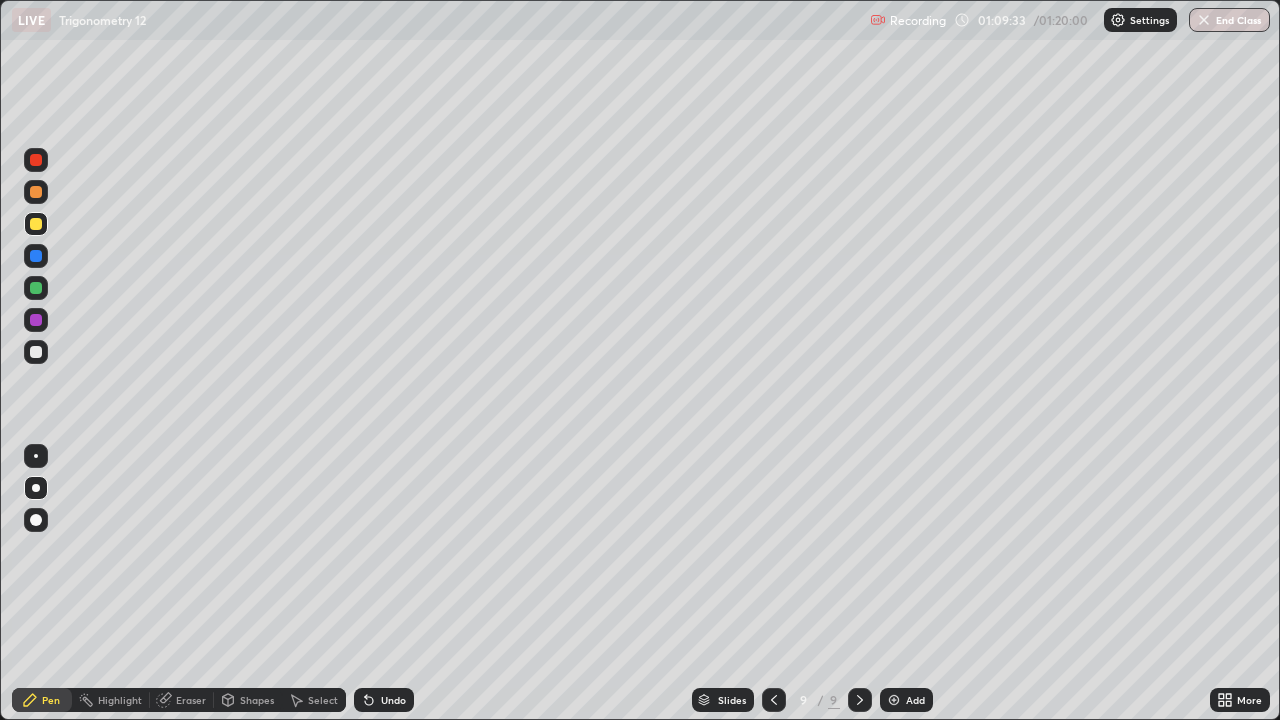 click on "Select" at bounding box center [314, 700] 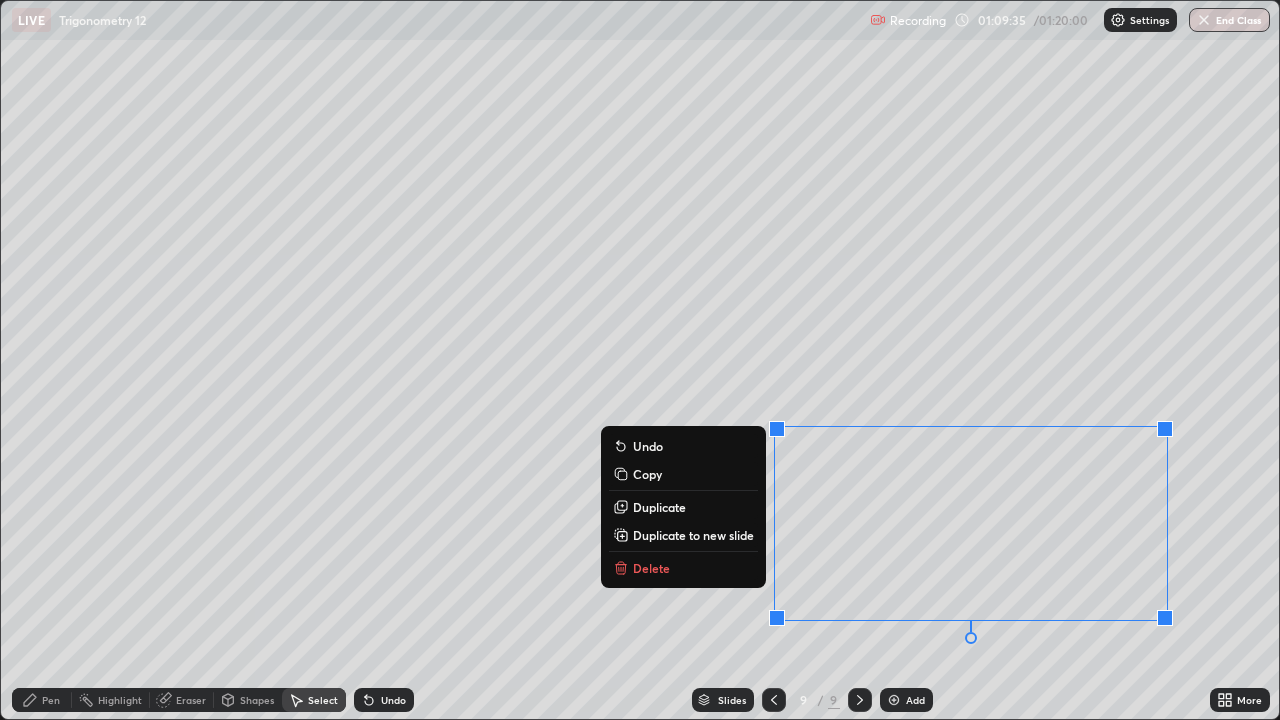 click on "Delete" at bounding box center [651, 568] 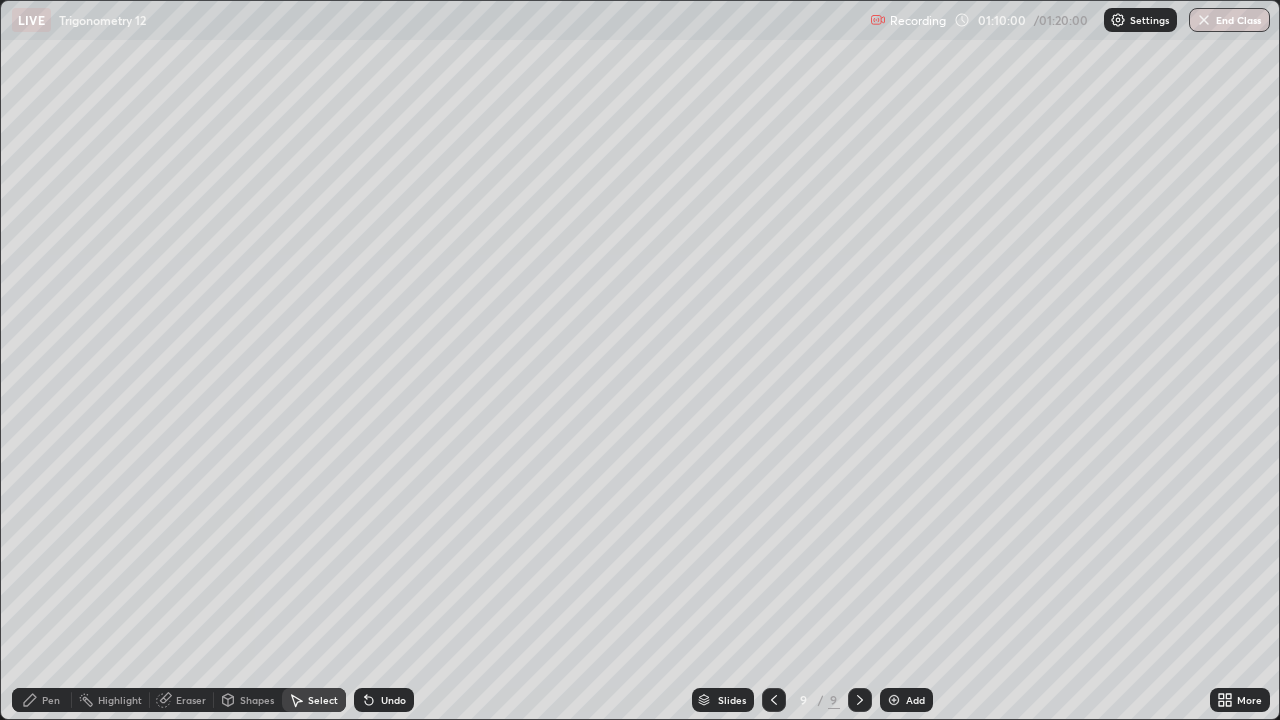 click on "Pen" at bounding box center [51, 700] 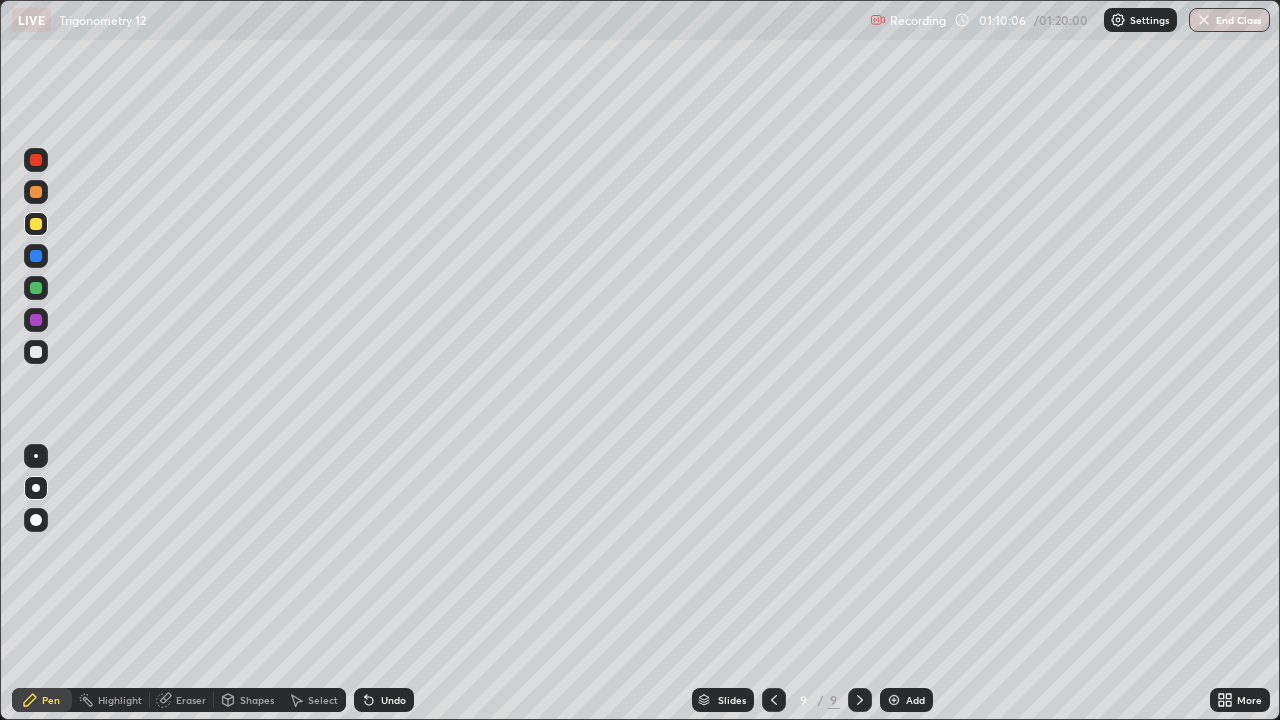 click on "Select" at bounding box center [323, 700] 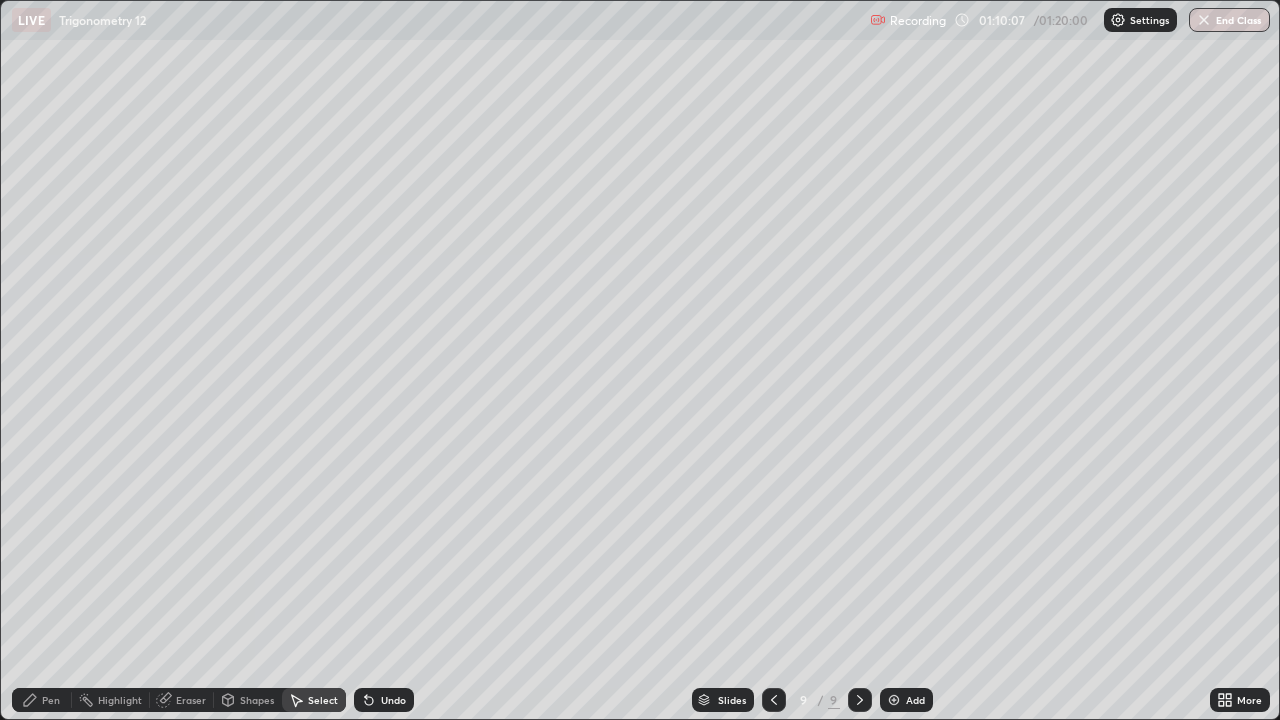 click on "Eraser" at bounding box center [191, 700] 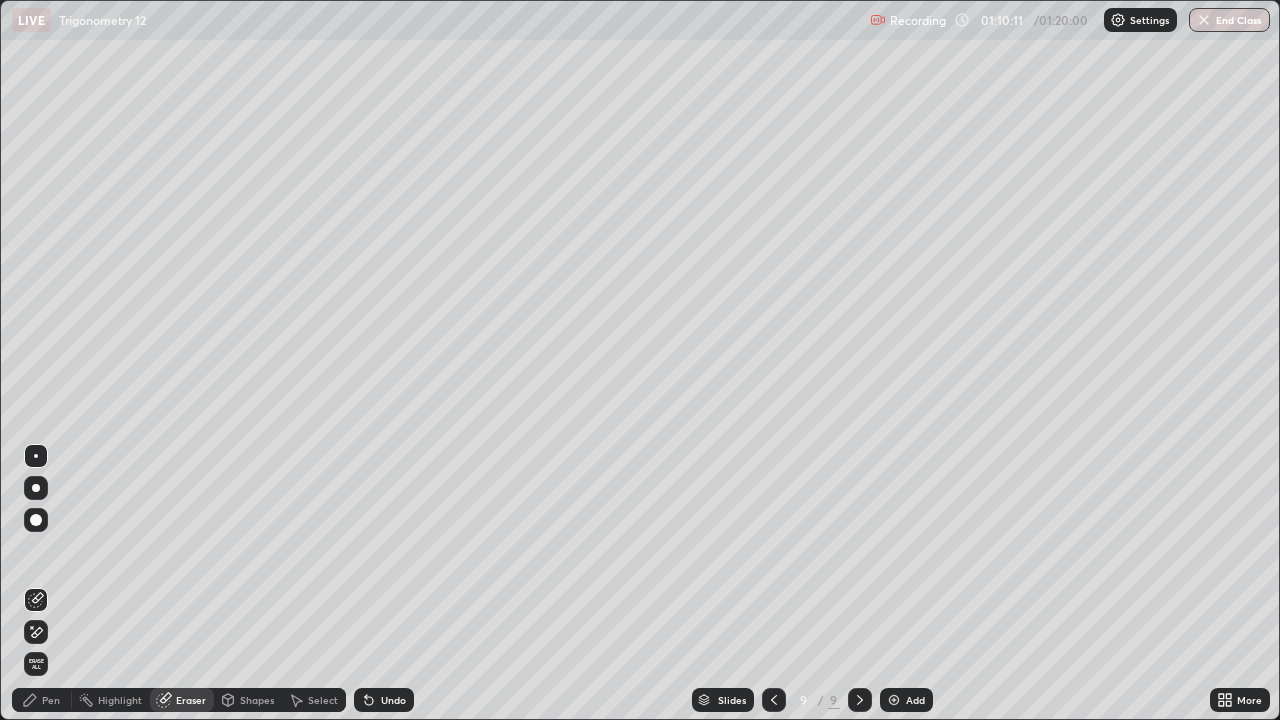 click on "Pen" at bounding box center [51, 700] 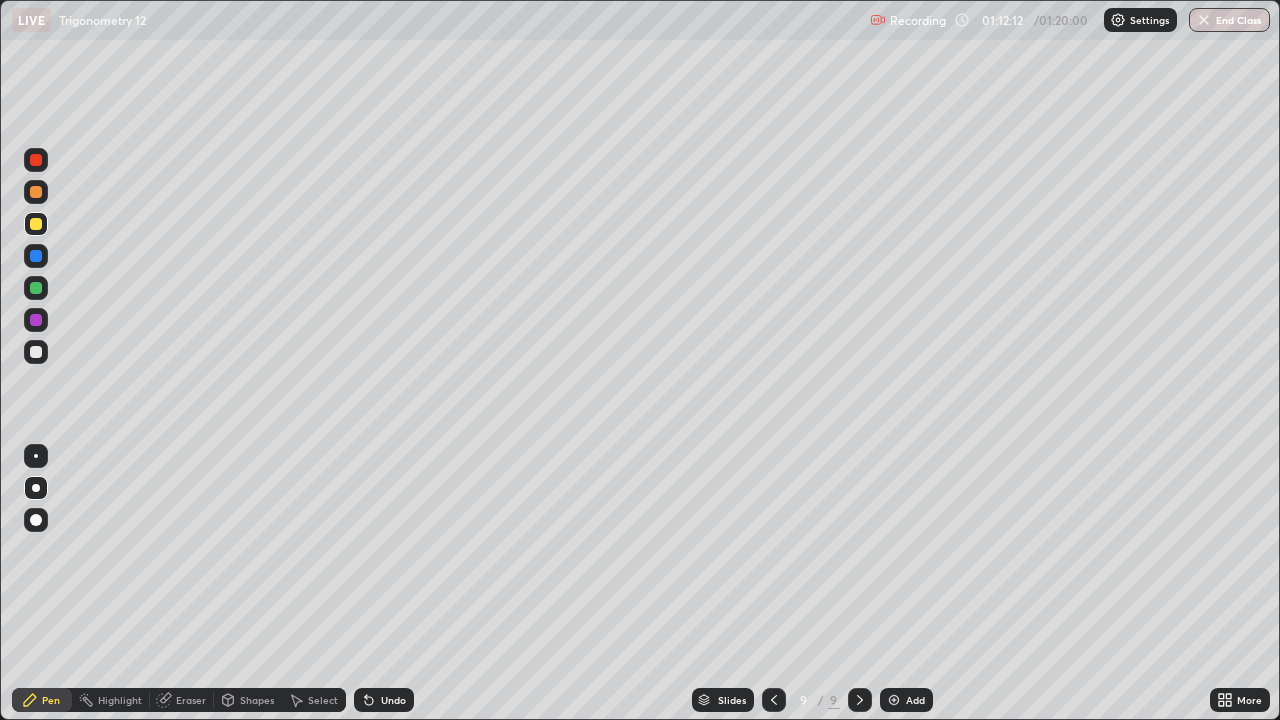 click at bounding box center [36, 352] 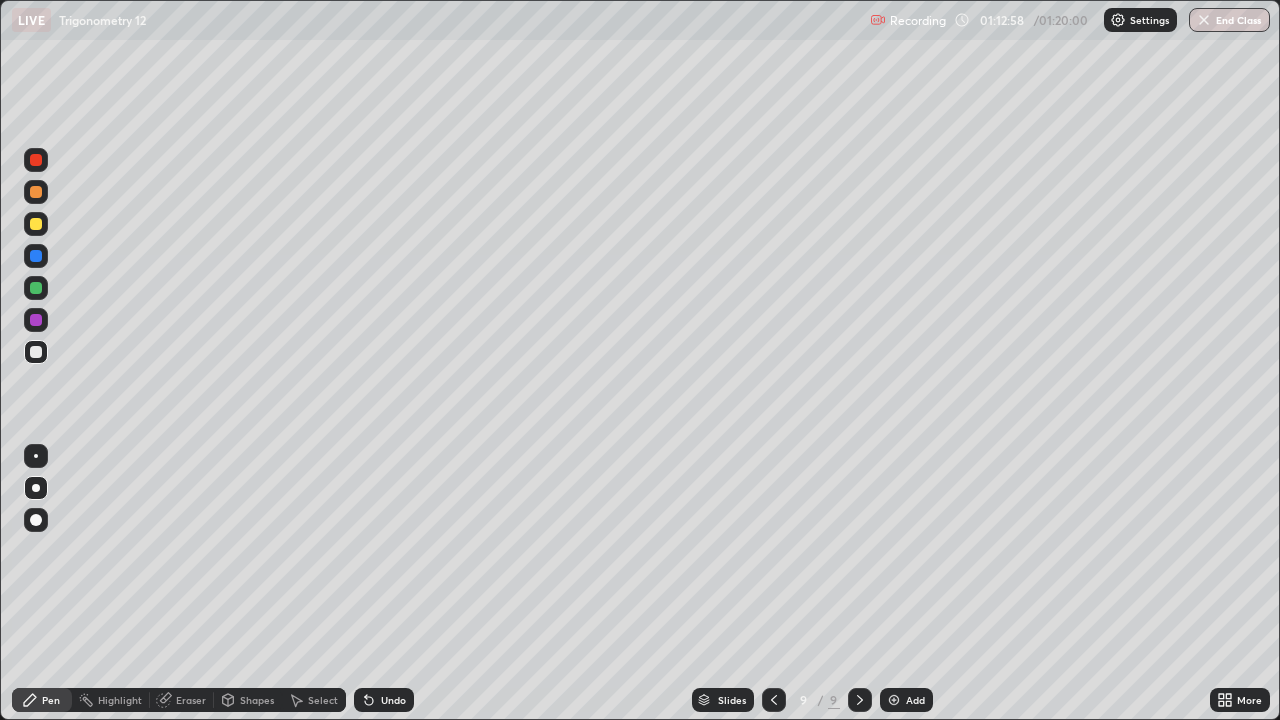 click on "Eraser" at bounding box center (191, 700) 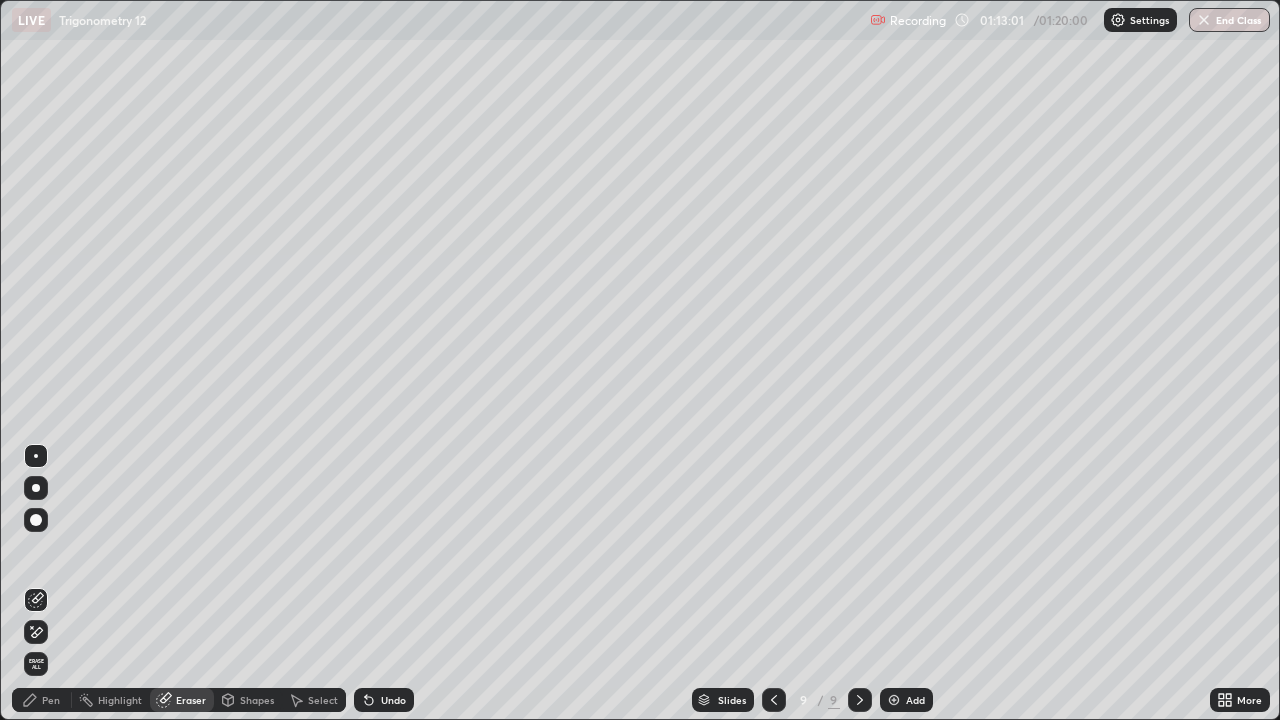click on "Pen" at bounding box center (51, 700) 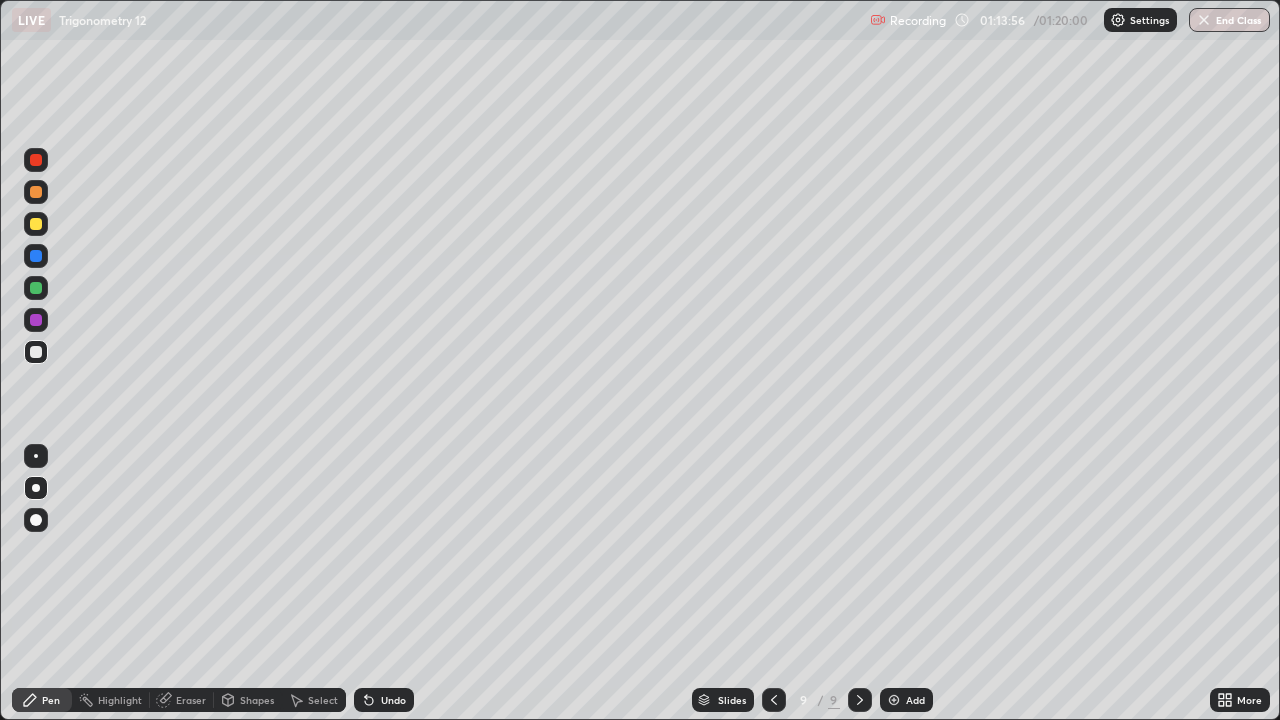 click at bounding box center (36, 320) 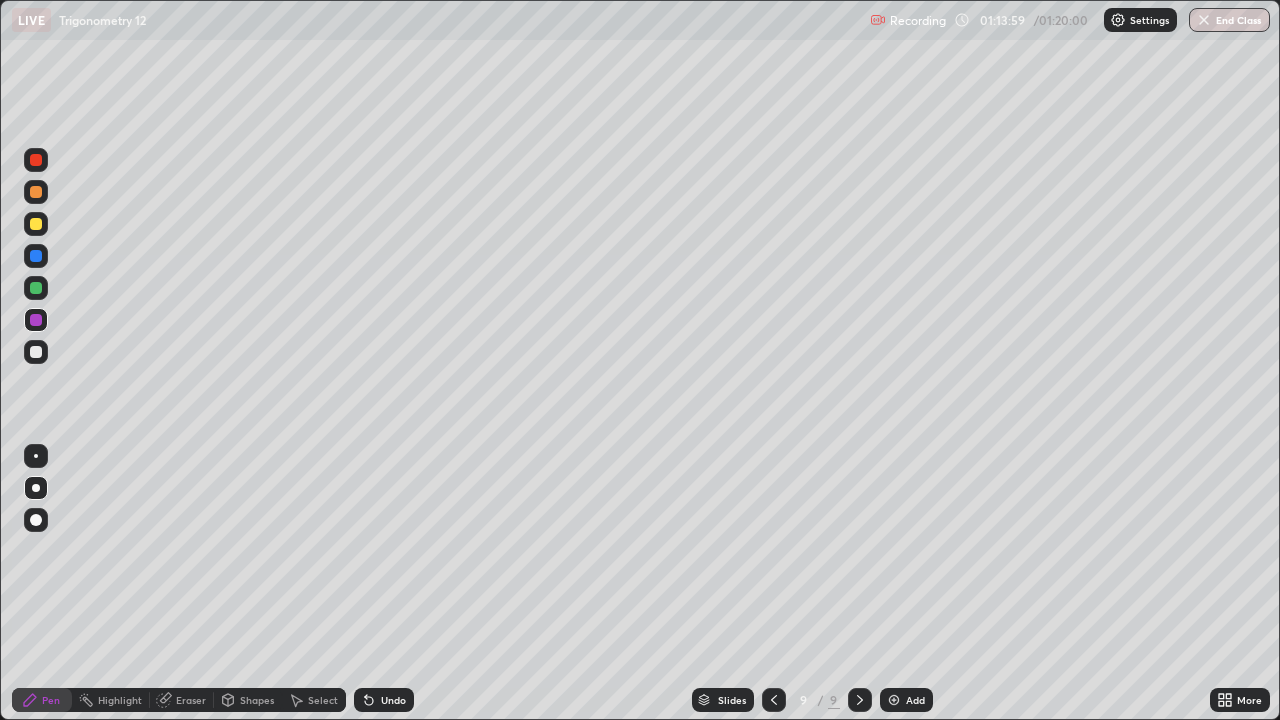 click at bounding box center (36, 352) 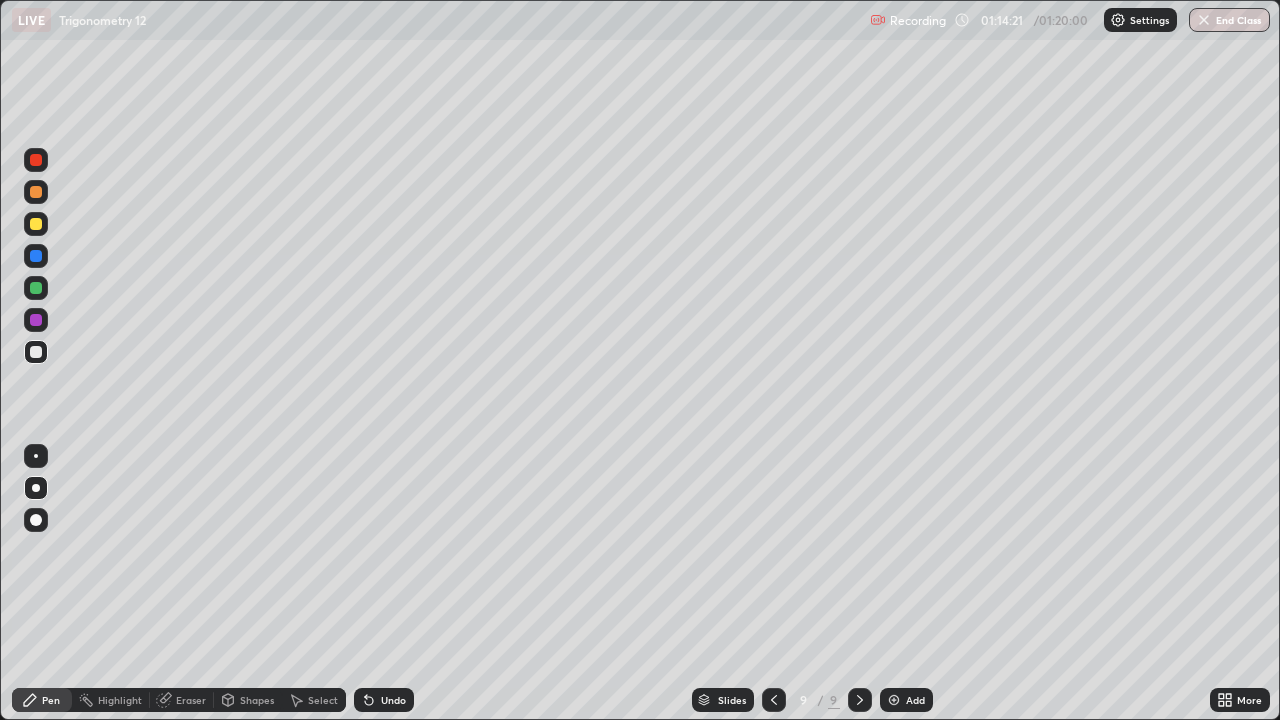 click at bounding box center (36, 320) 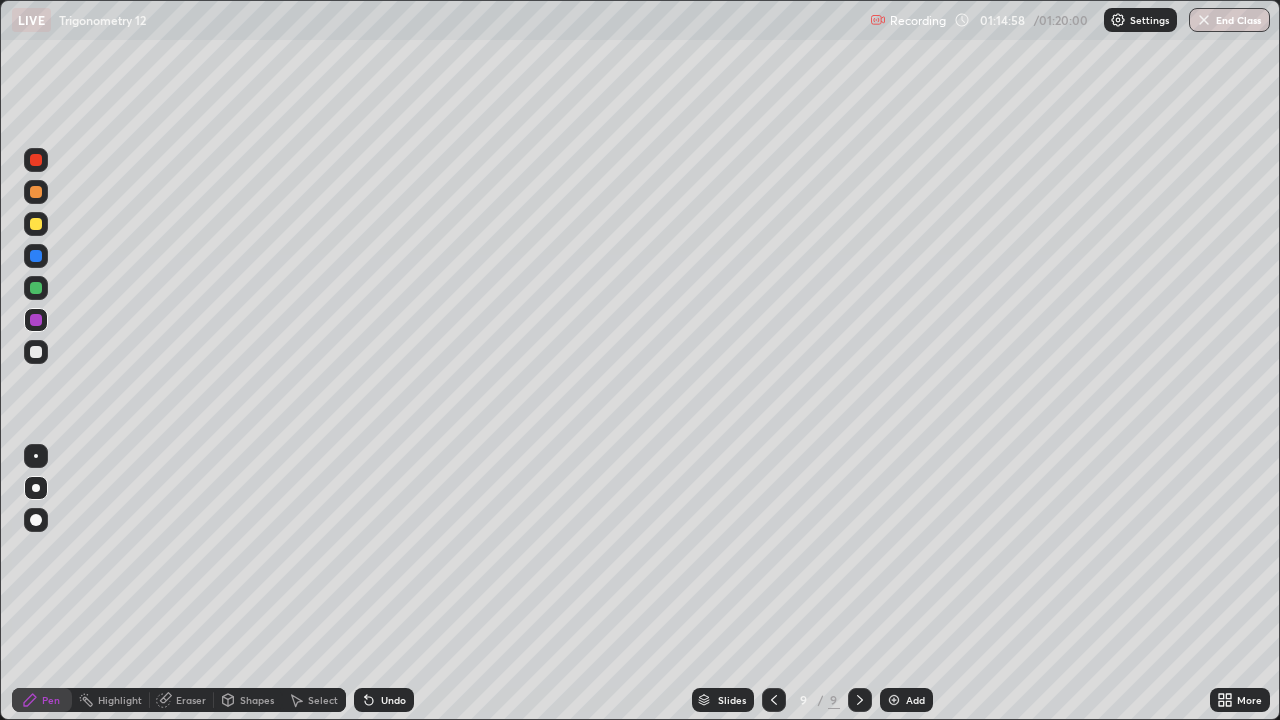click on "Undo" at bounding box center [384, 700] 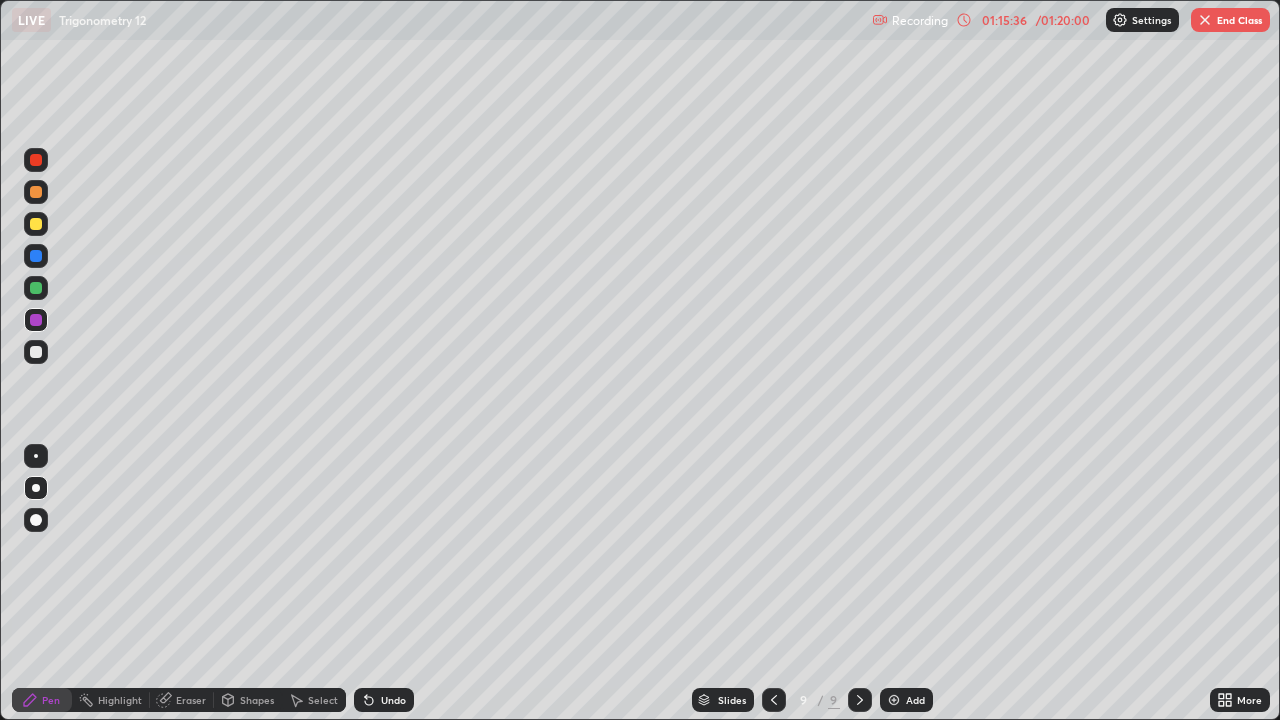 click at bounding box center [36, 320] 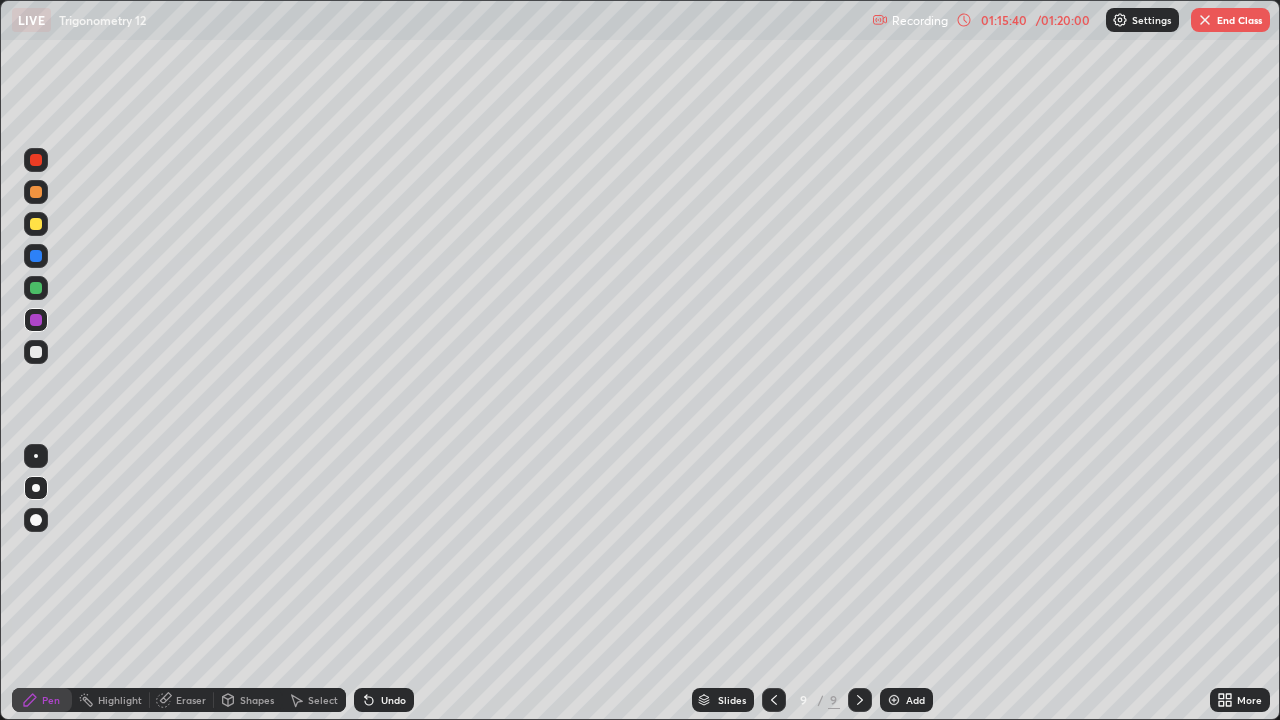 click at bounding box center (36, 160) 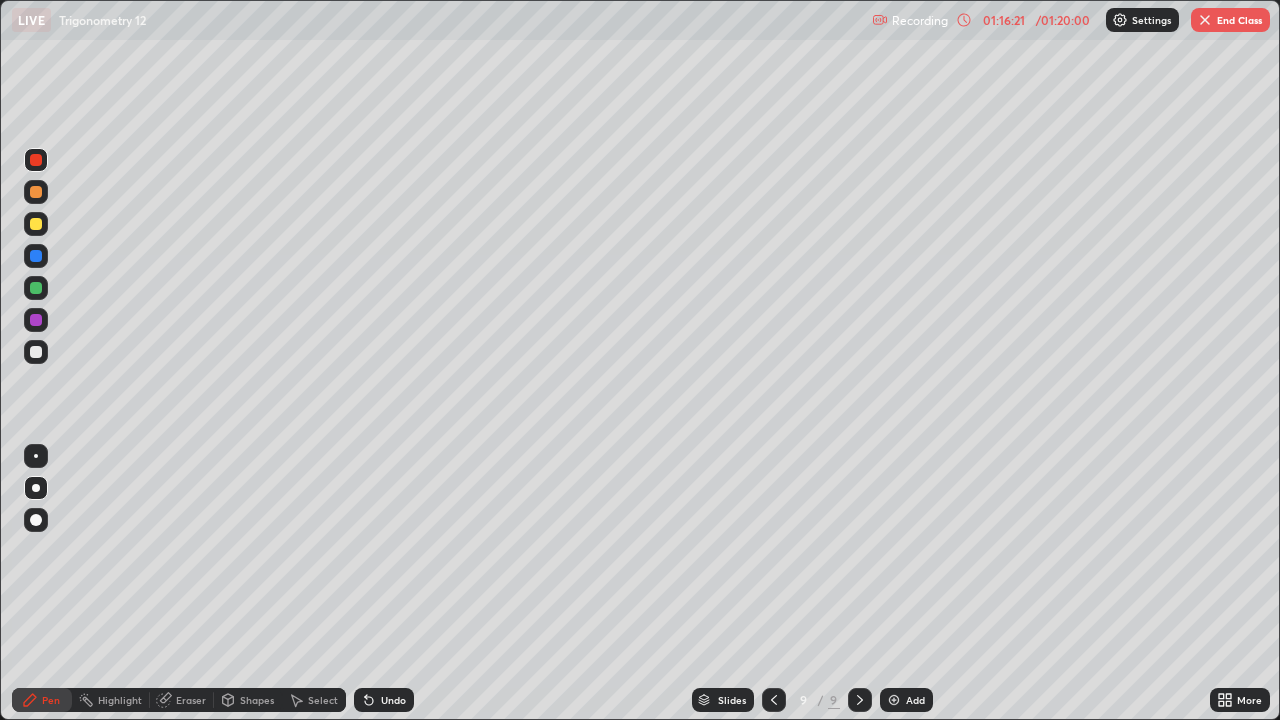click at bounding box center [36, 160] 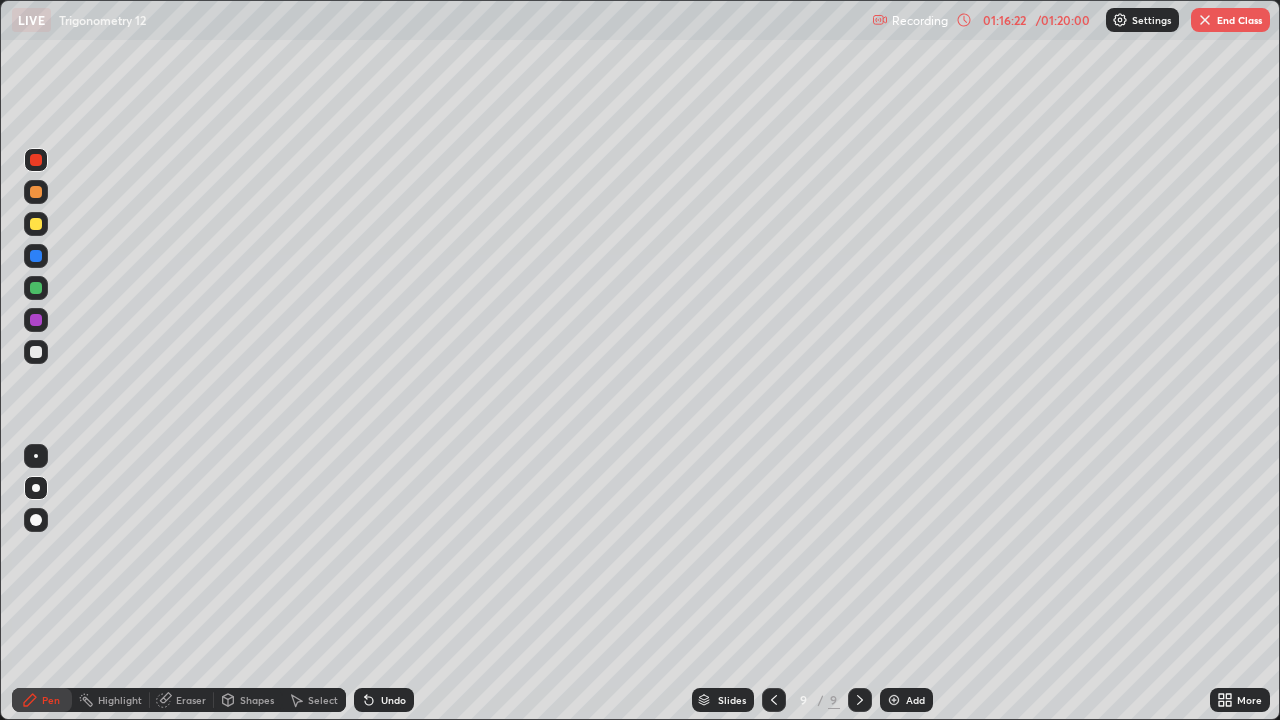 click at bounding box center (36, 224) 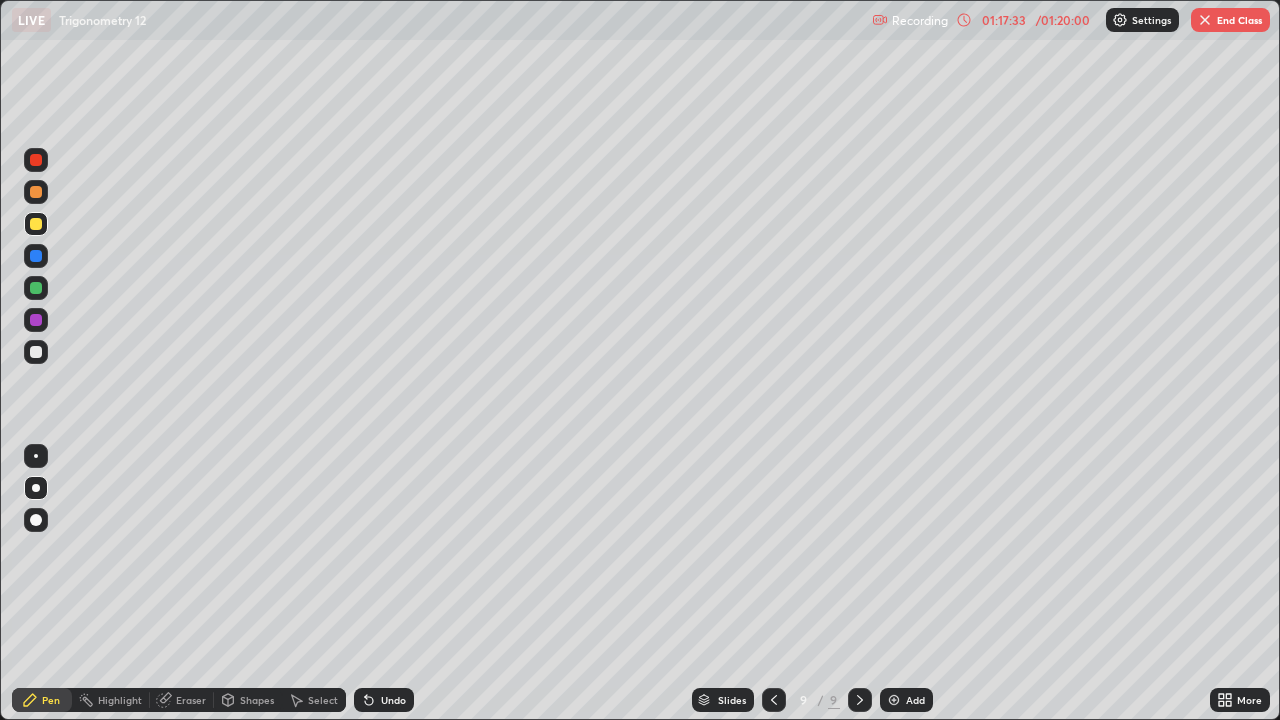 click on "Undo" at bounding box center (393, 700) 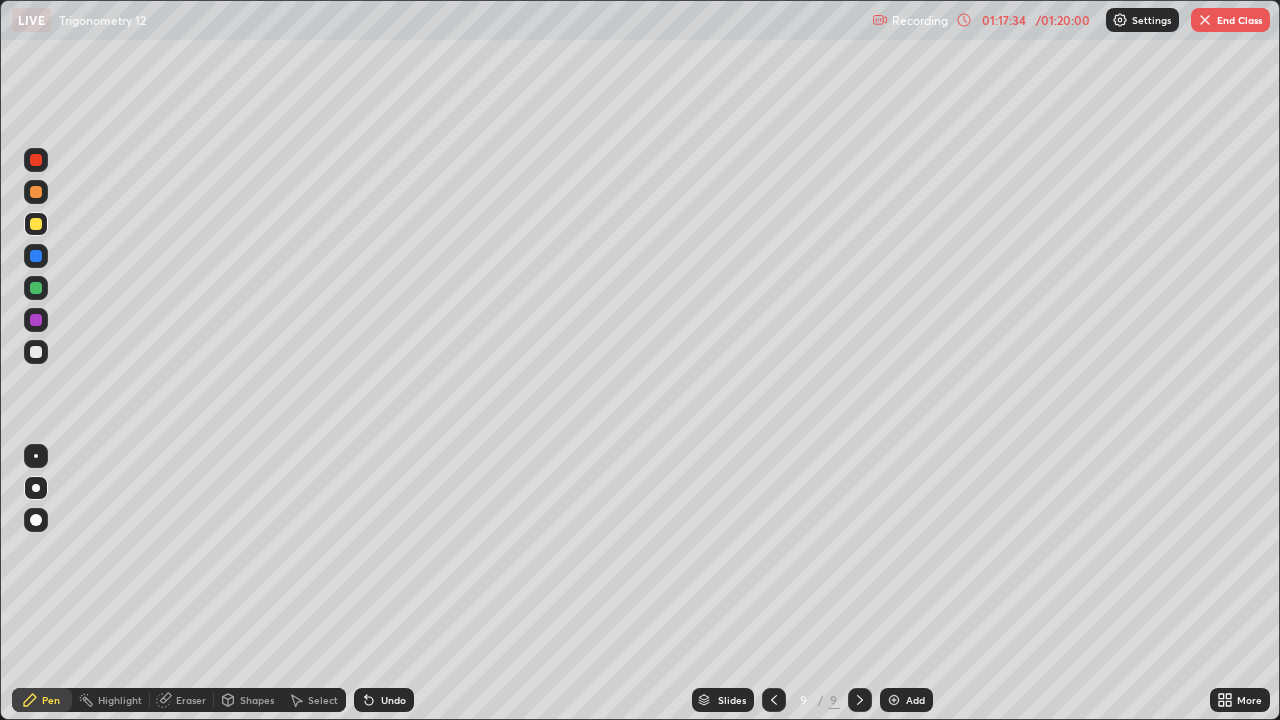click on "Undo" at bounding box center (380, 700) 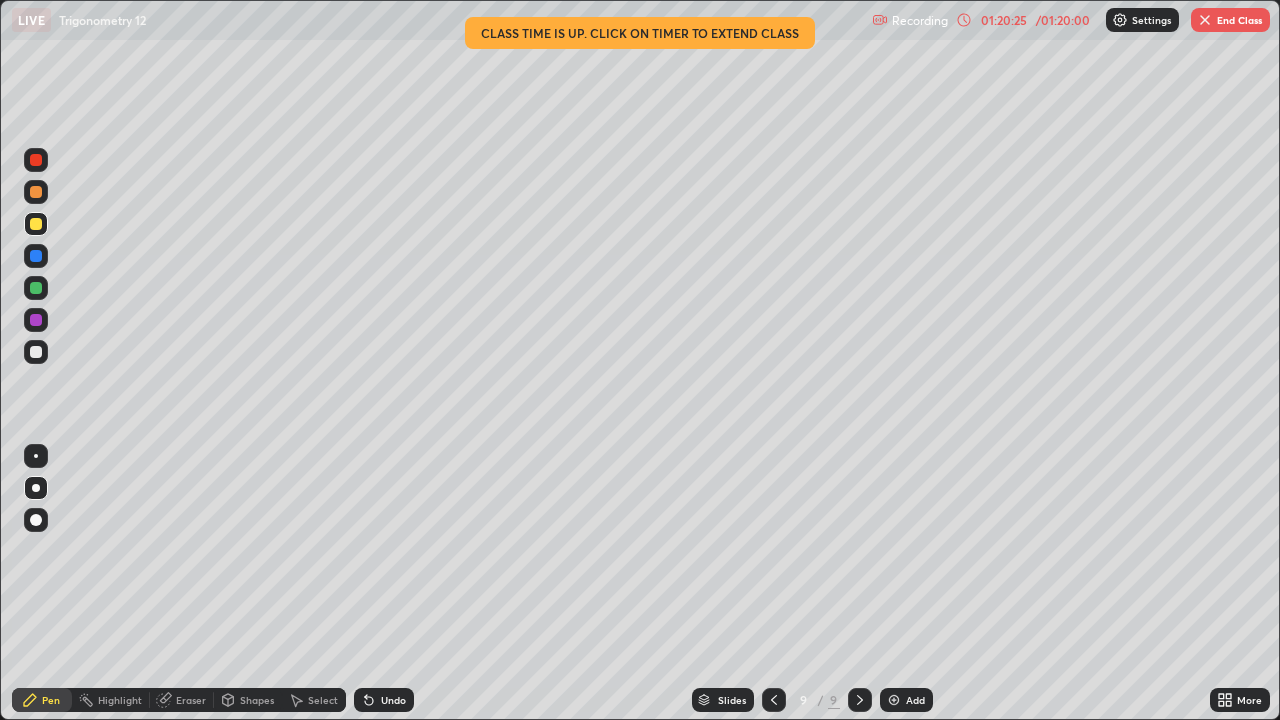 click on "End Class" at bounding box center [1230, 20] 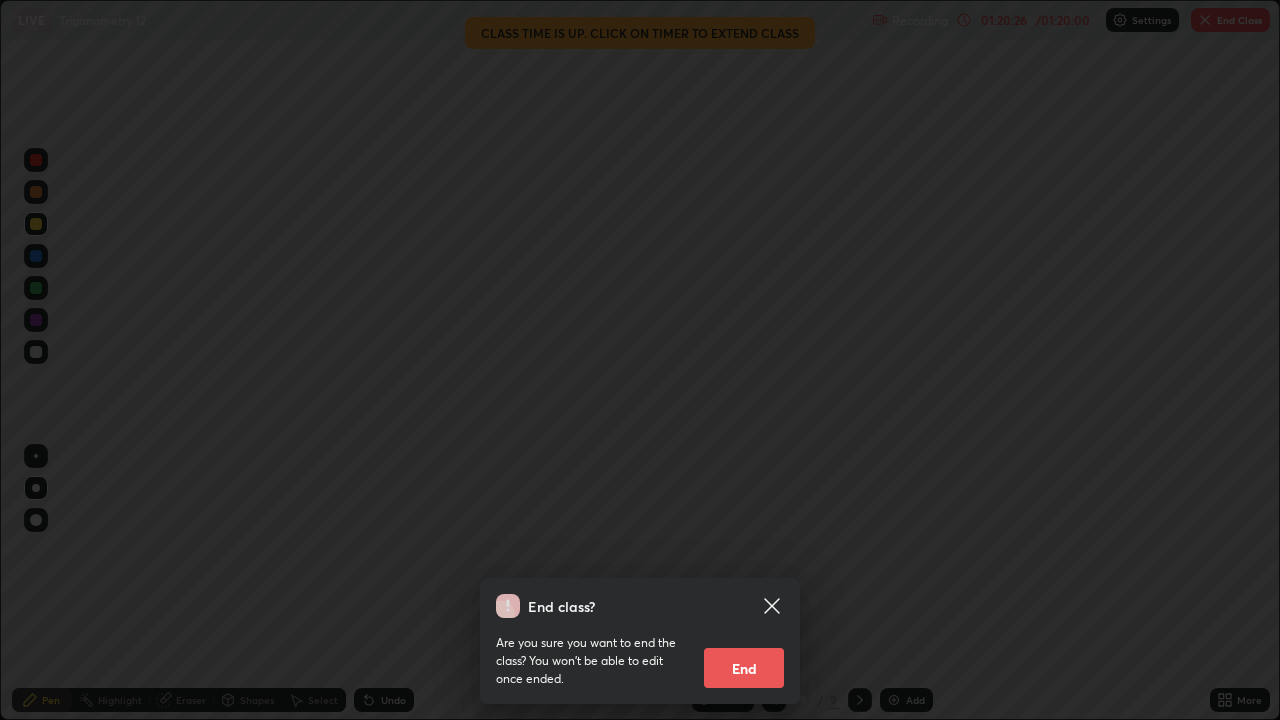 click on "End" at bounding box center [744, 668] 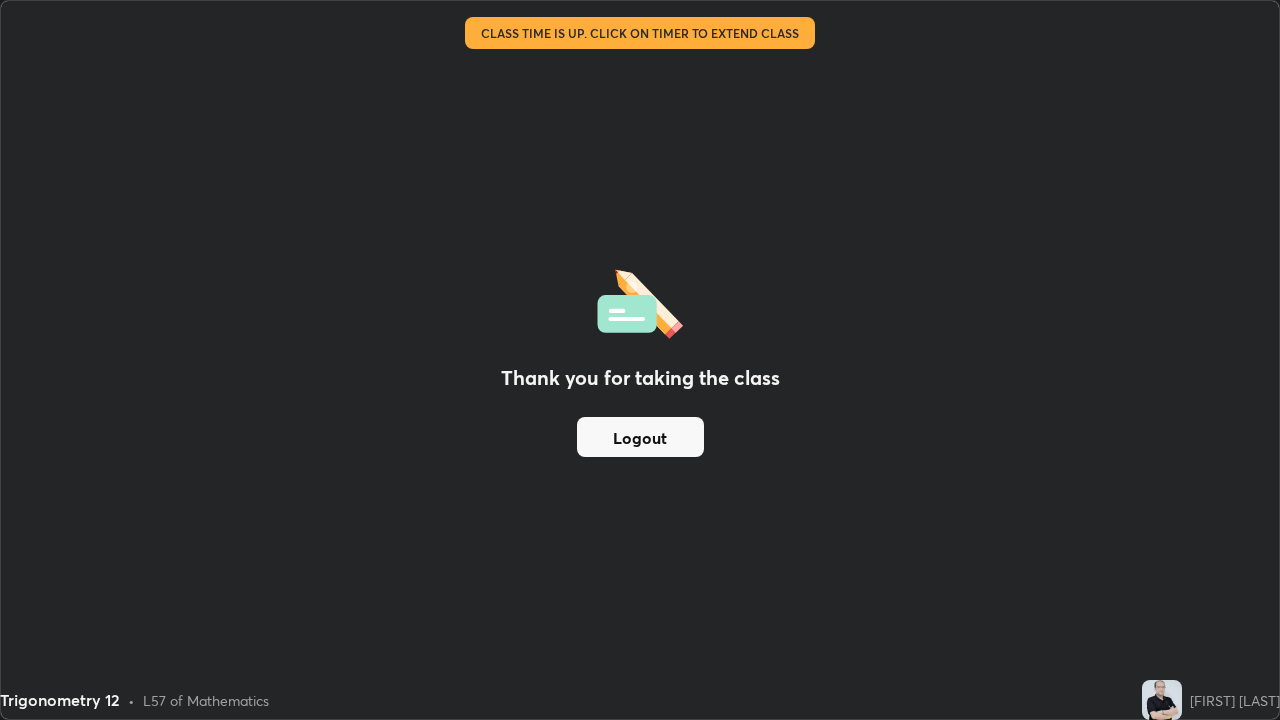 click on "Logout" at bounding box center (640, 437) 